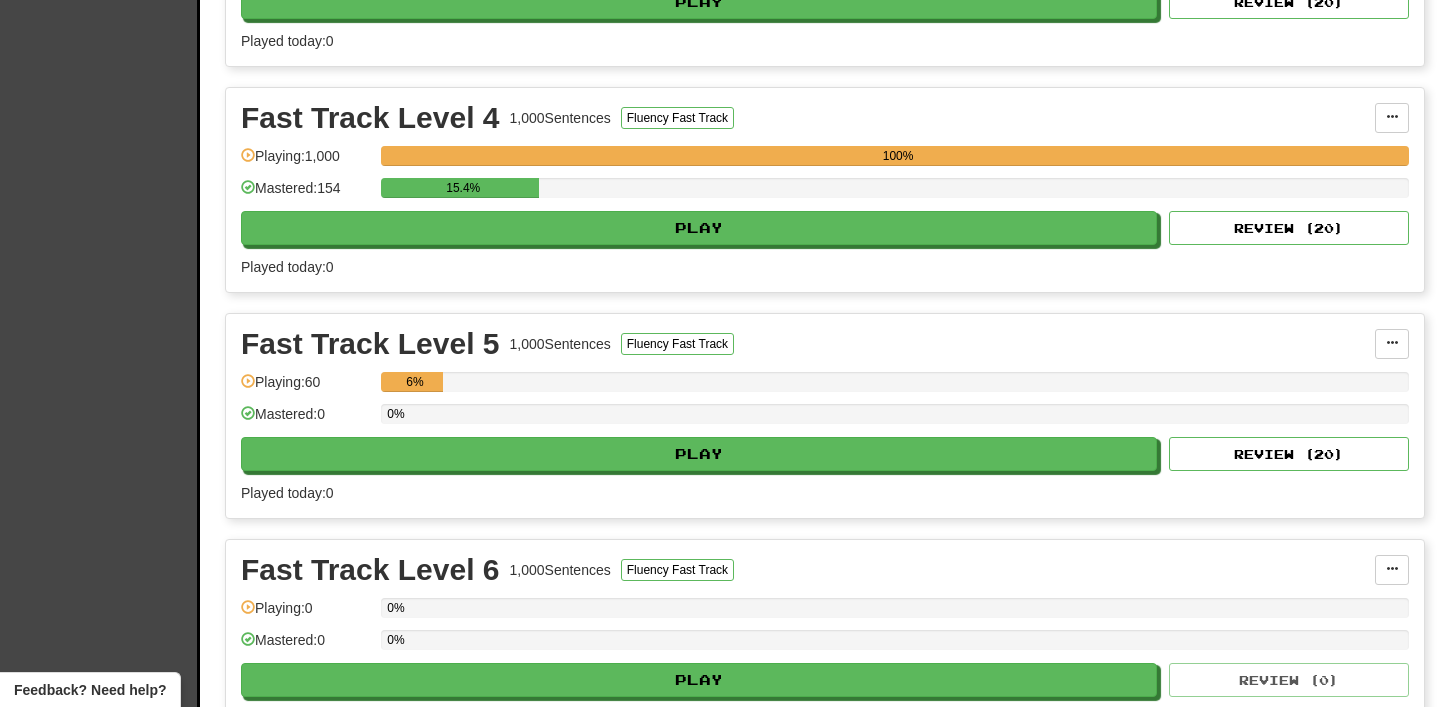 scroll, scrollTop: 754, scrollLeft: 0, axis: vertical 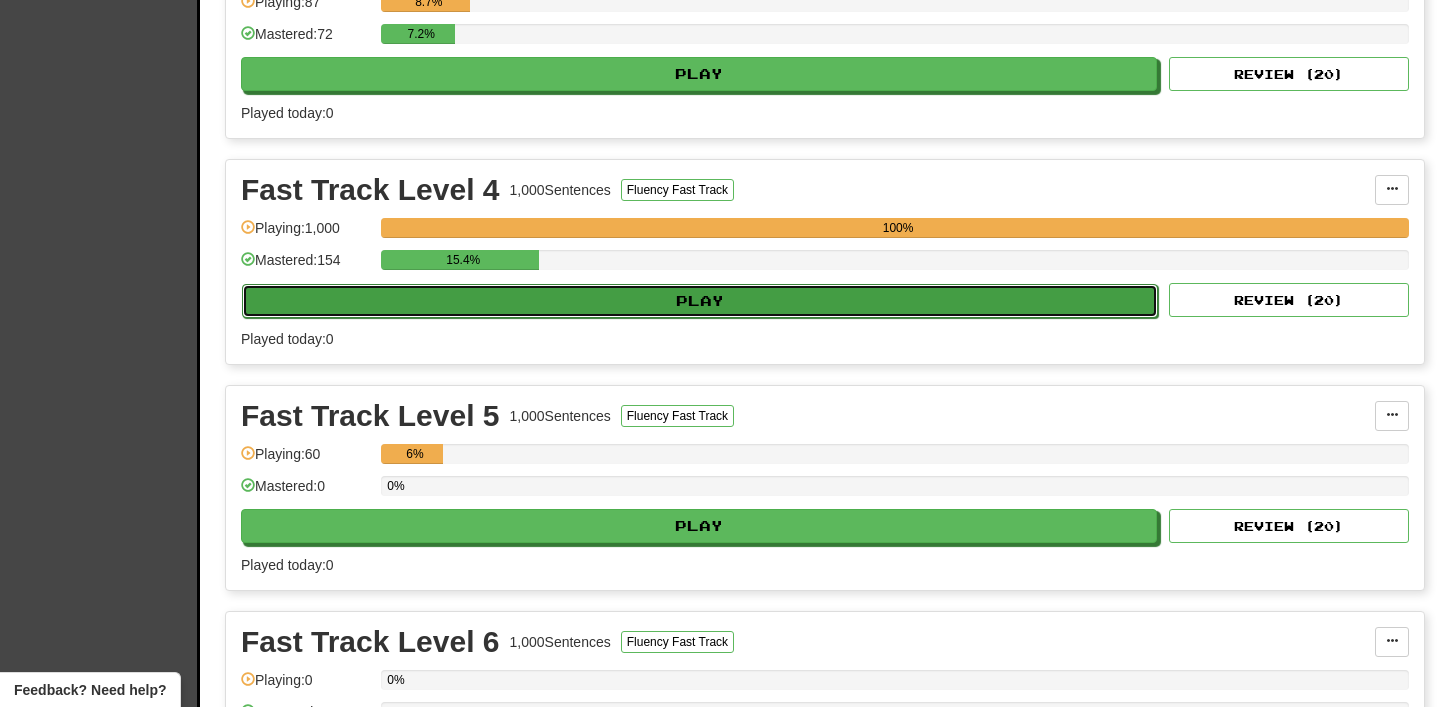 click on "Play" at bounding box center [700, 301] 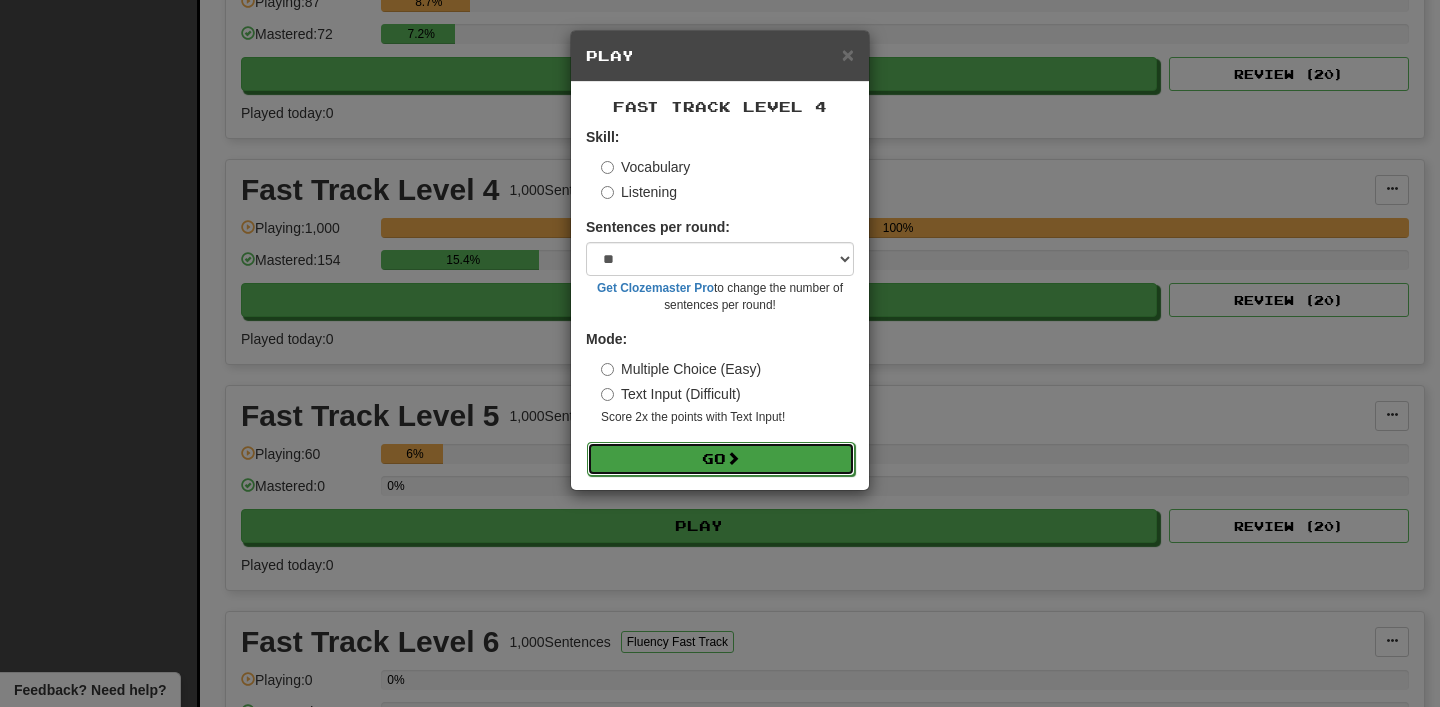 click on "Go" at bounding box center (721, 459) 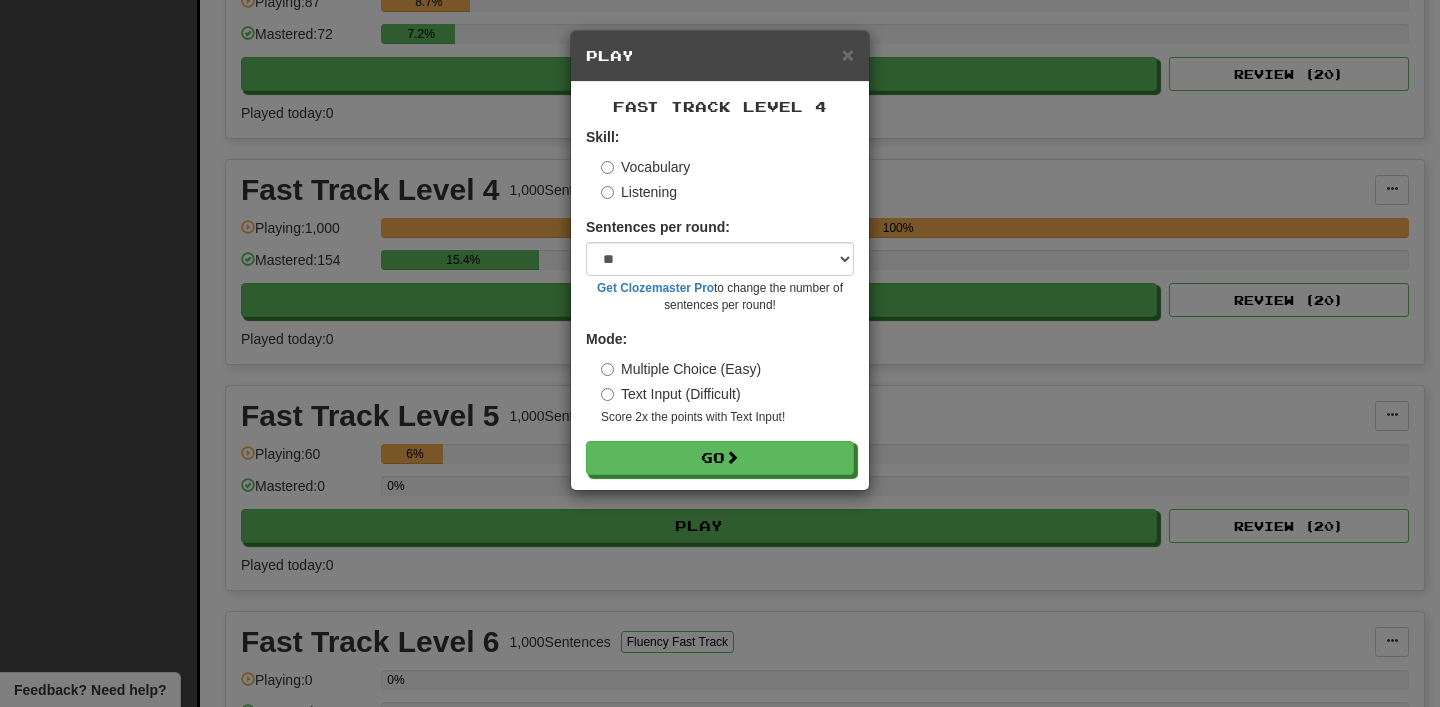 click on "× Play" at bounding box center (720, 56) 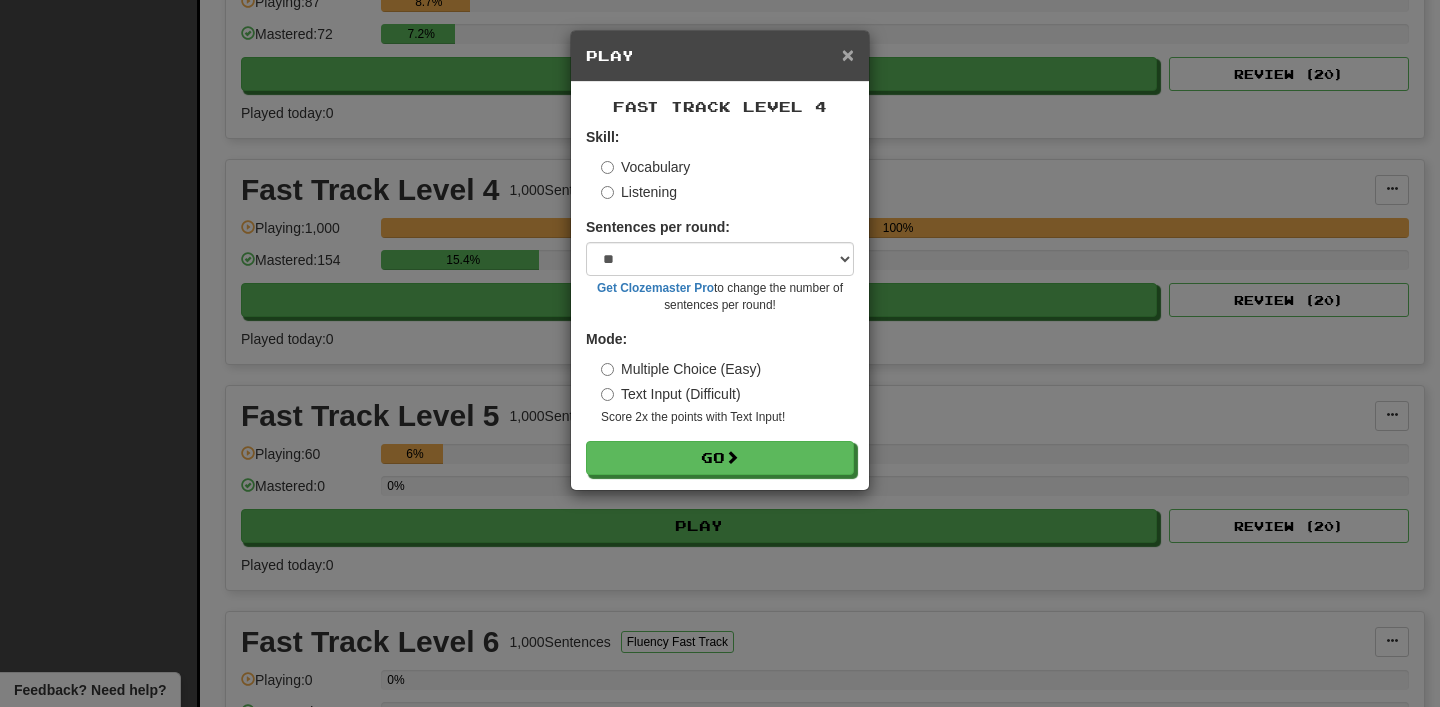 click on "×" at bounding box center [848, 54] 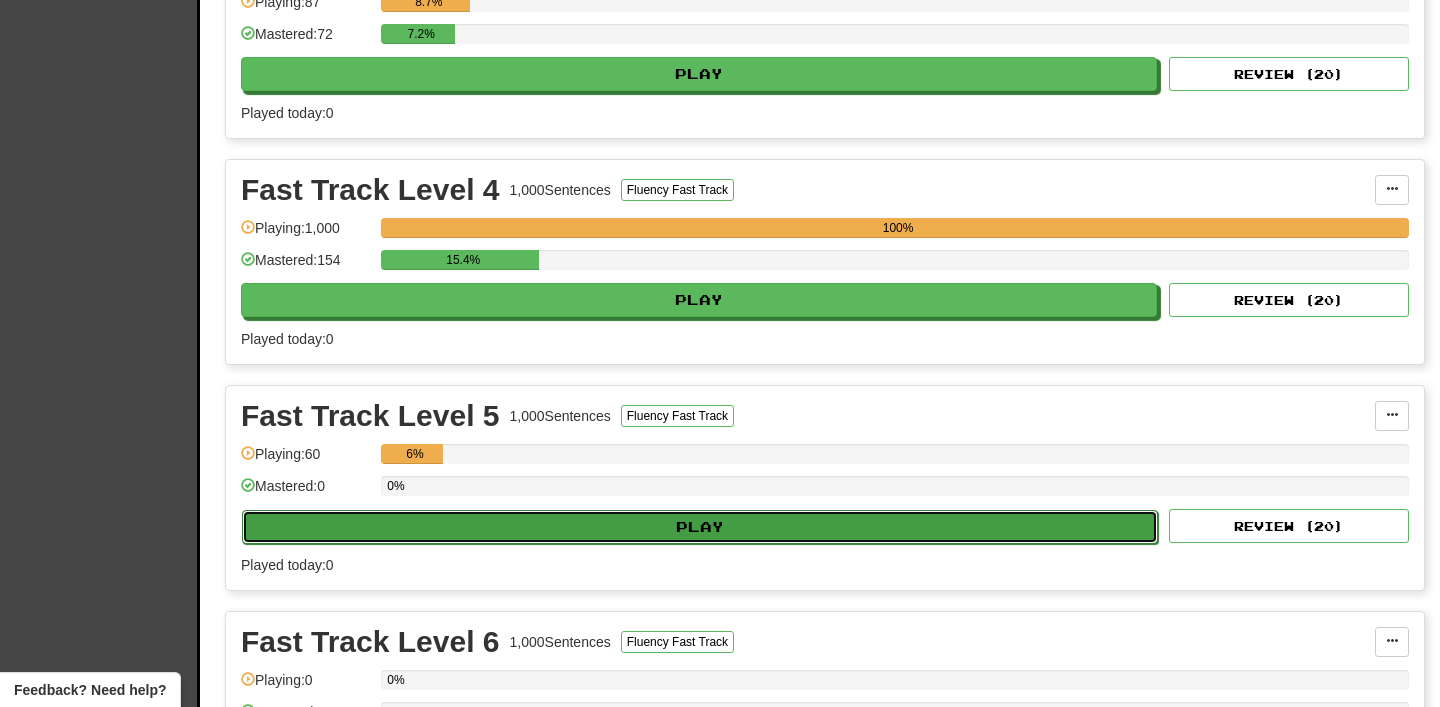 click on "Play" at bounding box center (700, 527) 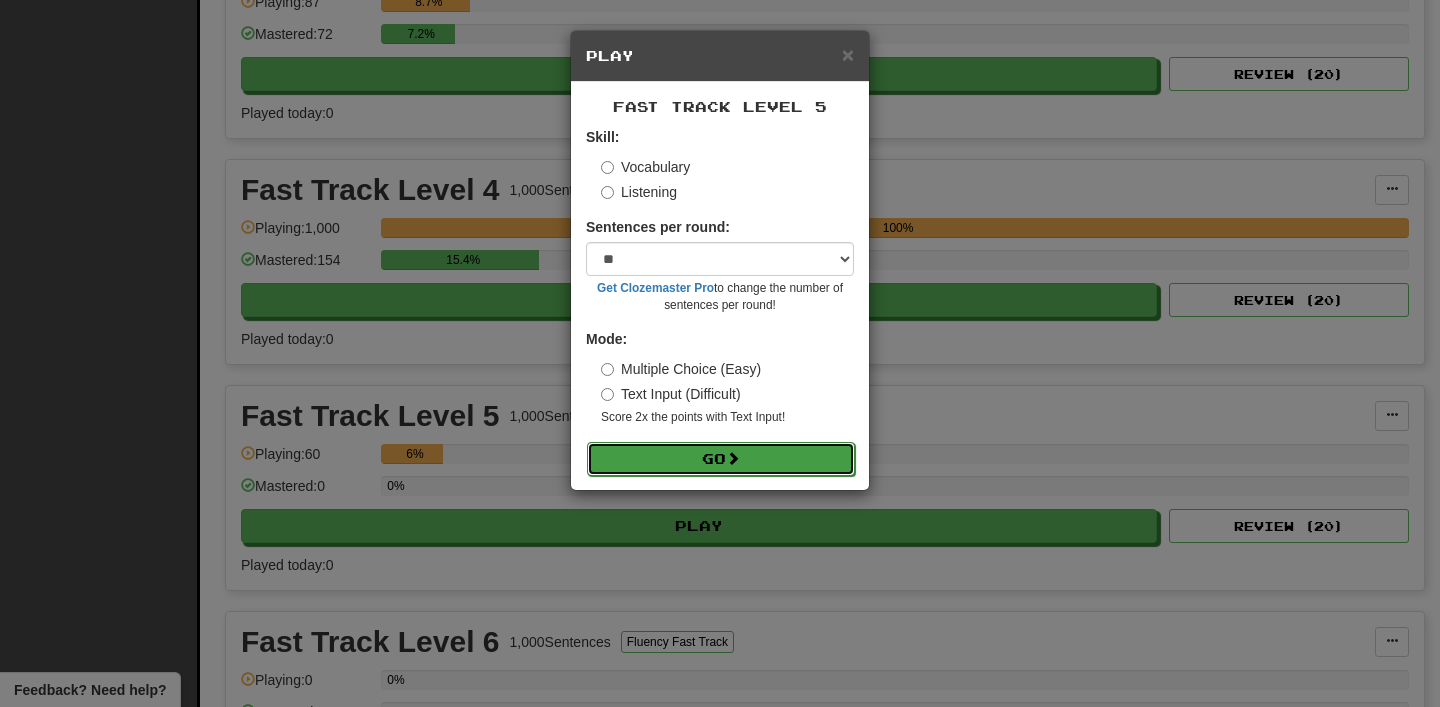 click at bounding box center (733, 458) 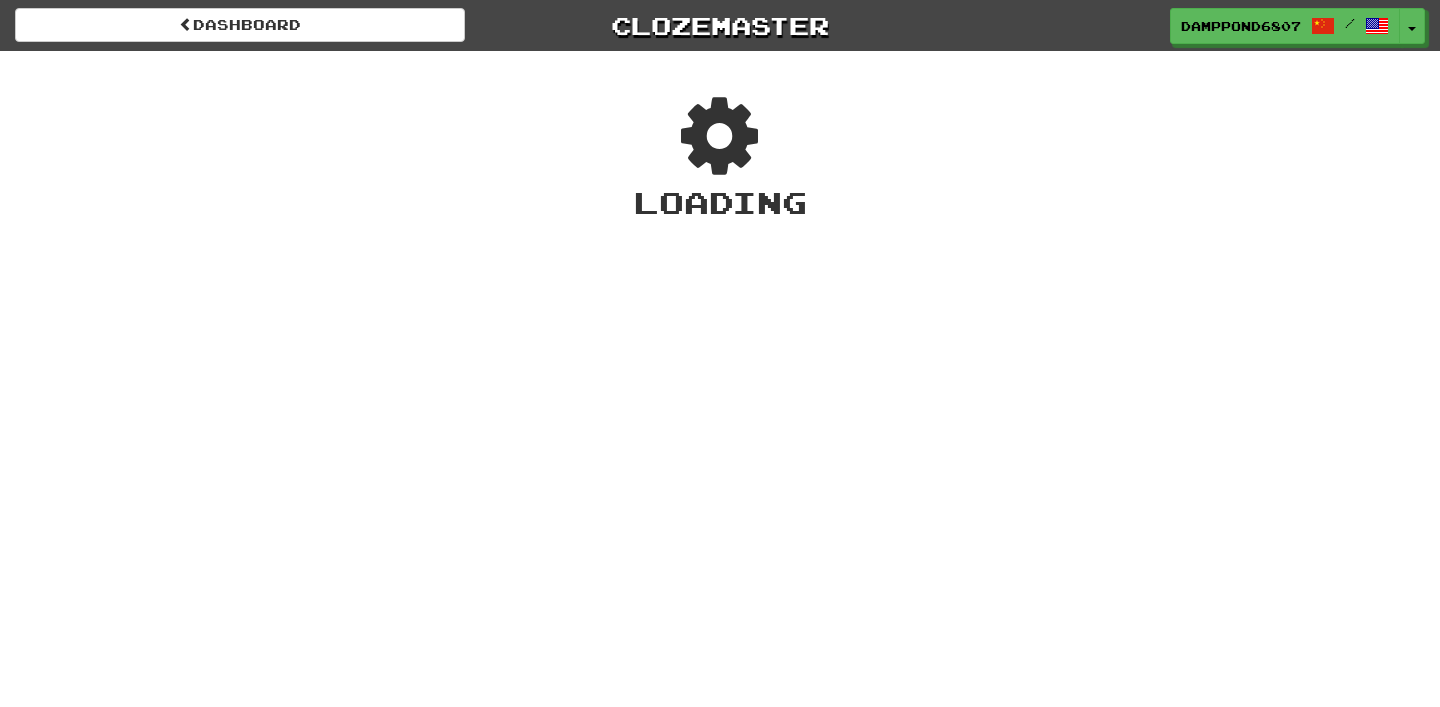 scroll, scrollTop: 0, scrollLeft: 0, axis: both 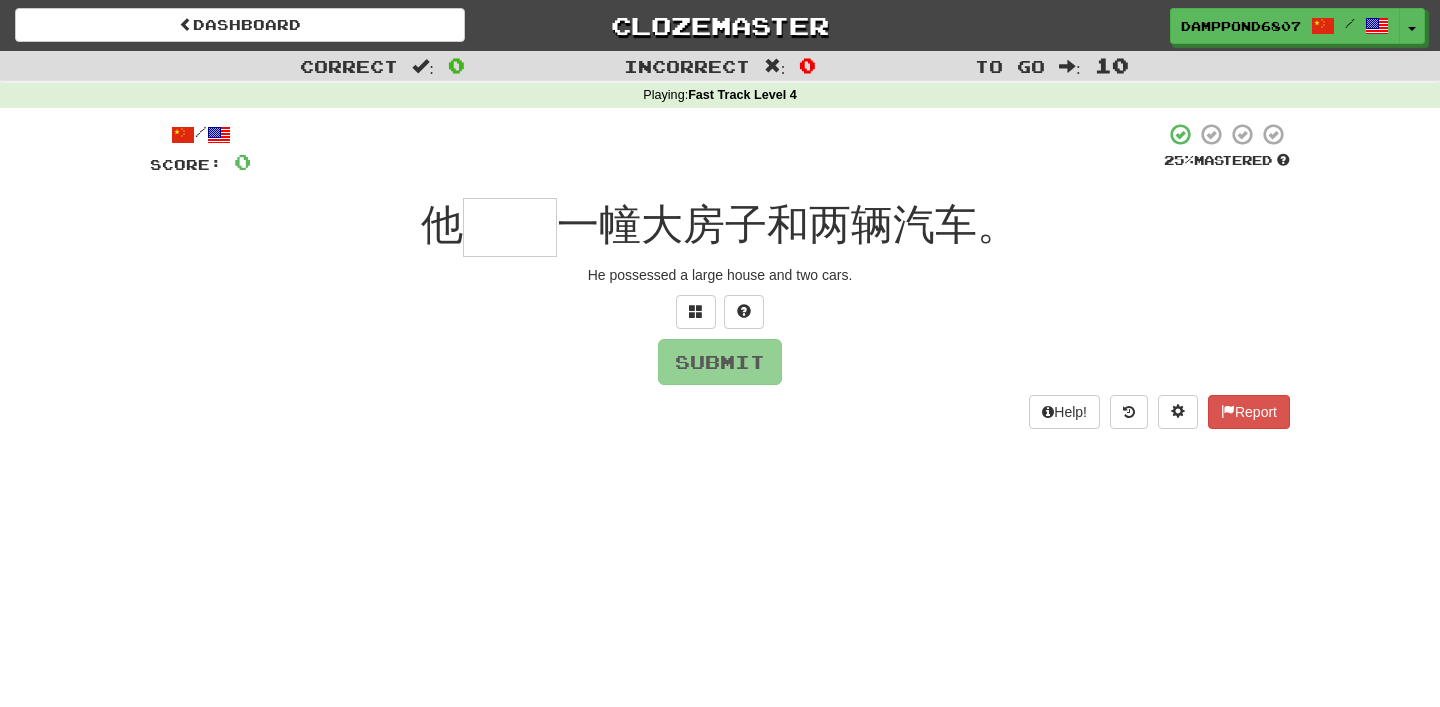 click on "/  Score:   0 25 %  Mastered 他 一幢大房子和两辆汽车。 He possessed a large house and two cars. Submit  Help!  Report" at bounding box center (720, 275) 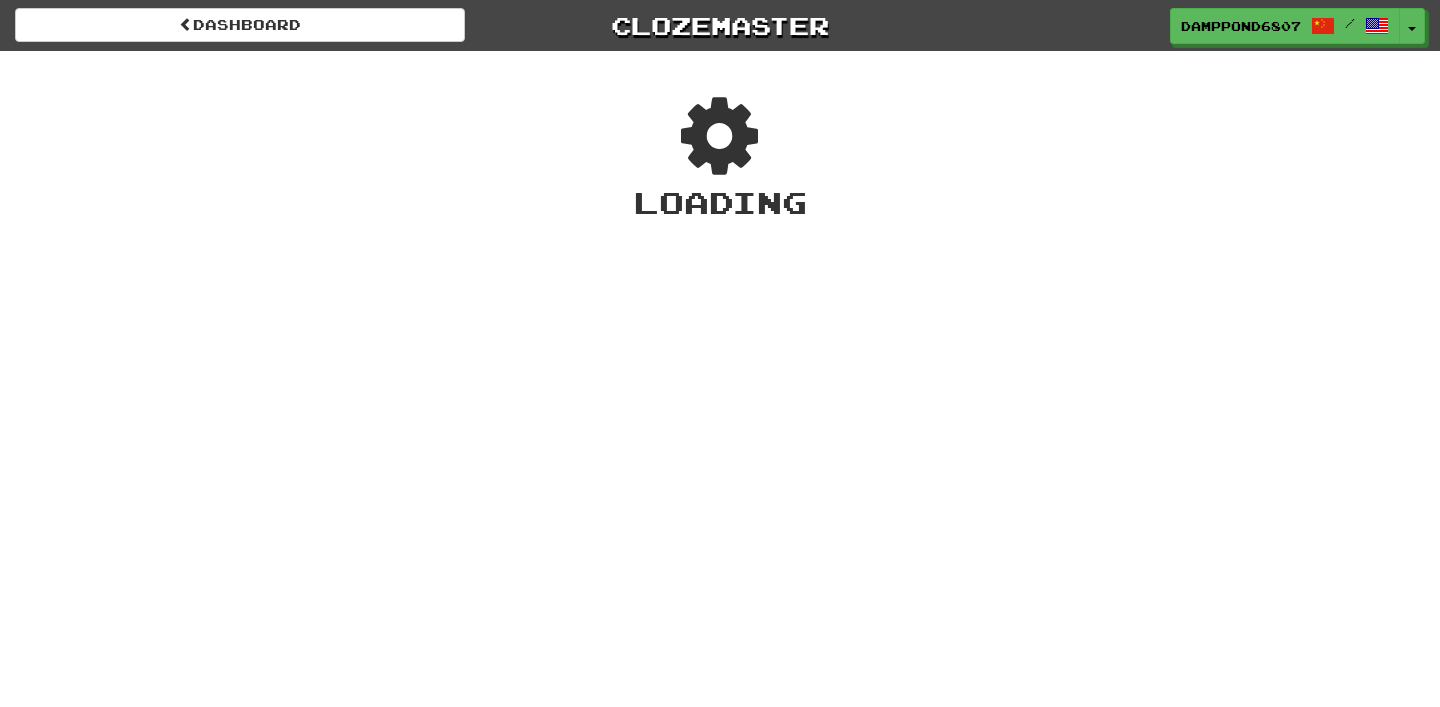 scroll, scrollTop: 0, scrollLeft: 0, axis: both 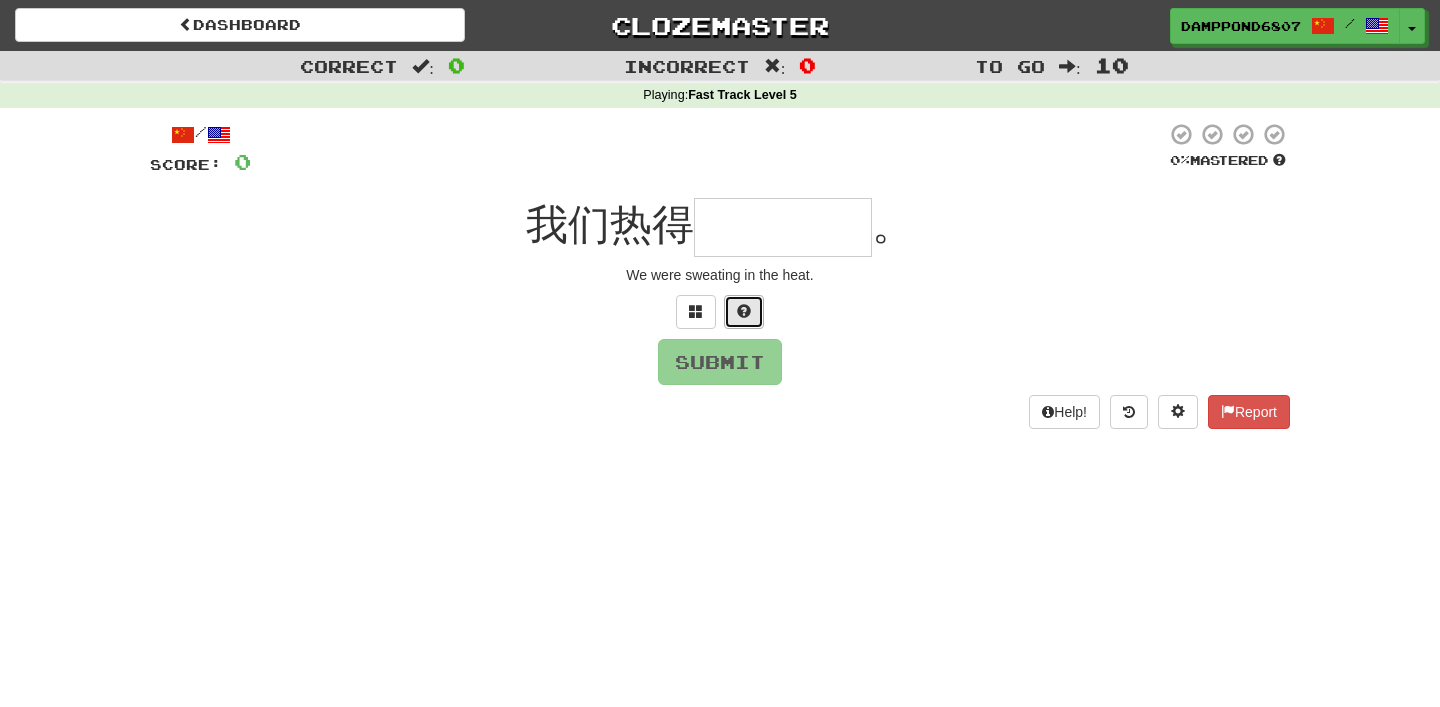 click at bounding box center [744, 311] 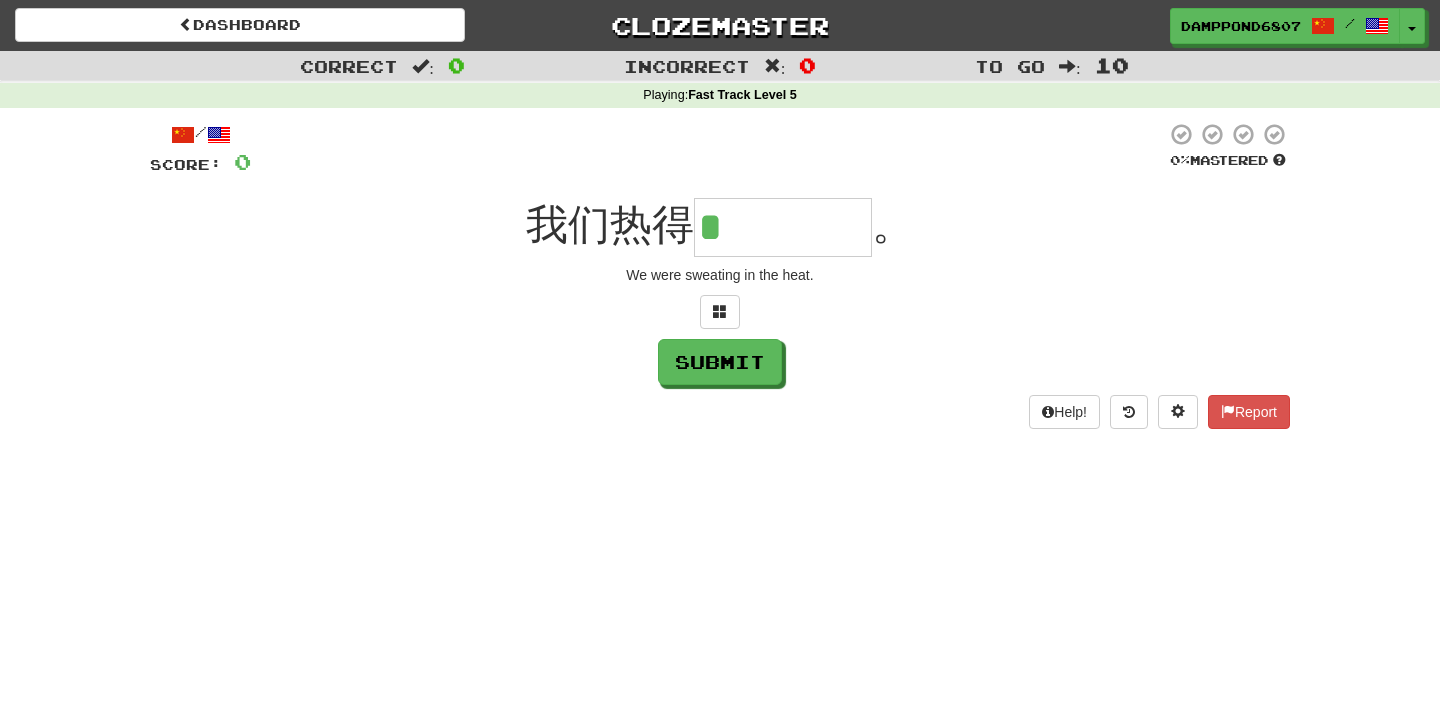 type on "****" 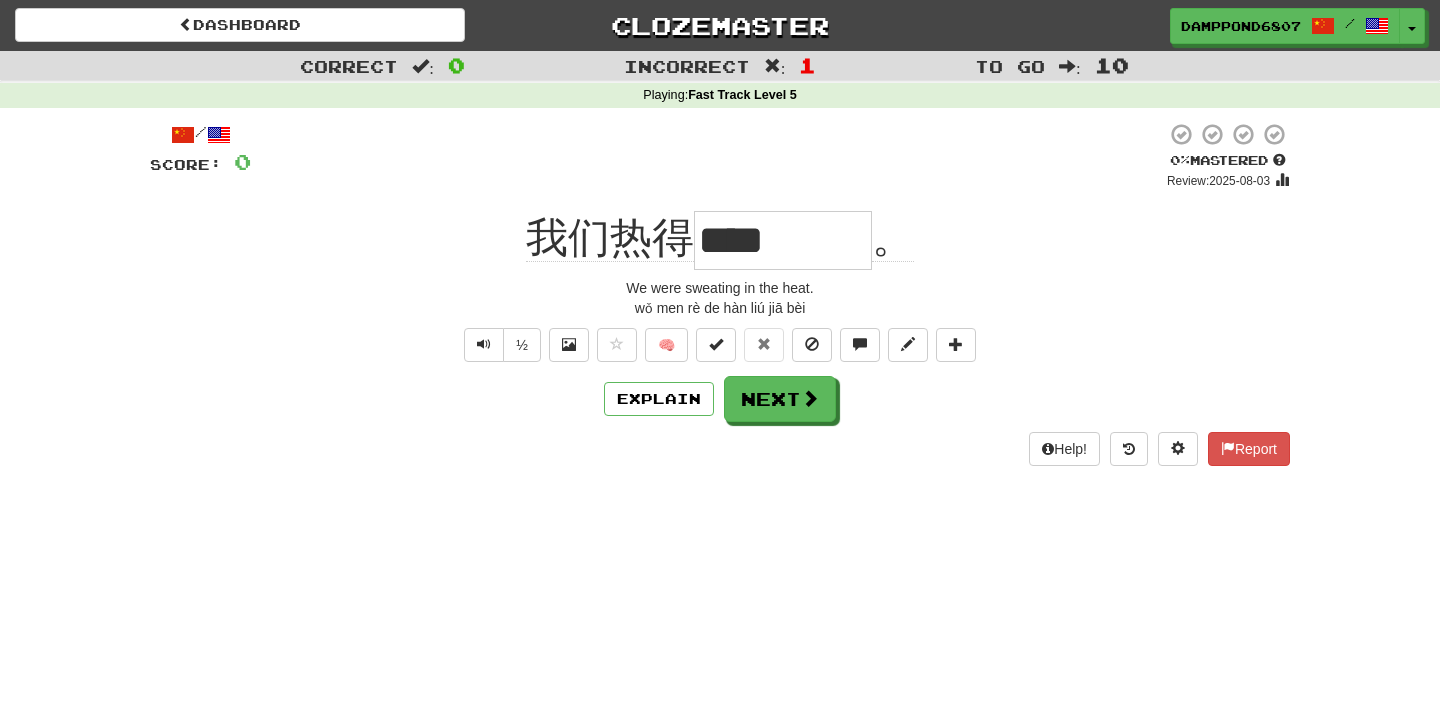 click on "½ 🧠" at bounding box center (720, 345) 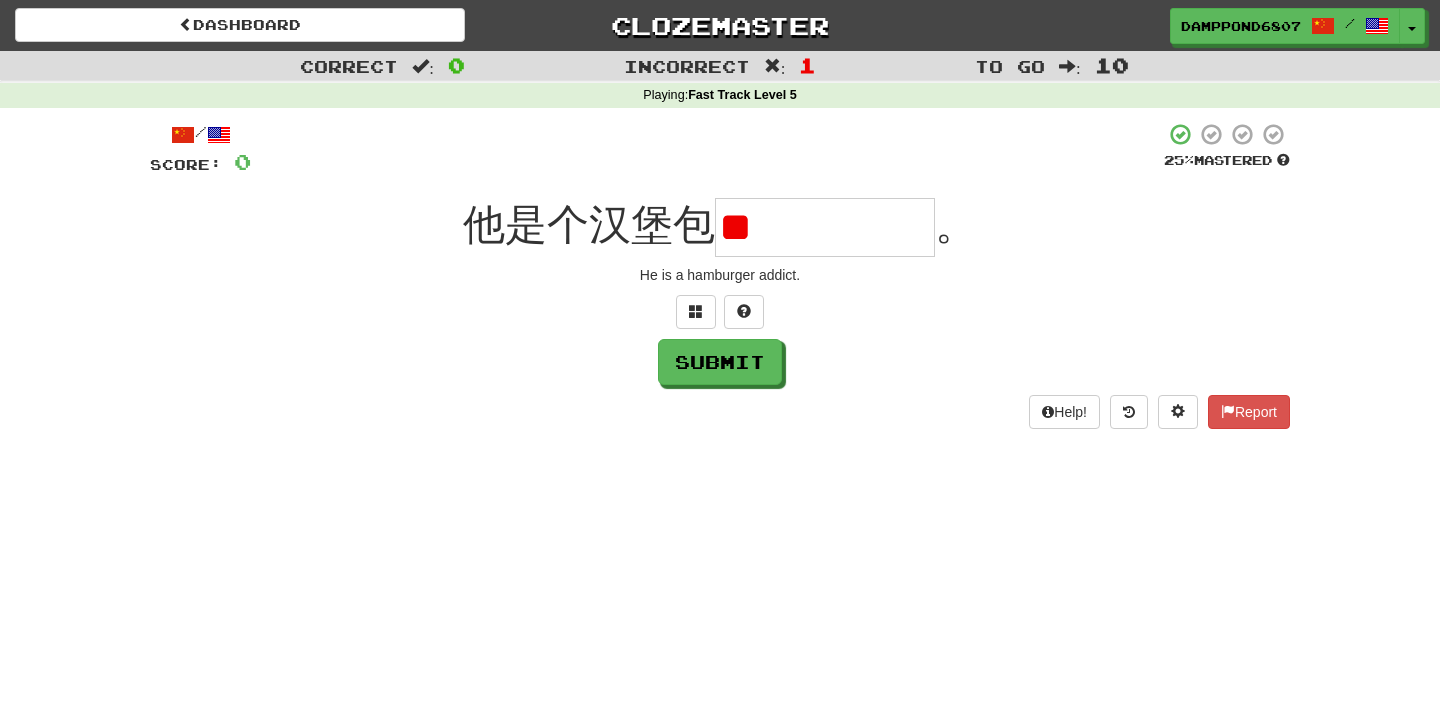 type on "*" 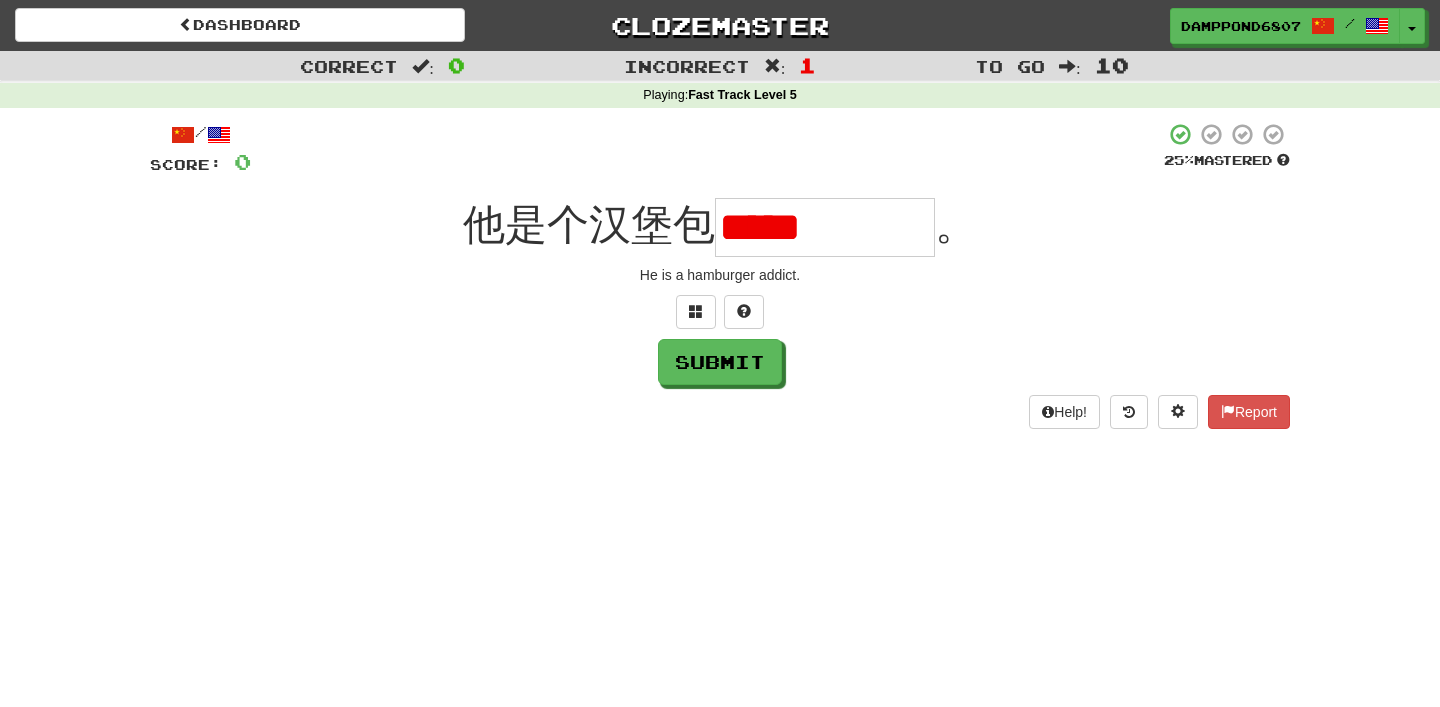 scroll, scrollTop: 0, scrollLeft: 0, axis: both 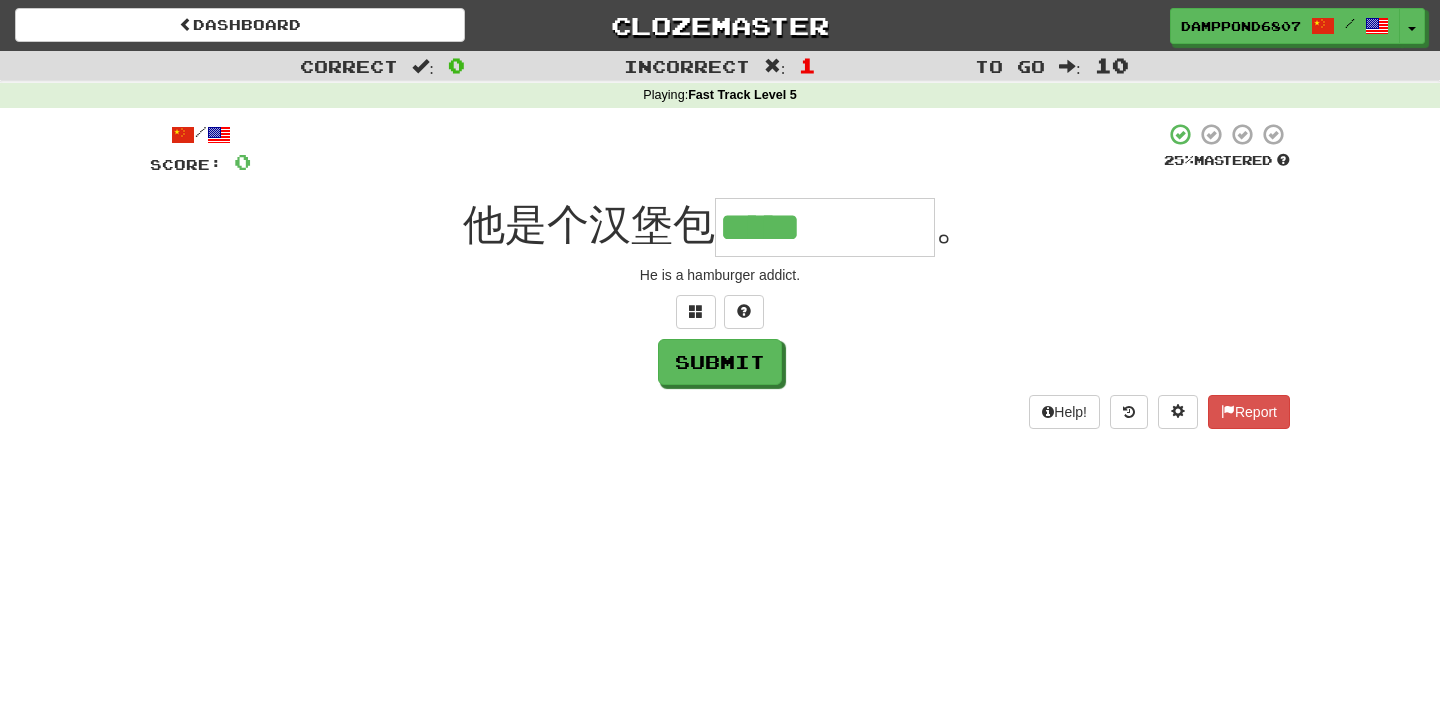 type on "*****" 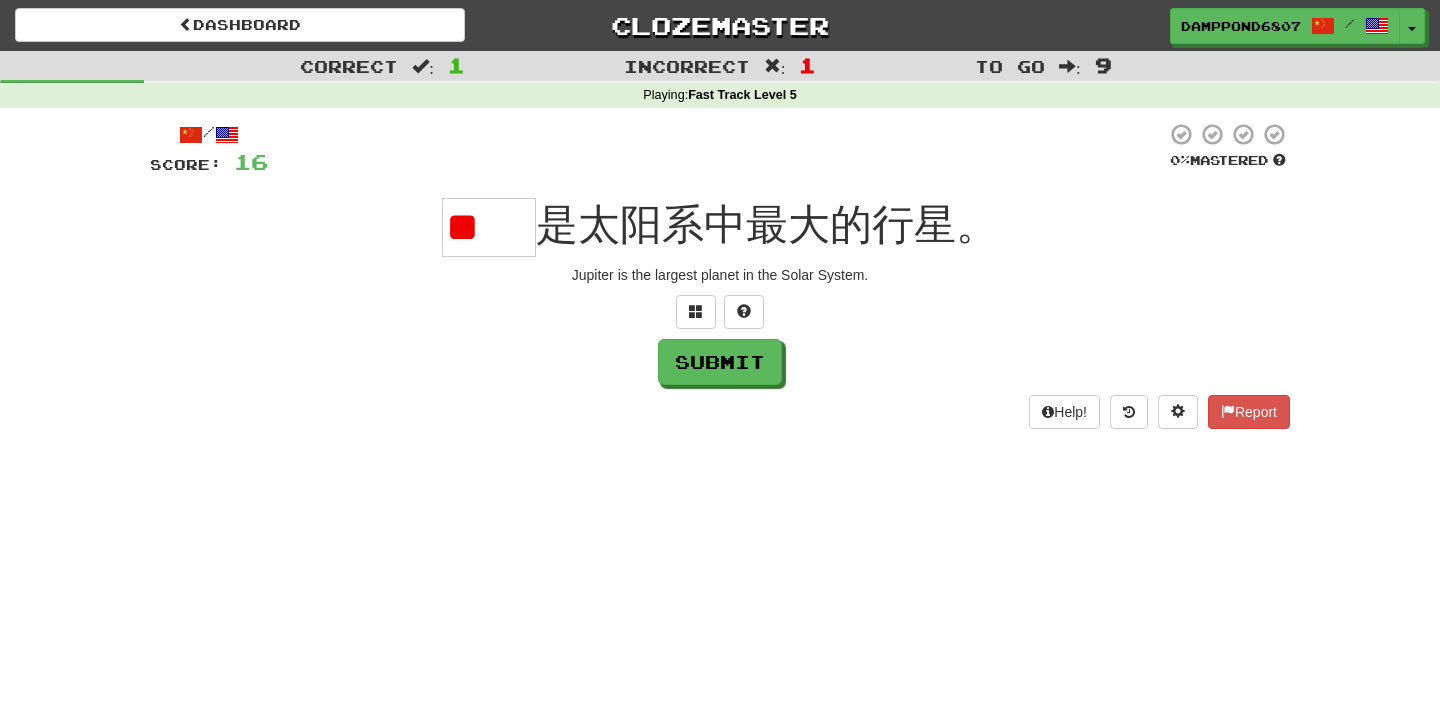 scroll, scrollTop: 0, scrollLeft: 0, axis: both 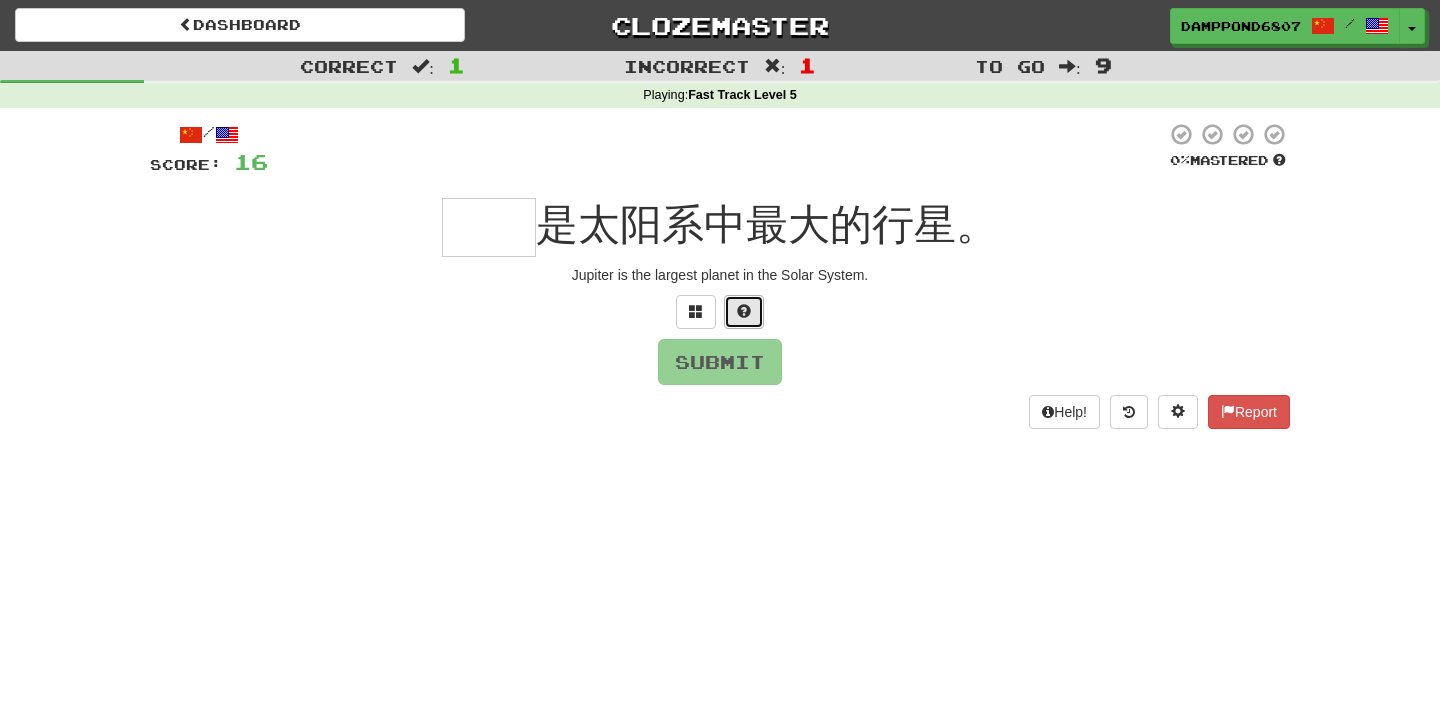 click at bounding box center [744, 311] 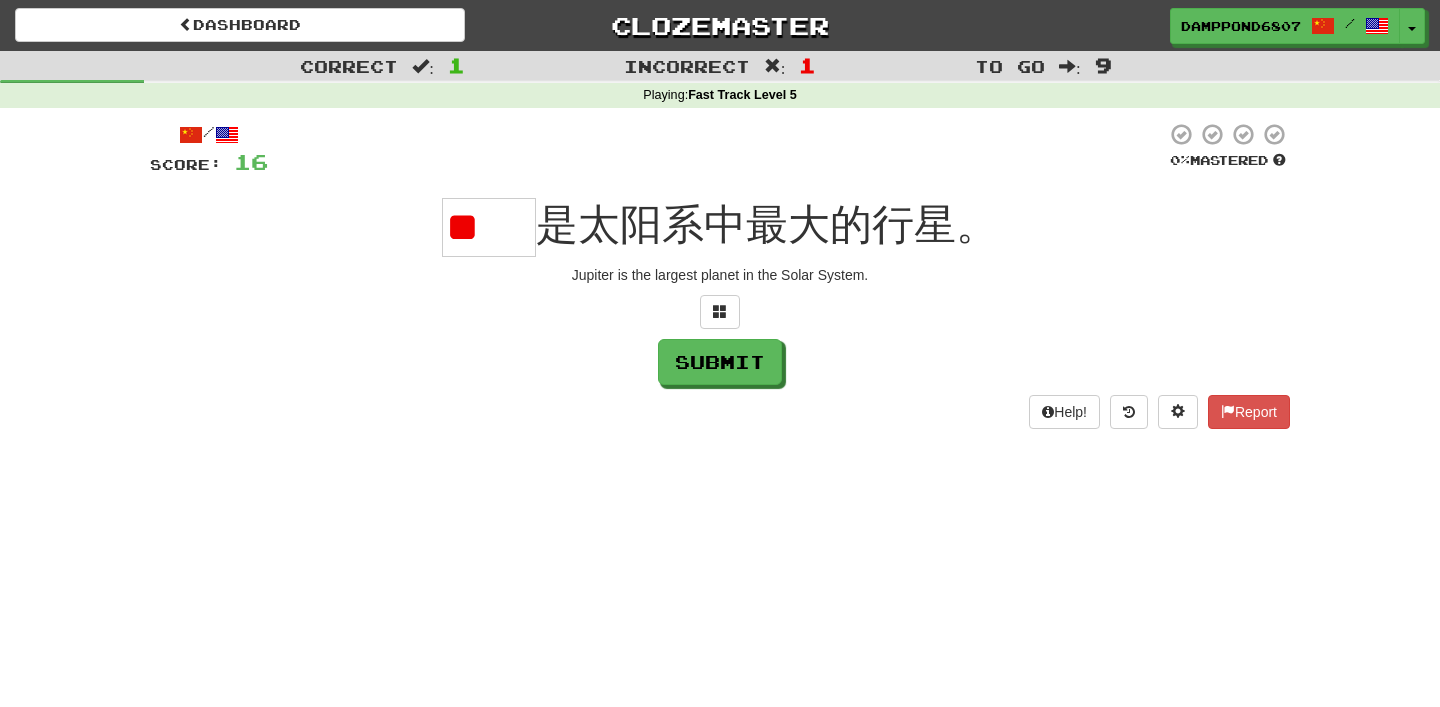 scroll, scrollTop: 0, scrollLeft: 0, axis: both 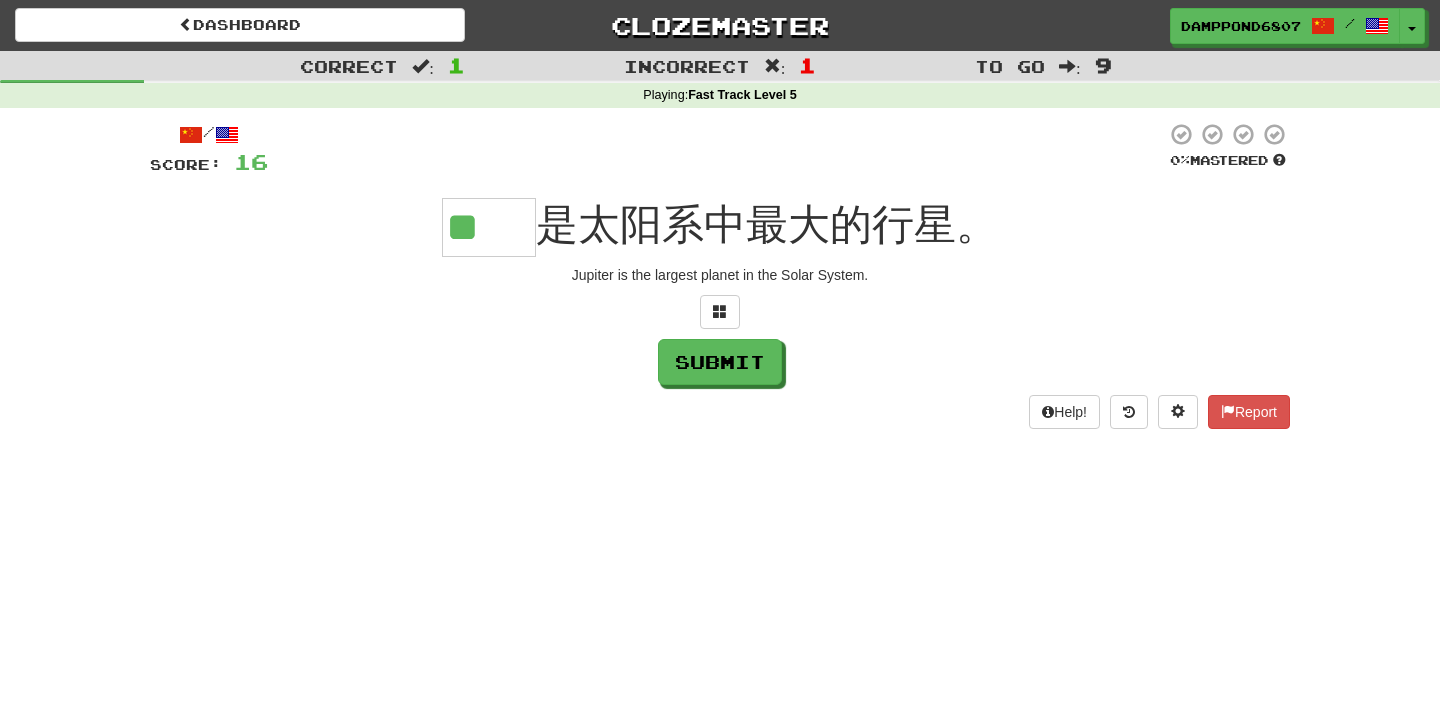 type on "**" 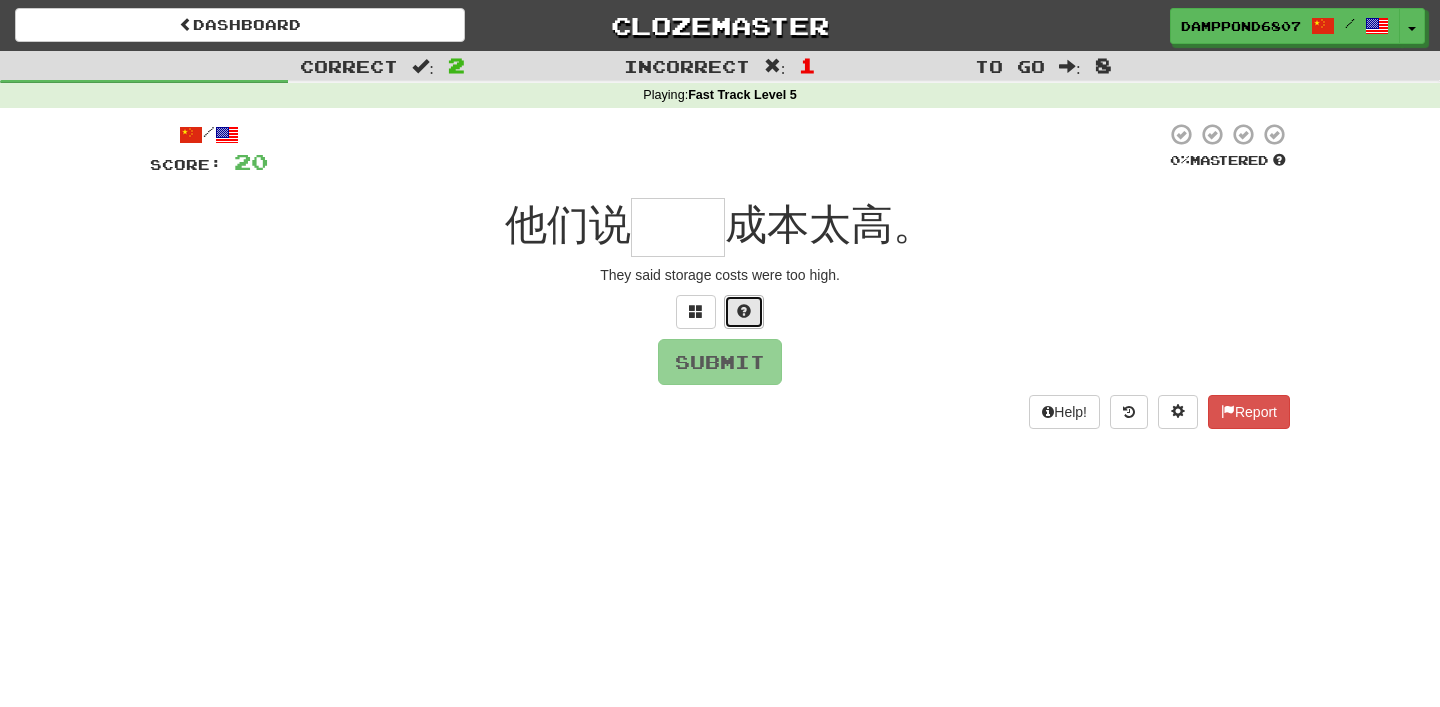 click at bounding box center (744, 311) 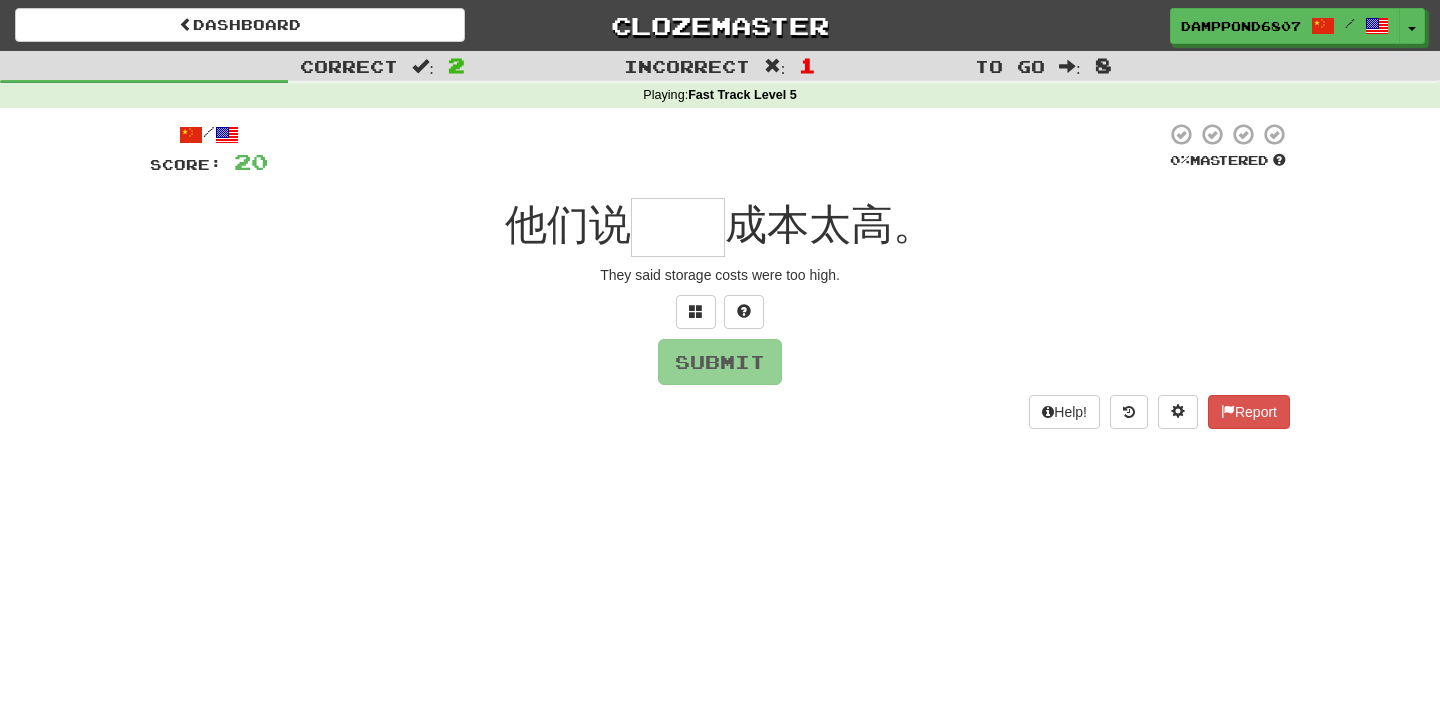 type on "*" 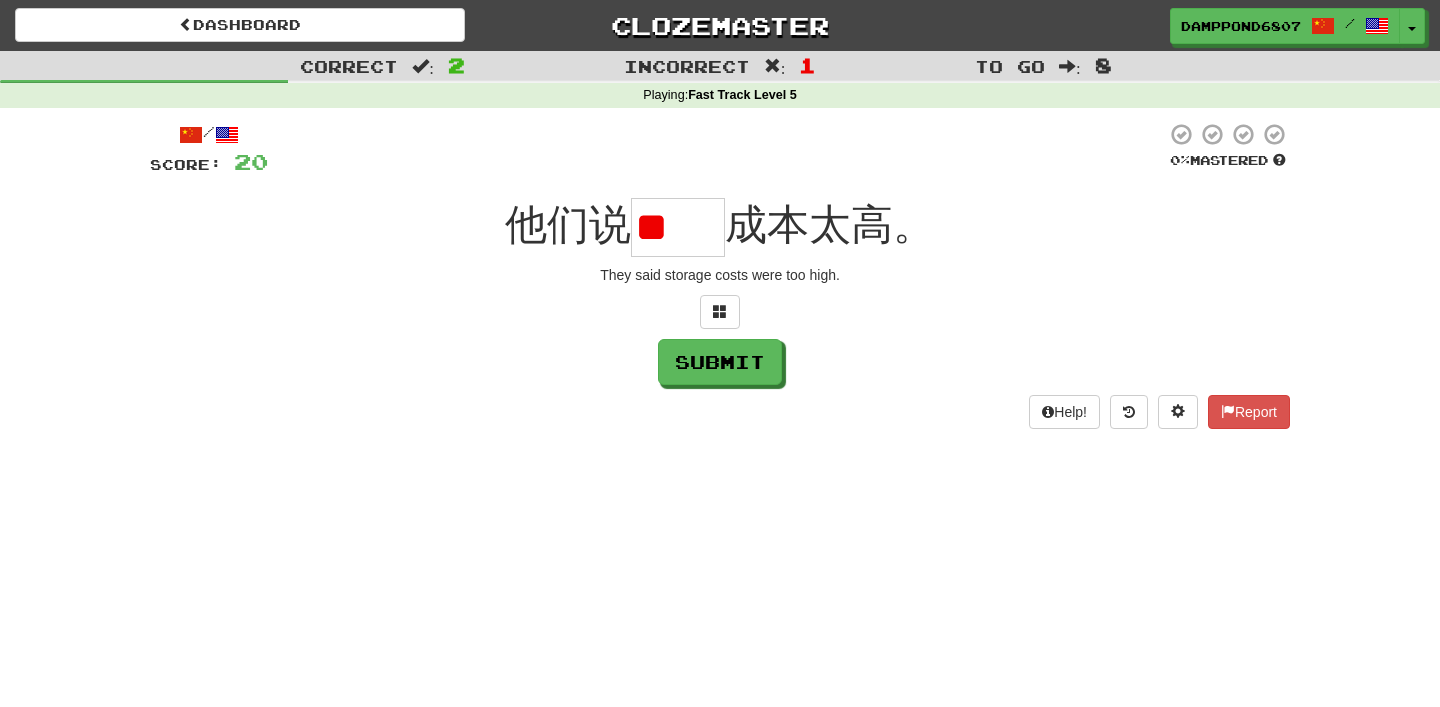 scroll, scrollTop: 0, scrollLeft: 0, axis: both 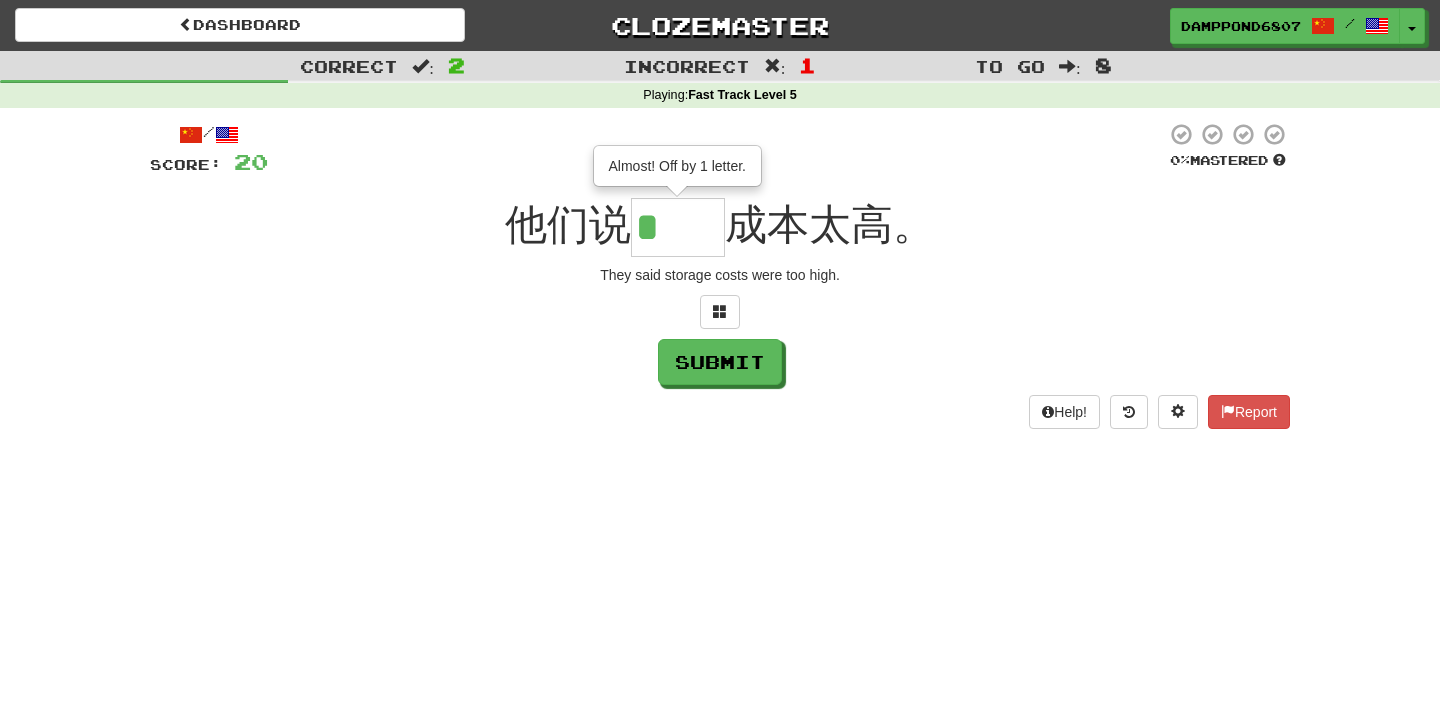 type on "**" 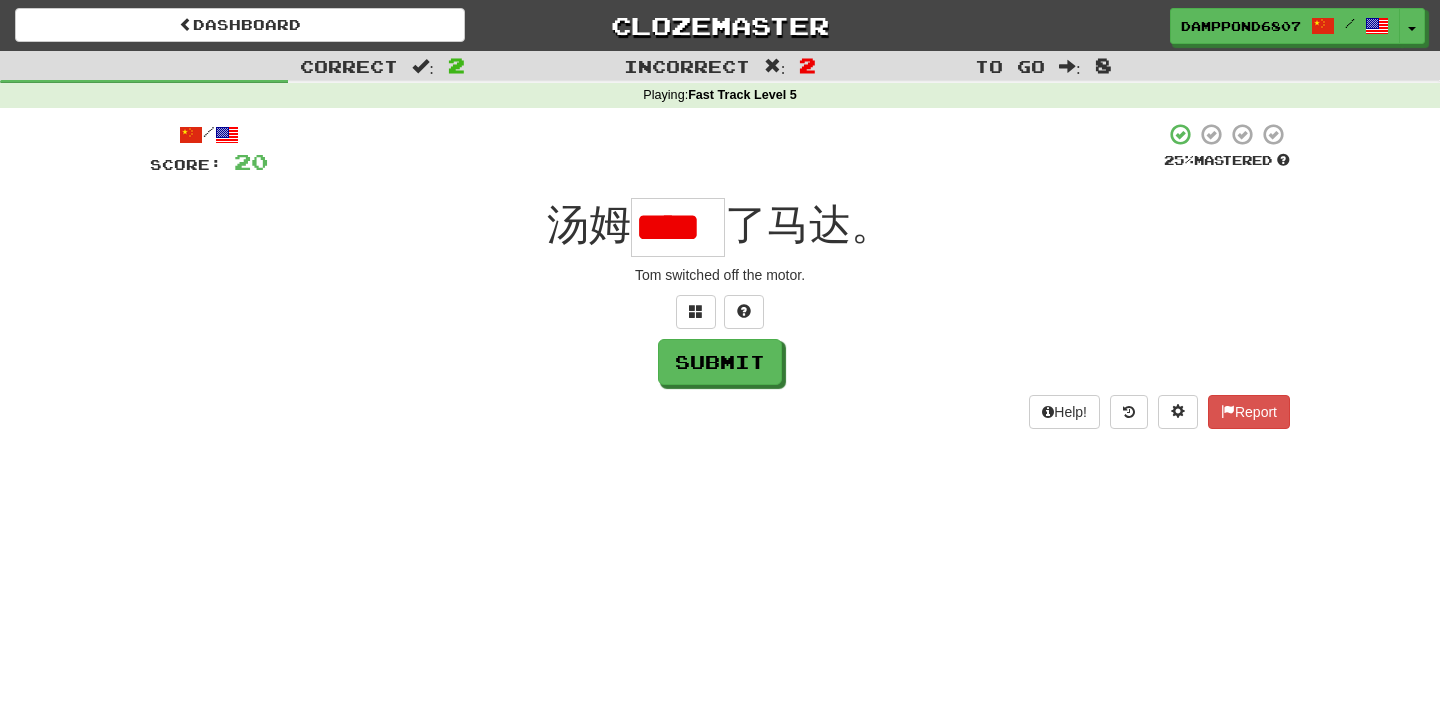 scroll, scrollTop: 0, scrollLeft: 7, axis: horizontal 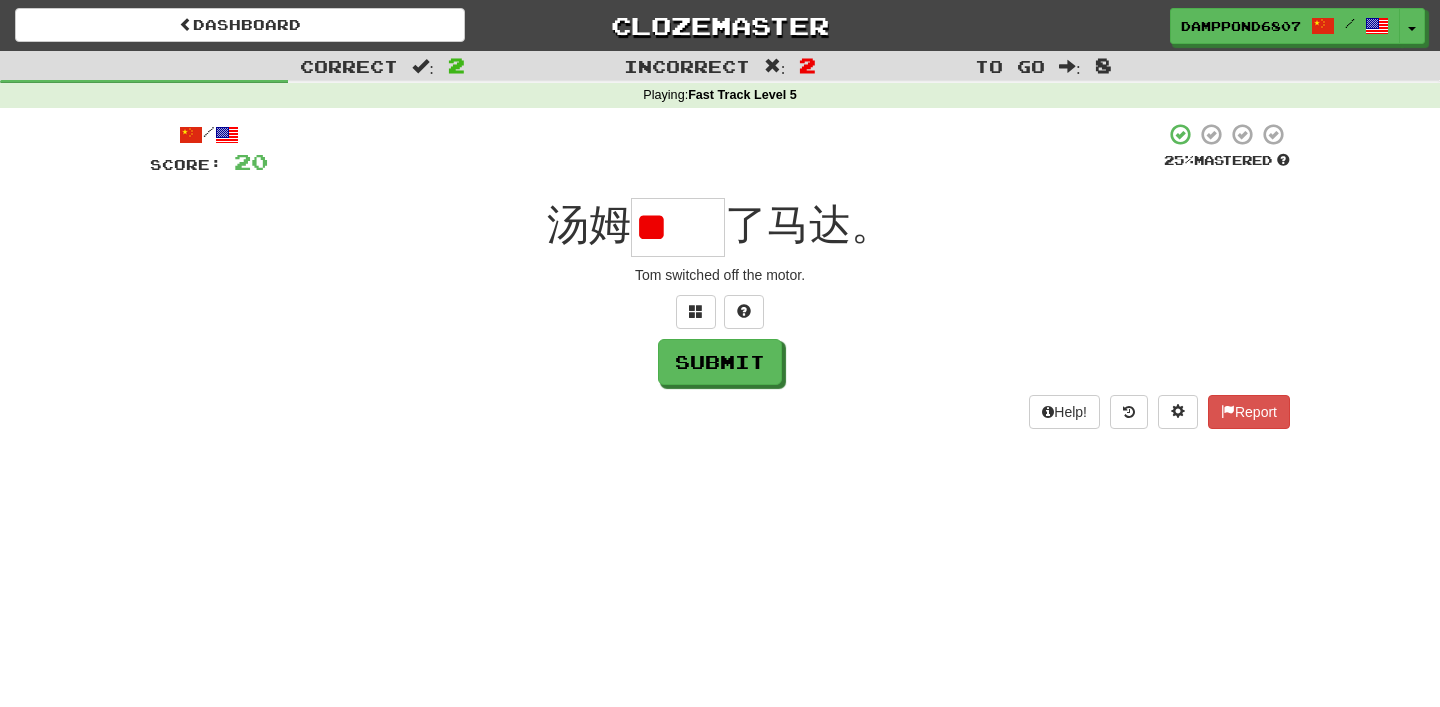 type on "*" 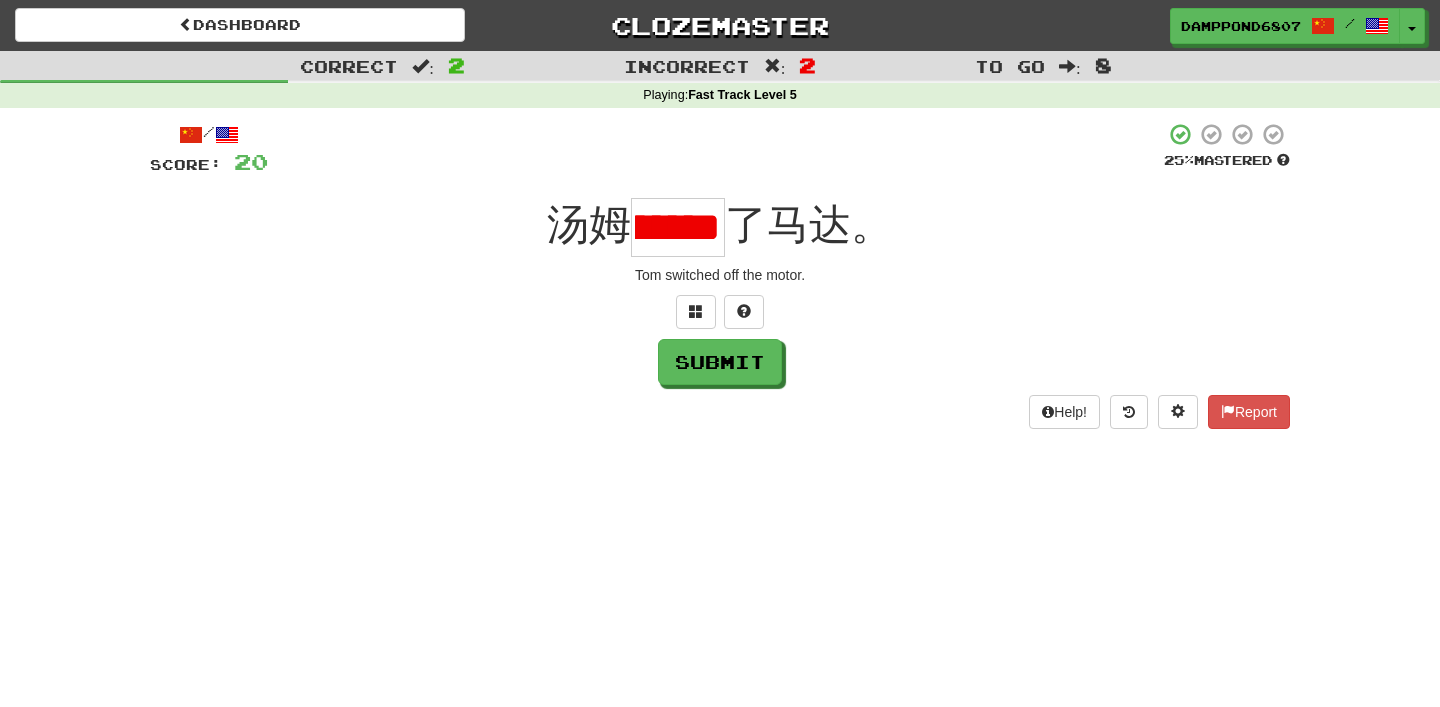 scroll, scrollTop: 0, scrollLeft: 0, axis: both 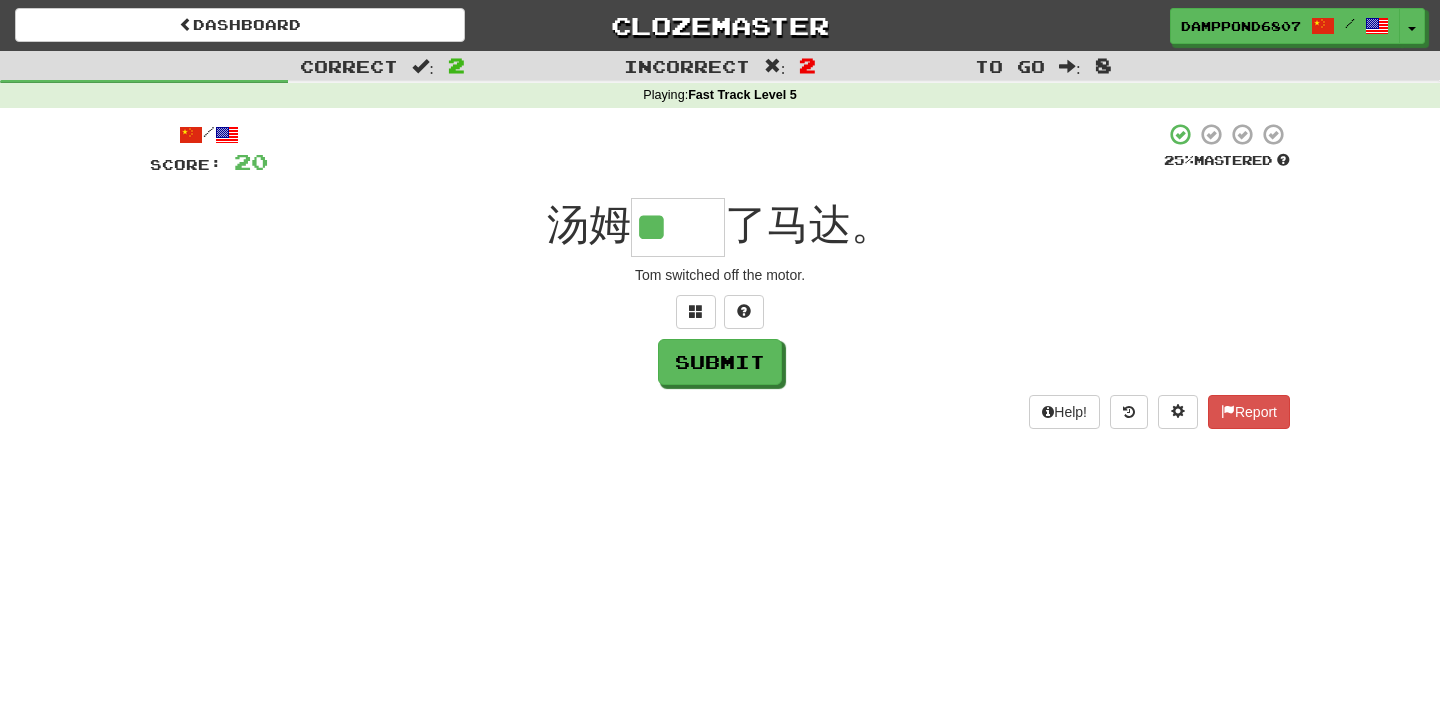 type on "**" 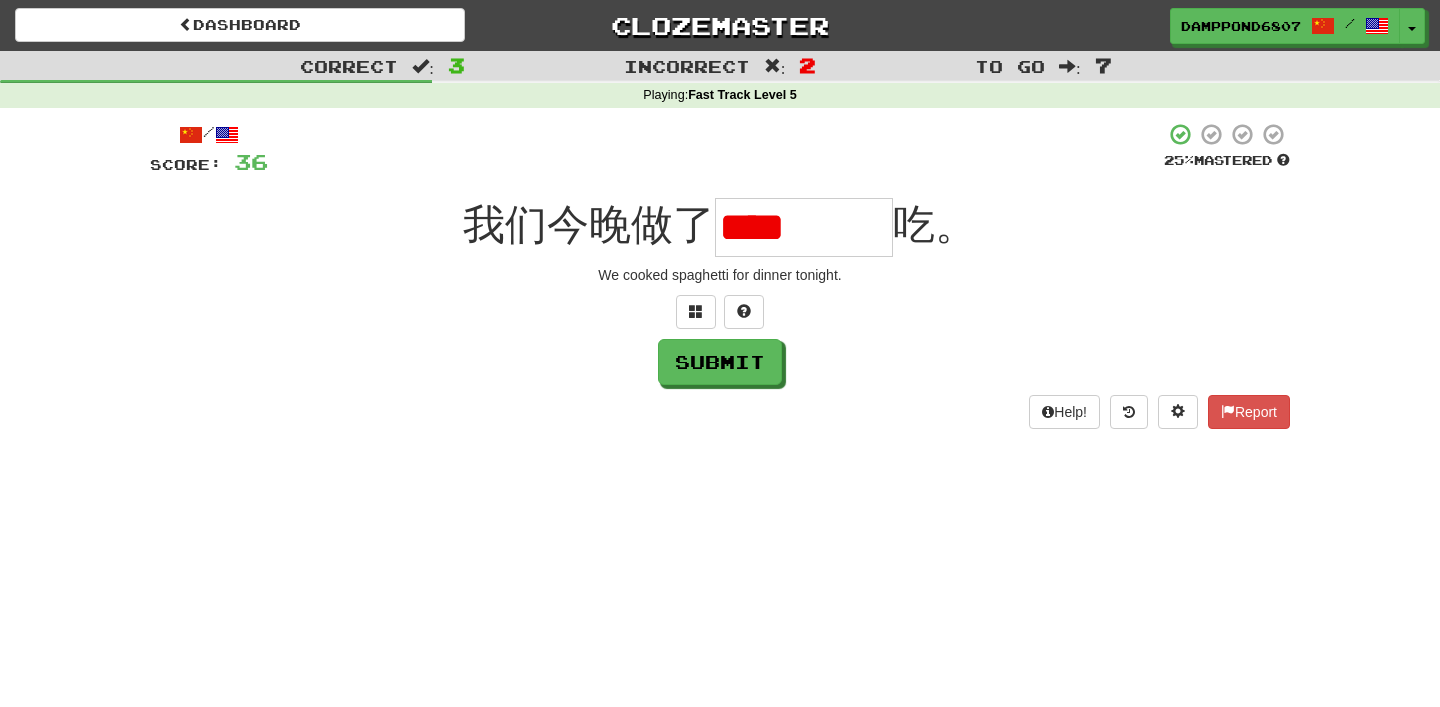 scroll, scrollTop: 0, scrollLeft: 0, axis: both 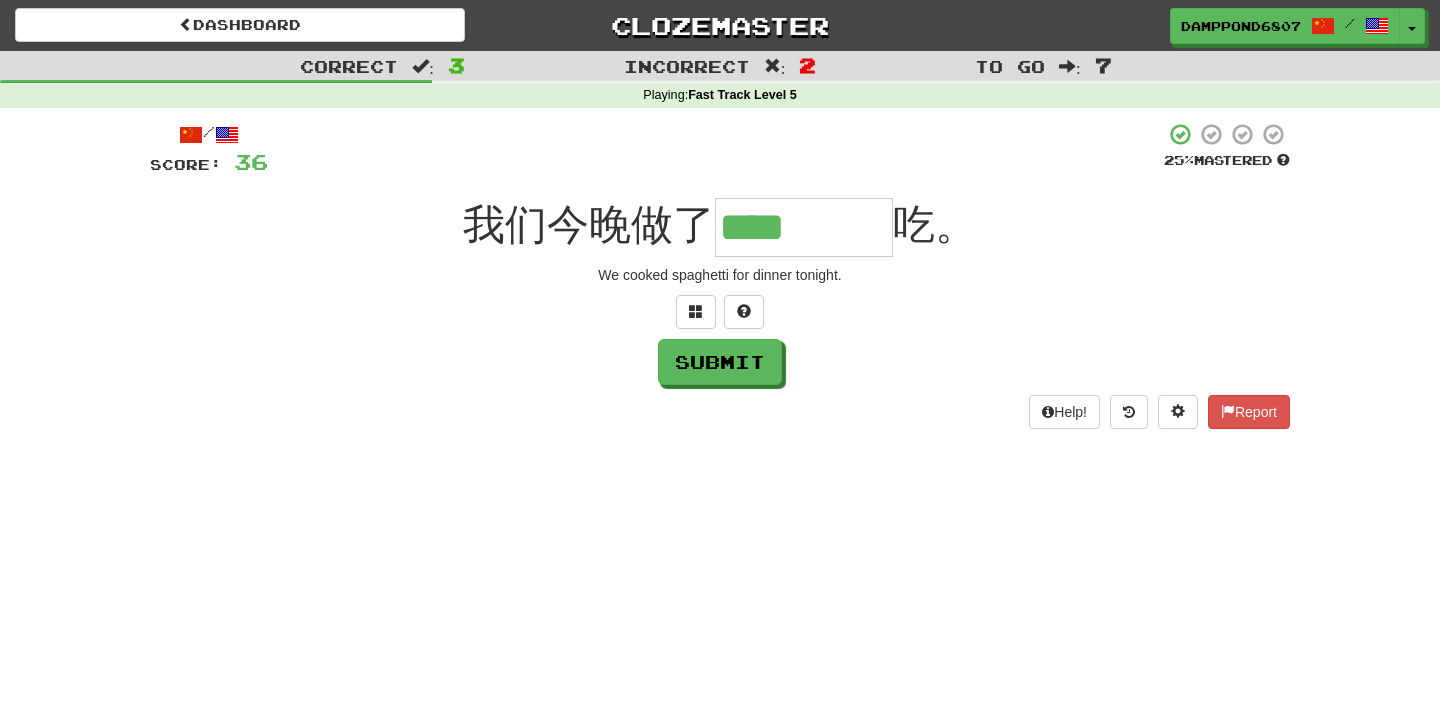 type on "****" 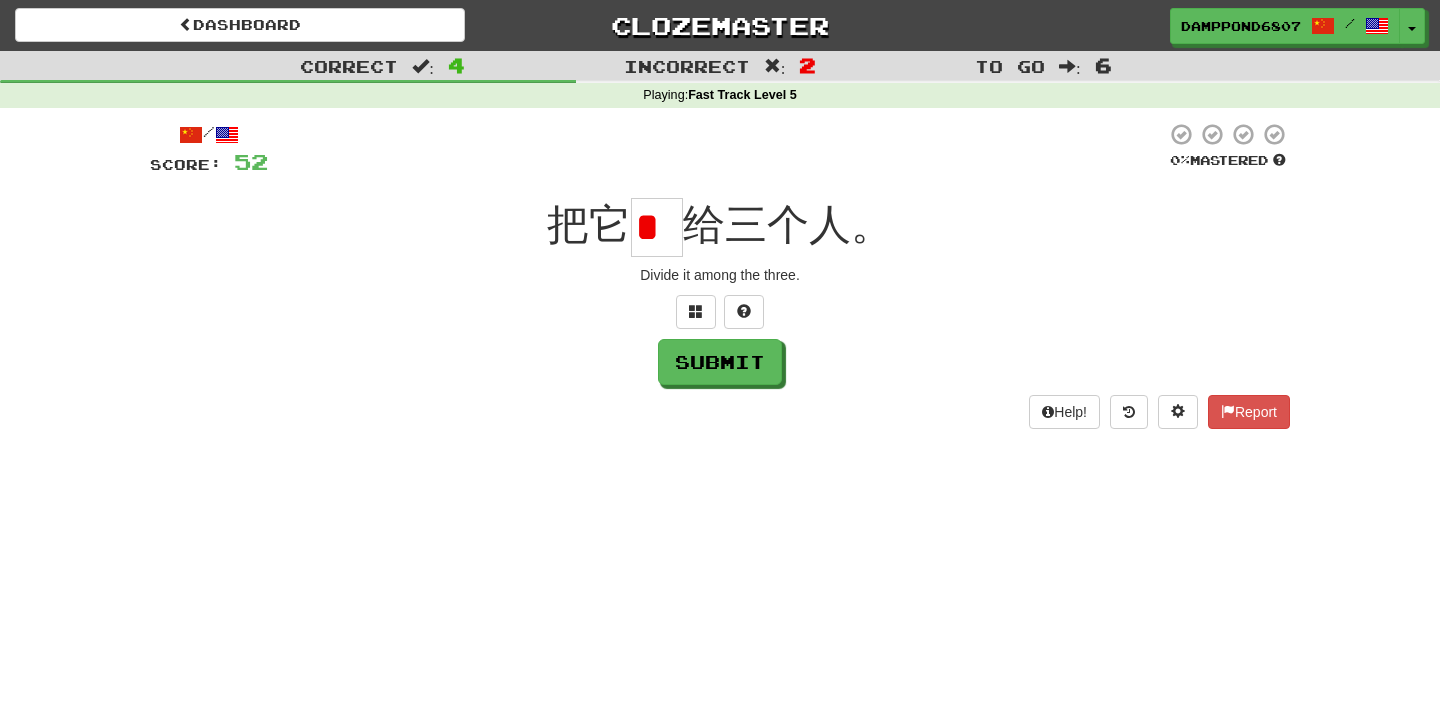 scroll, scrollTop: 0, scrollLeft: 0, axis: both 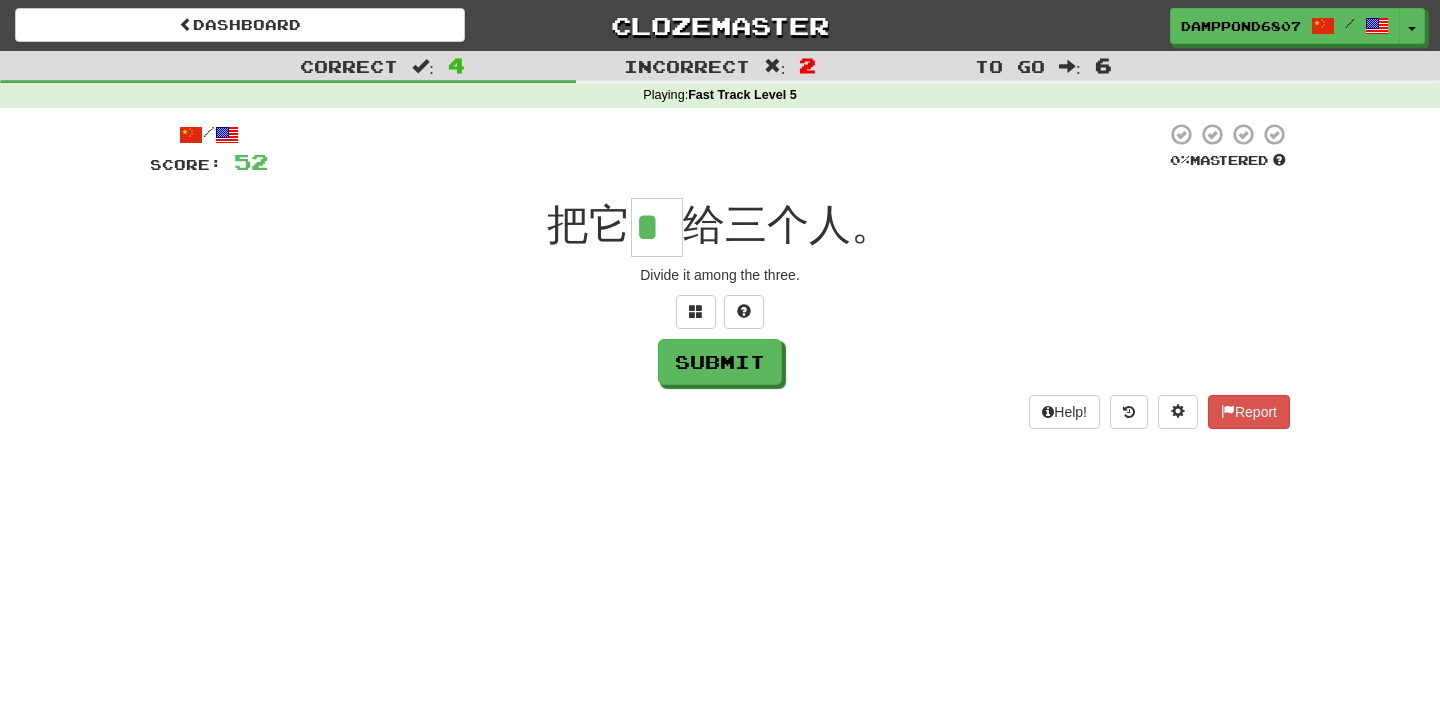 type on "*" 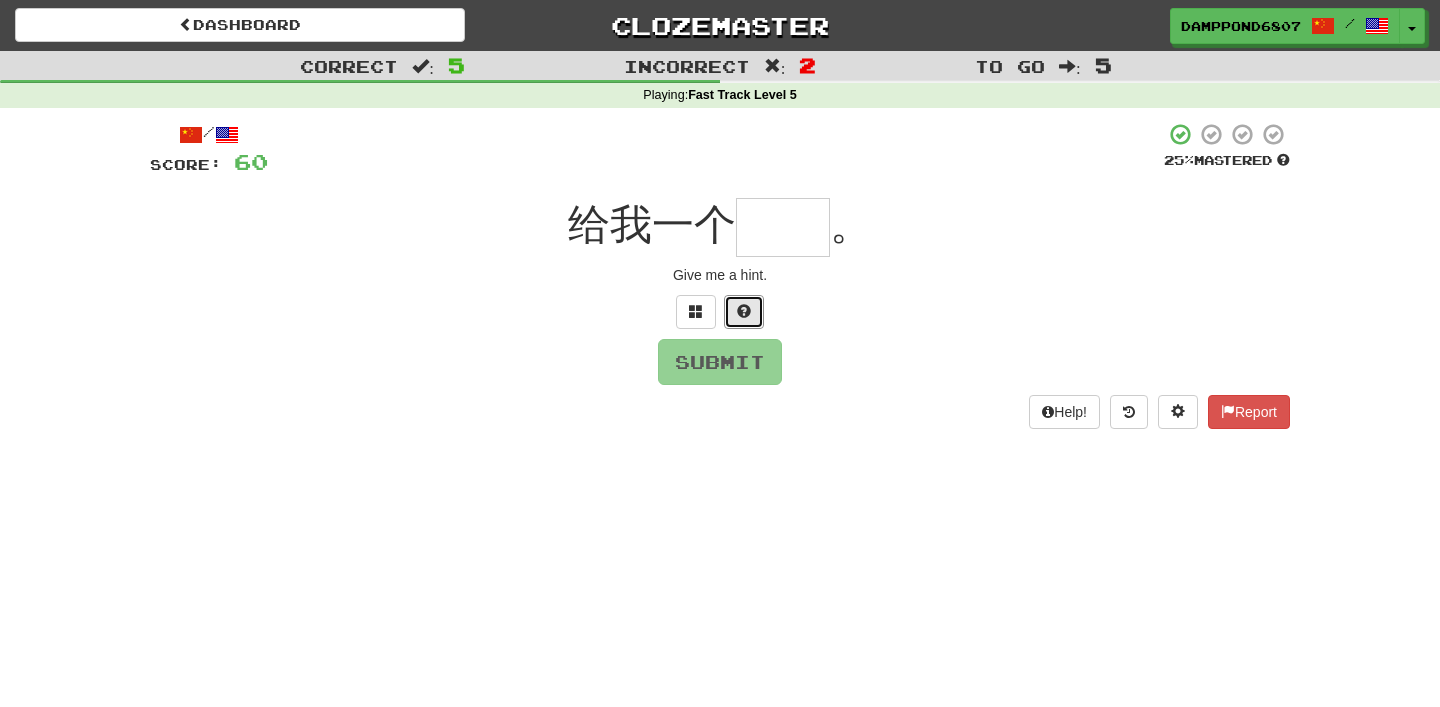 click at bounding box center (744, 312) 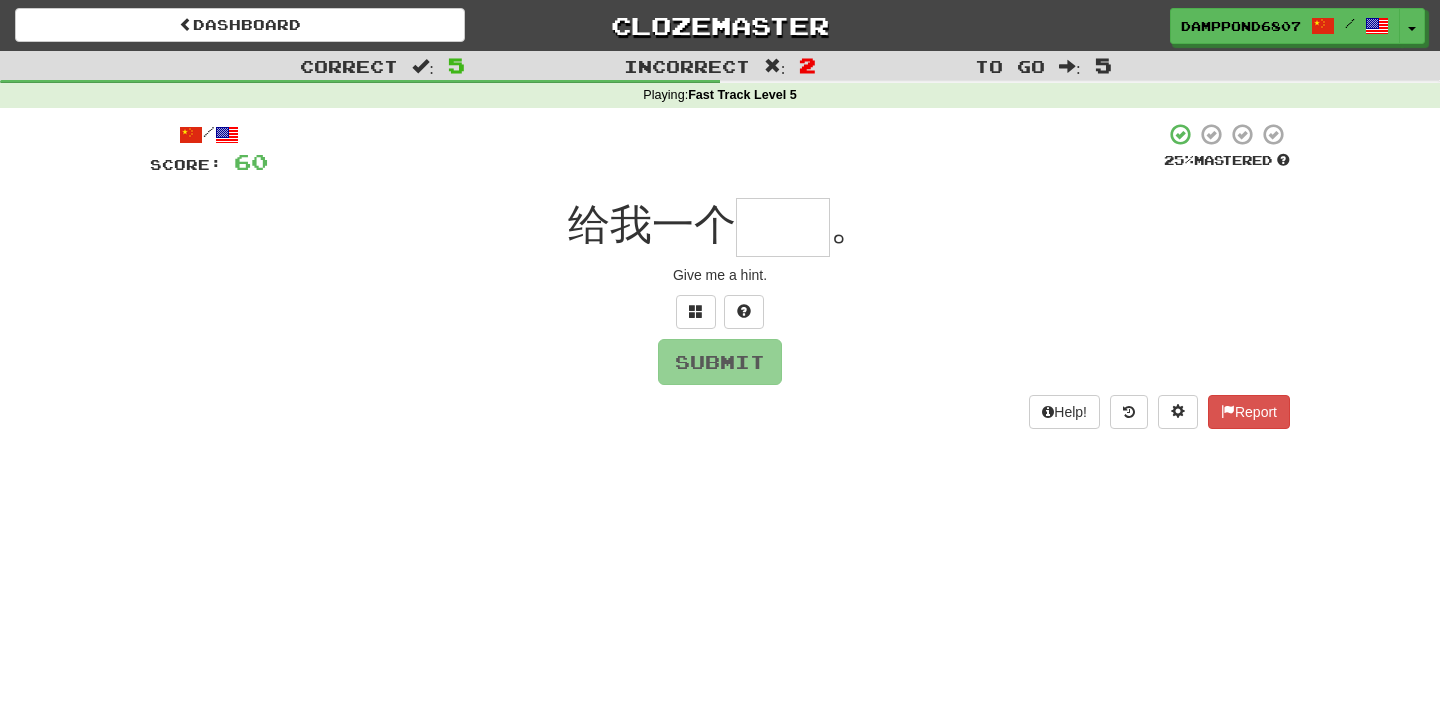 type on "*" 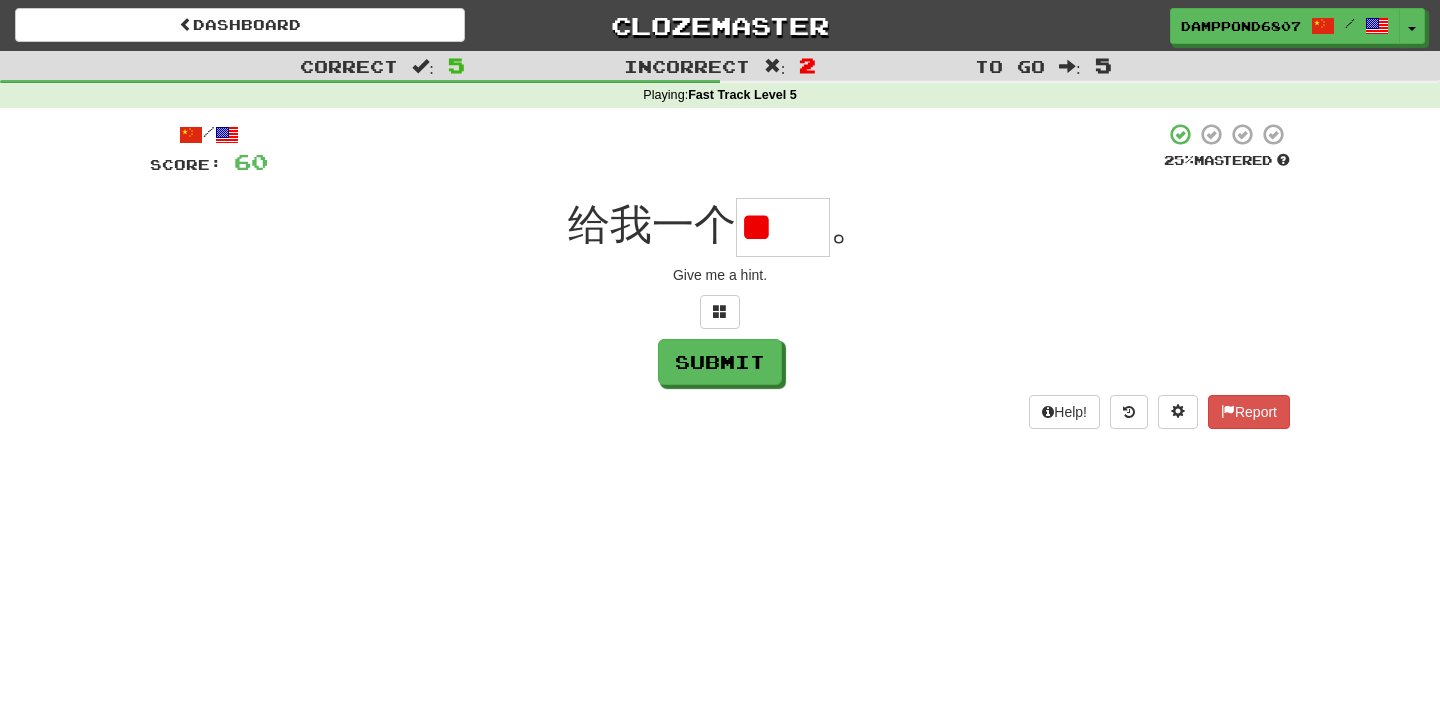 type on "*" 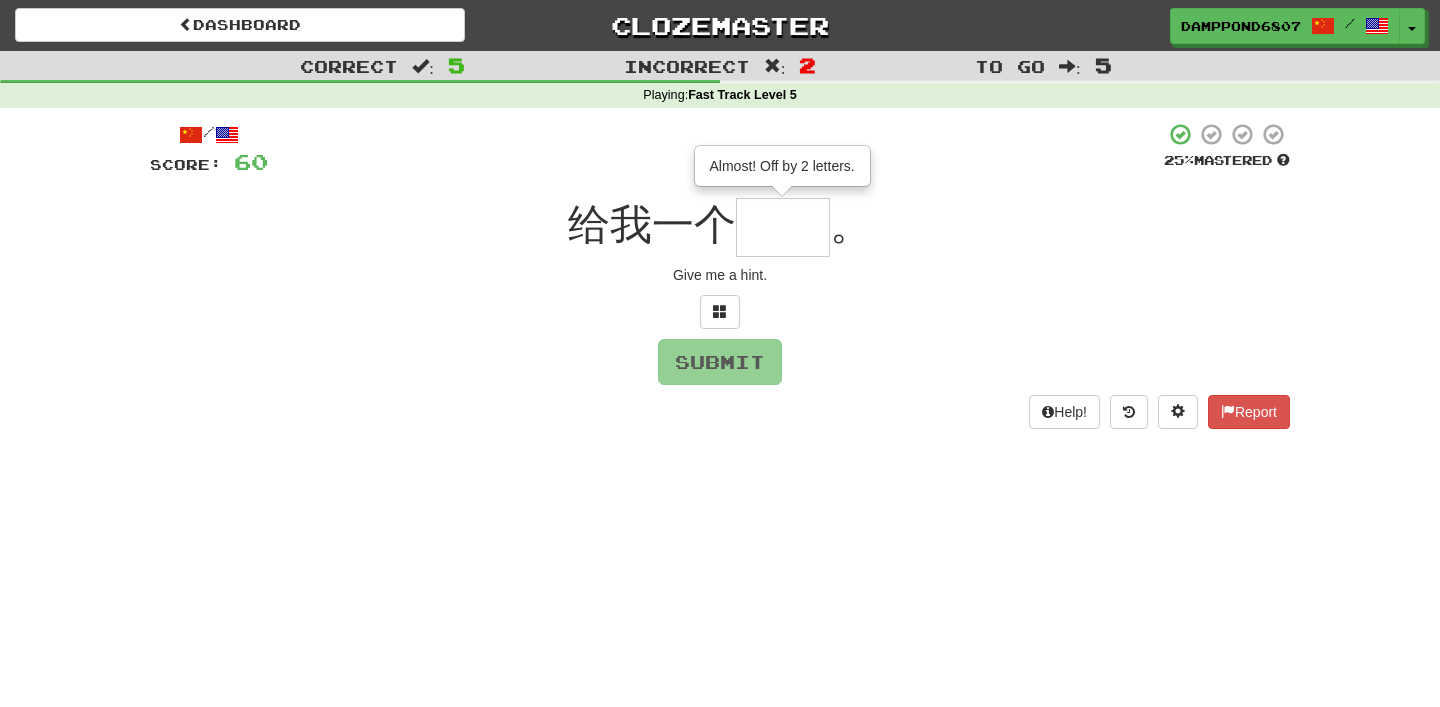 type on "**" 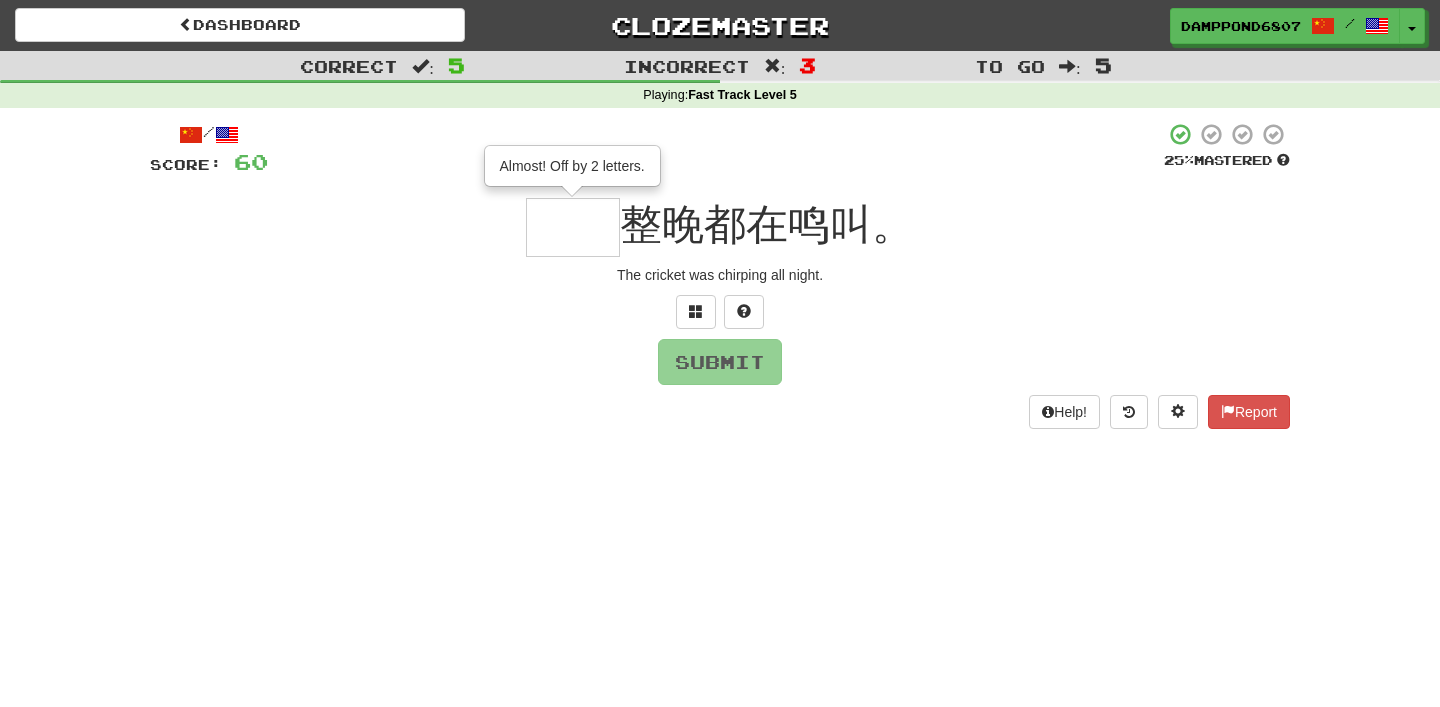 type on "**" 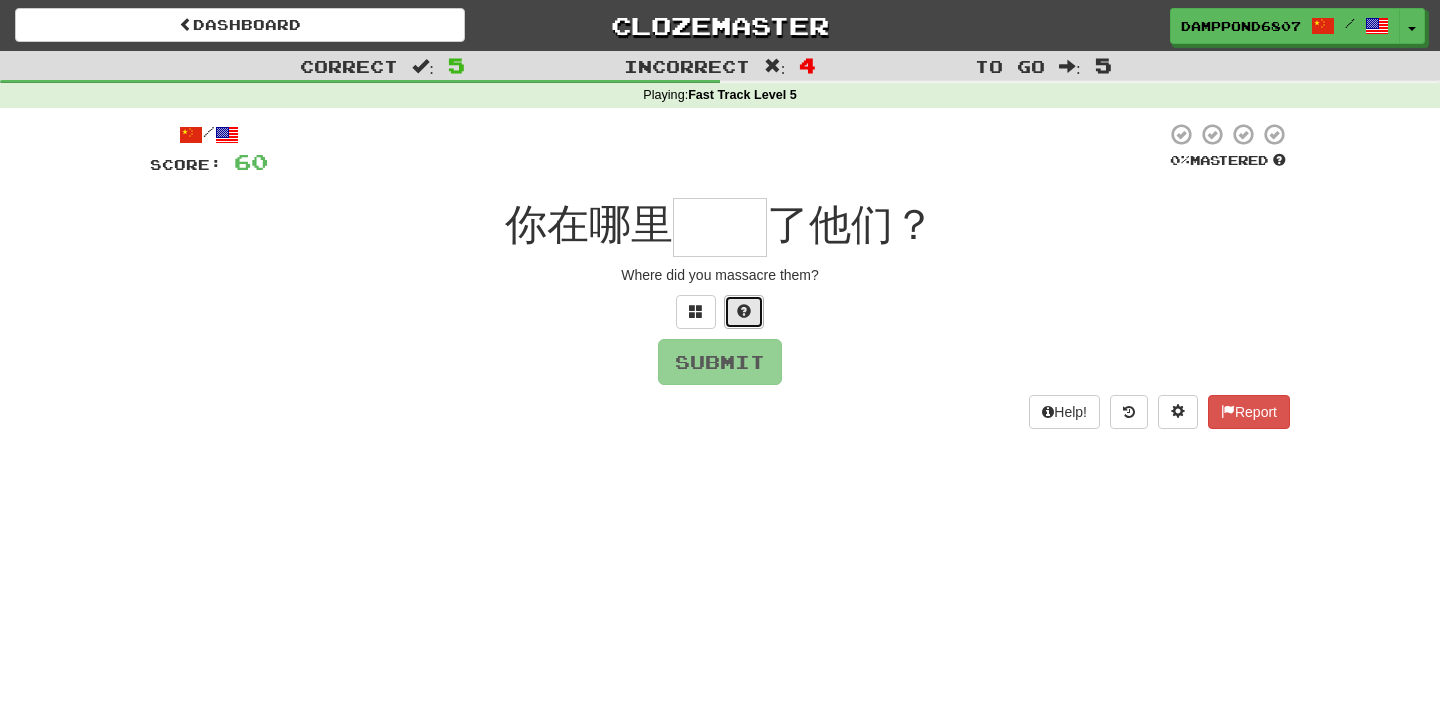 click at bounding box center (744, 311) 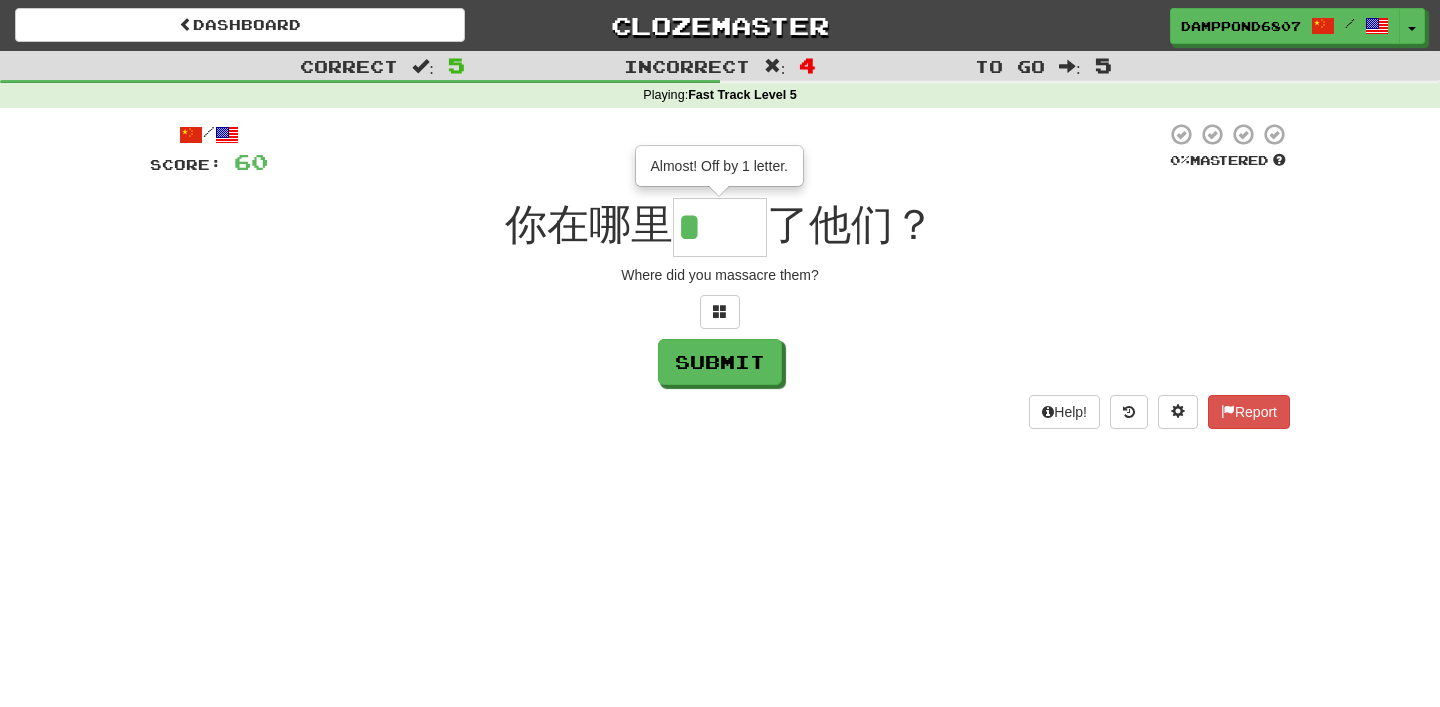 type on "**" 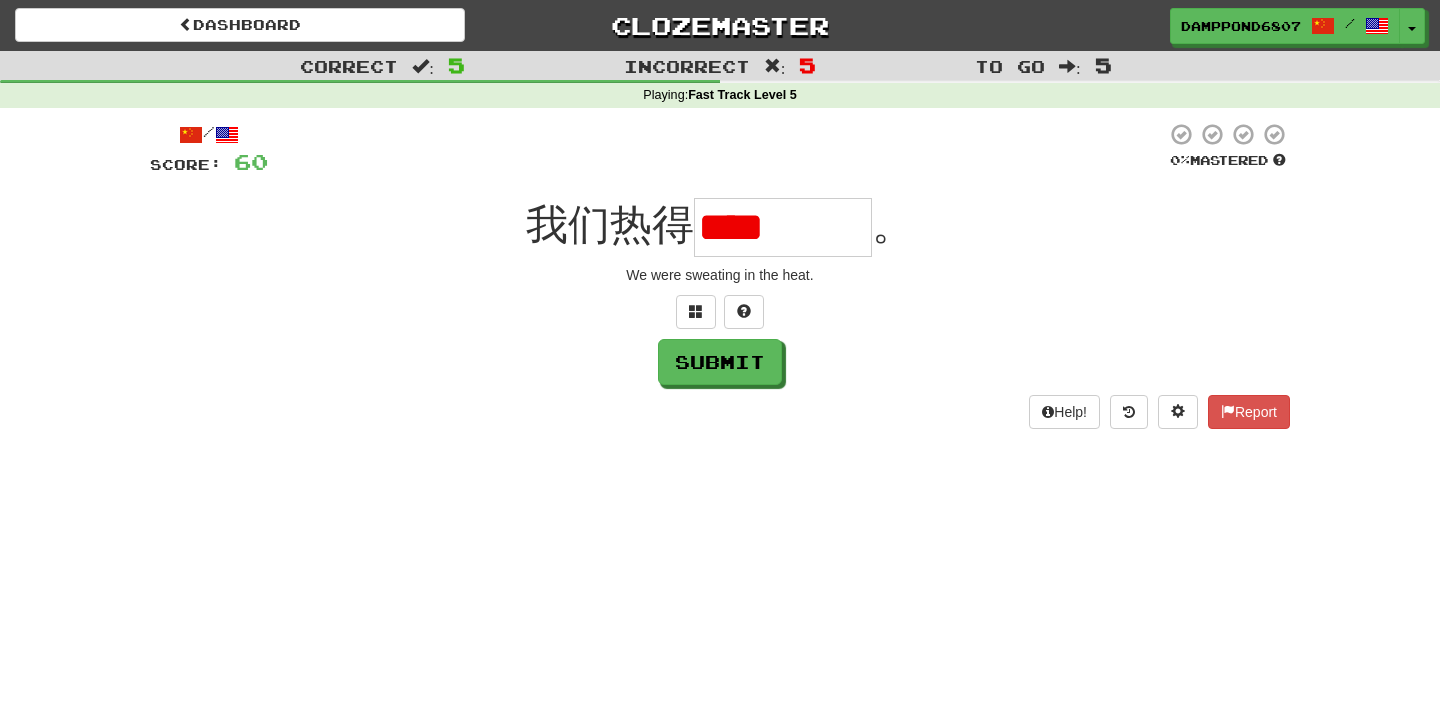 scroll, scrollTop: 0, scrollLeft: 0, axis: both 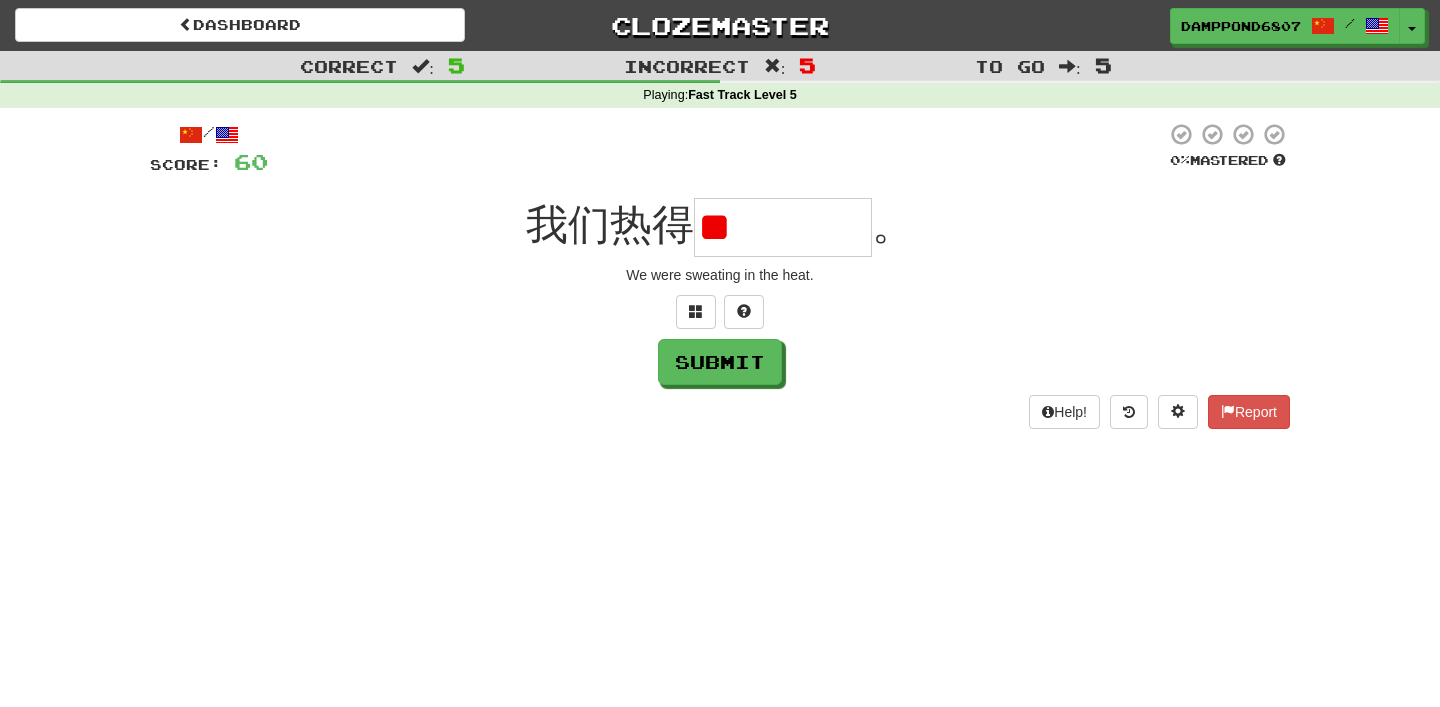 type on "*" 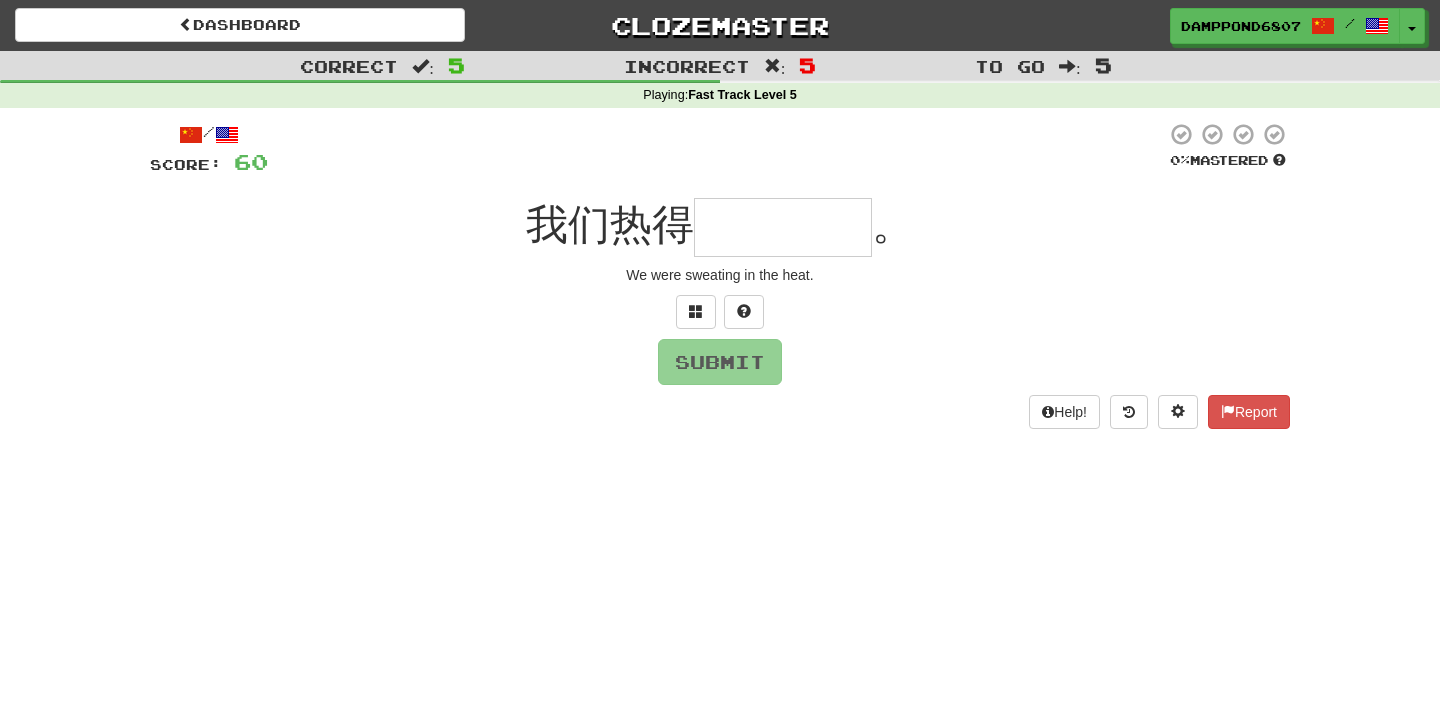 type on "****" 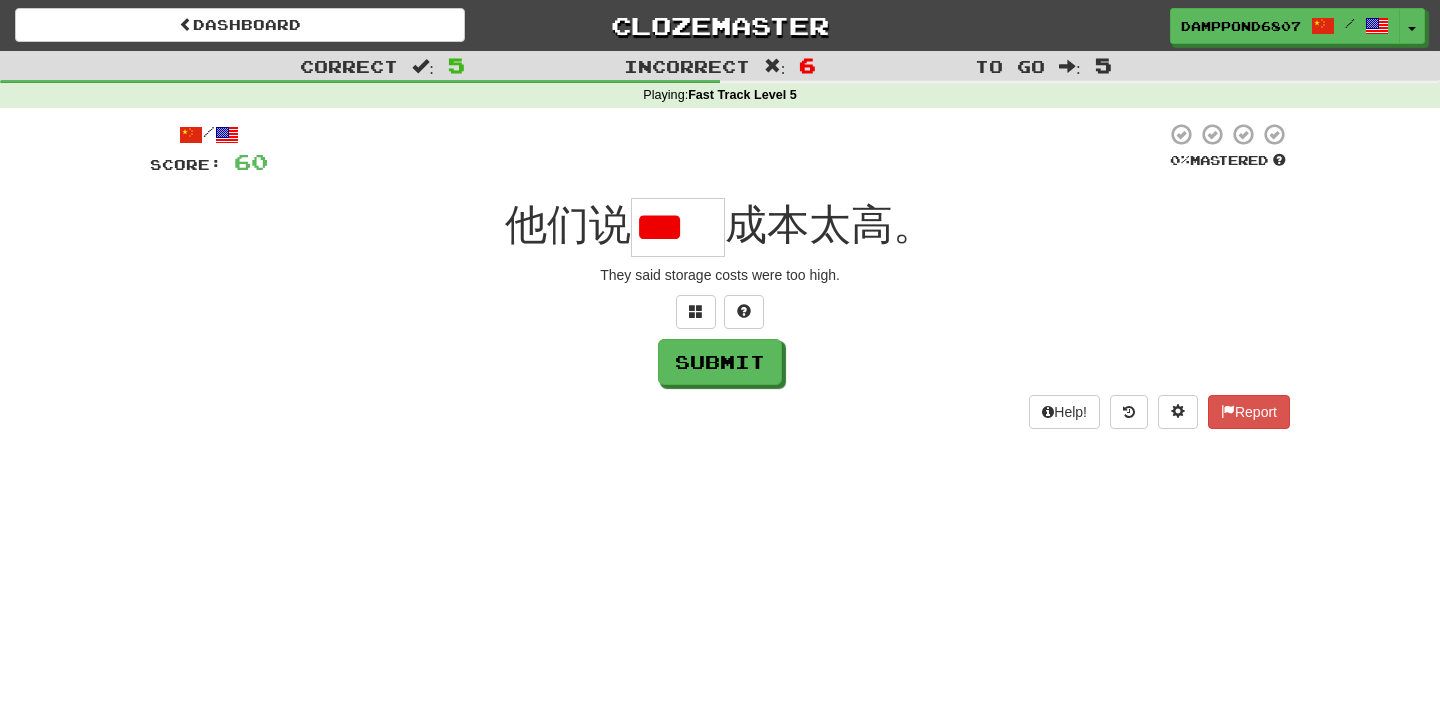 scroll, scrollTop: 0, scrollLeft: 0, axis: both 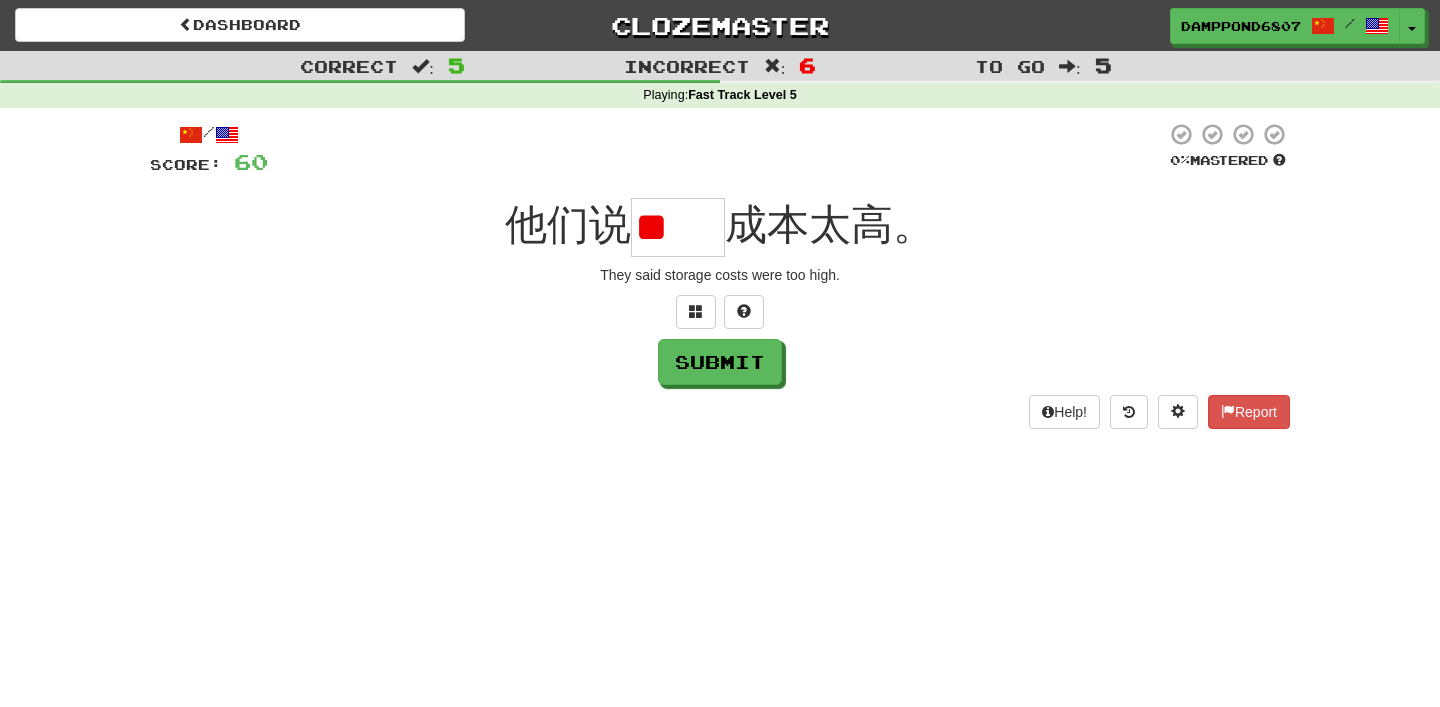 type on "*" 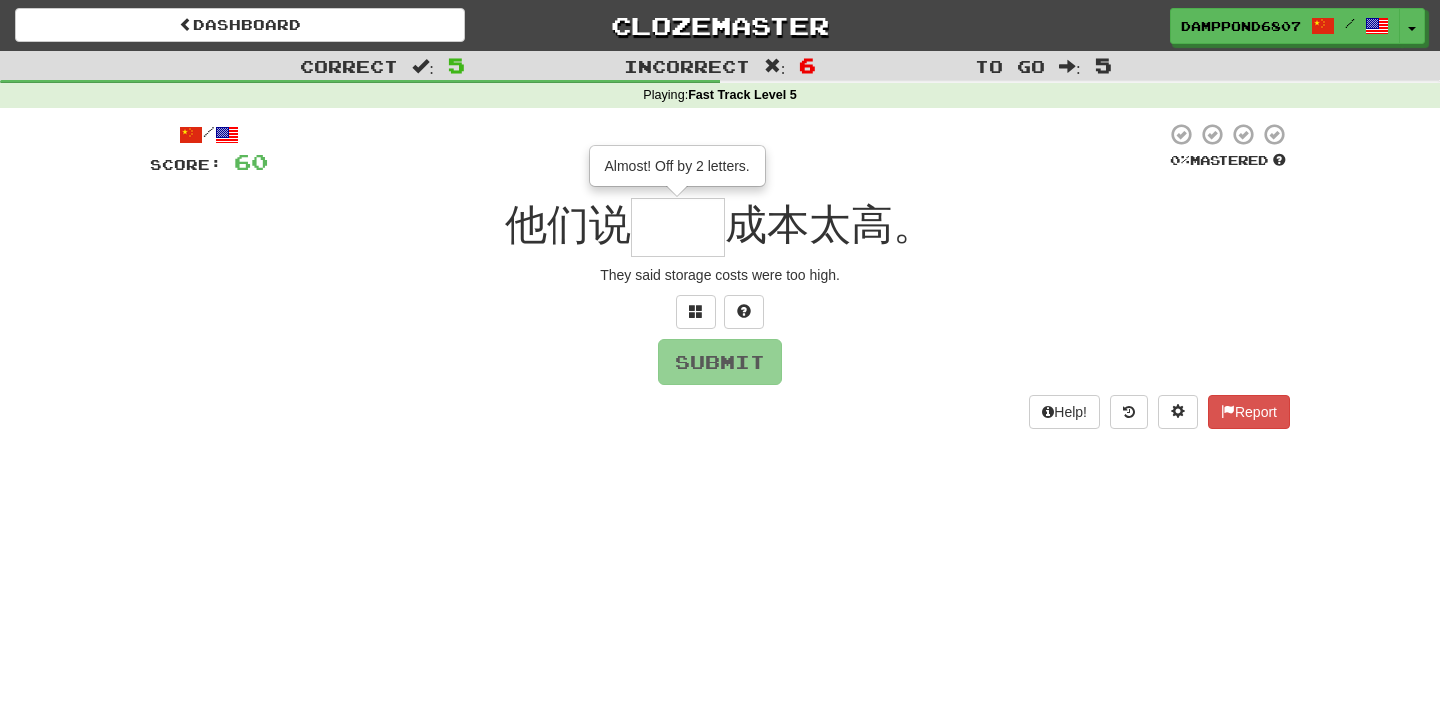 type on "**" 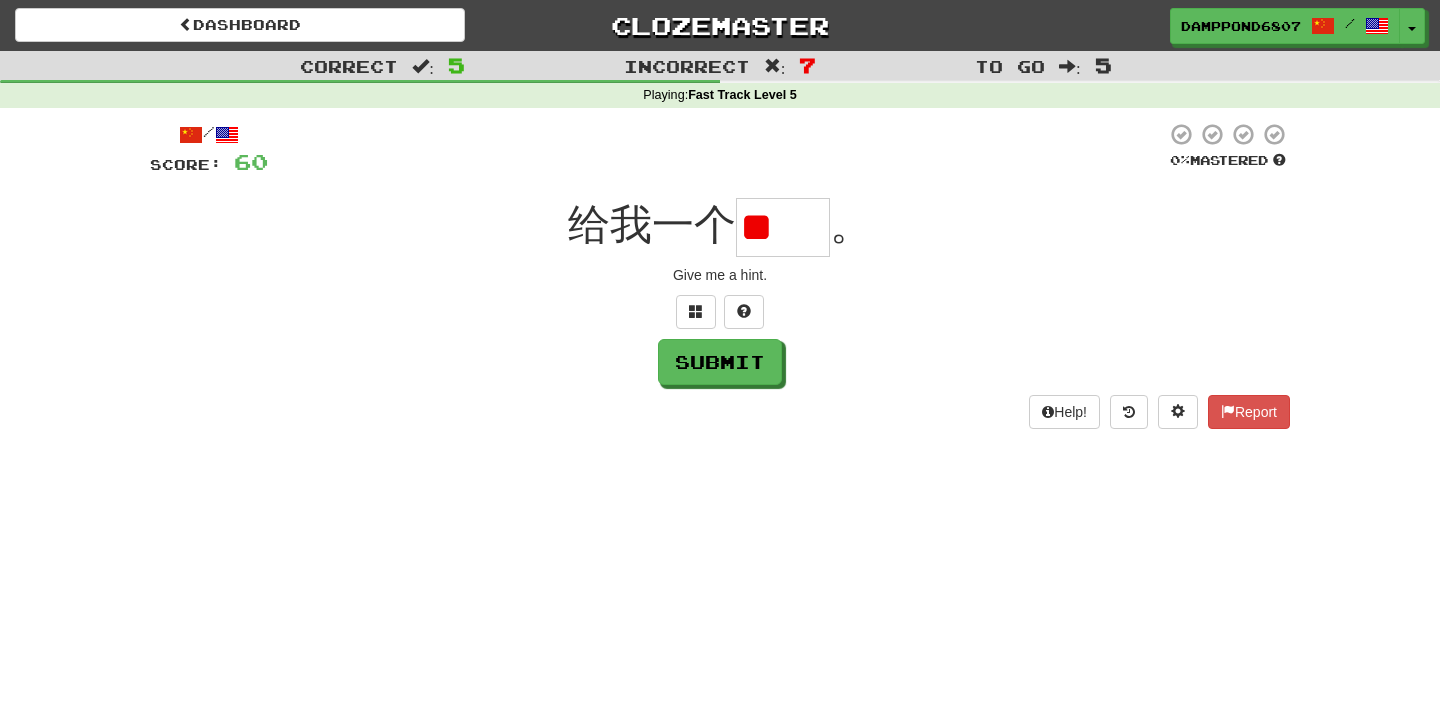 type on "*" 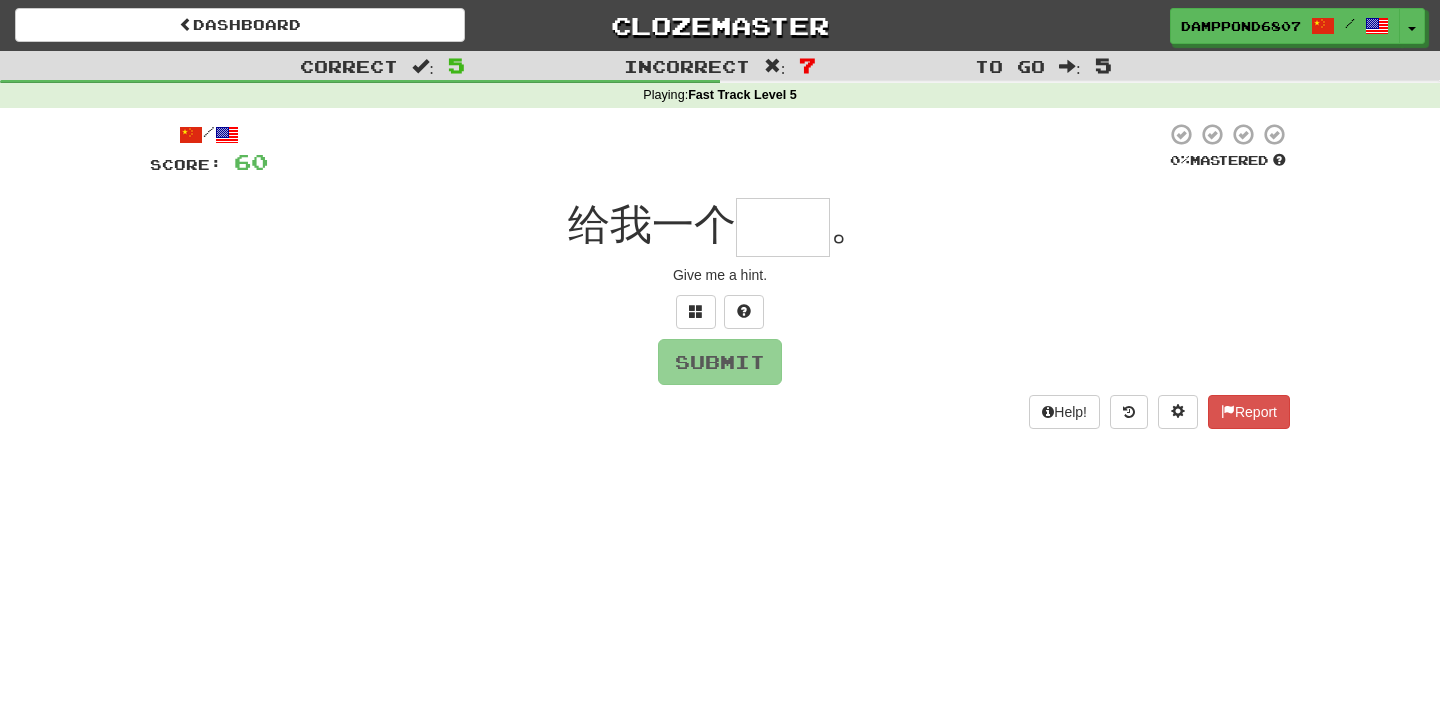 type on "*" 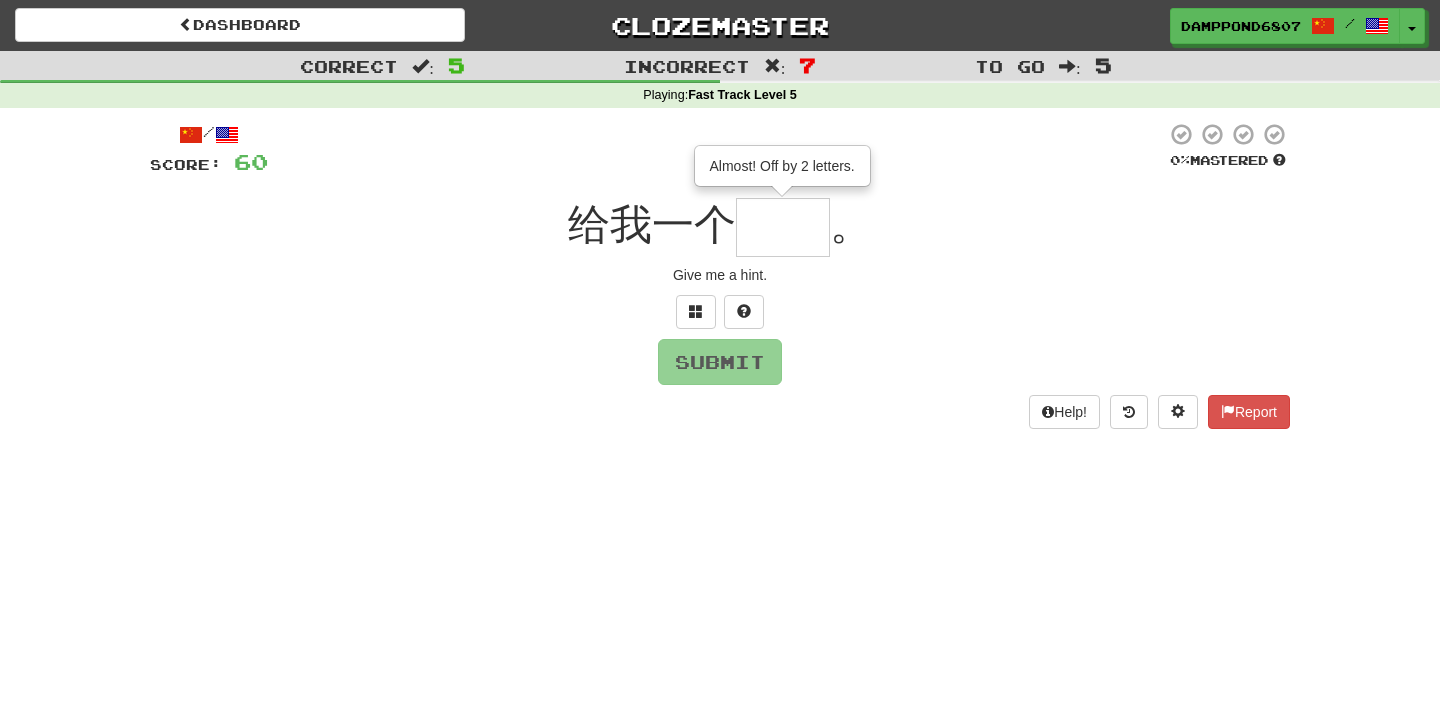 type on "**" 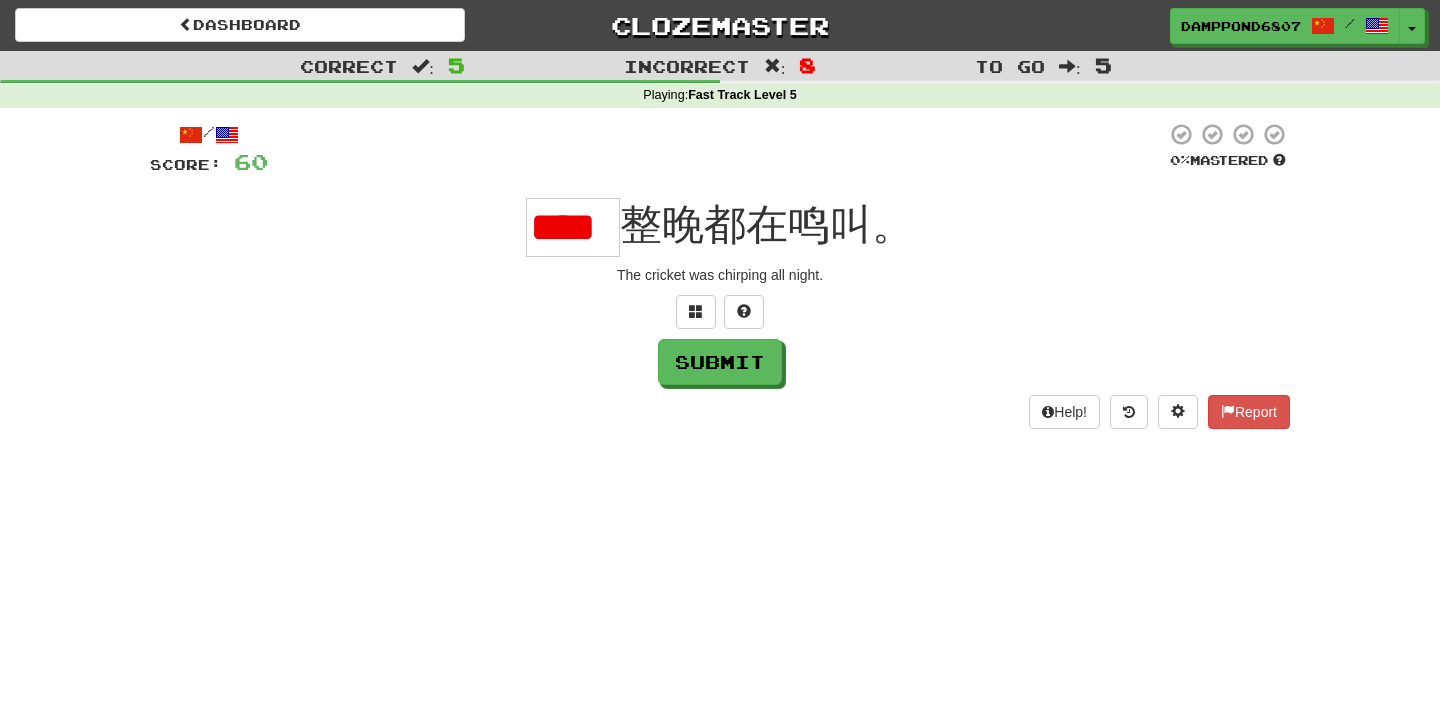 scroll, scrollTop: 0, scrollLeft: 0, axis: both 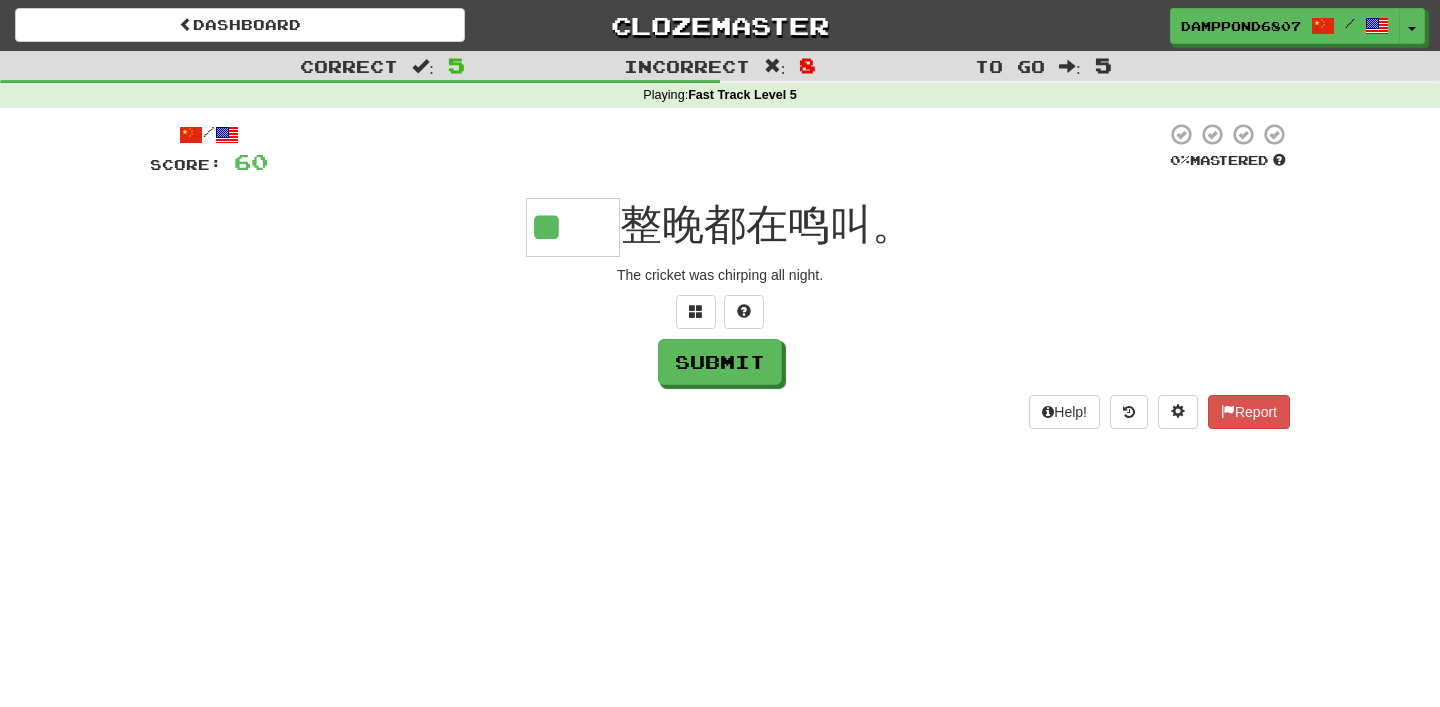 type on "**" 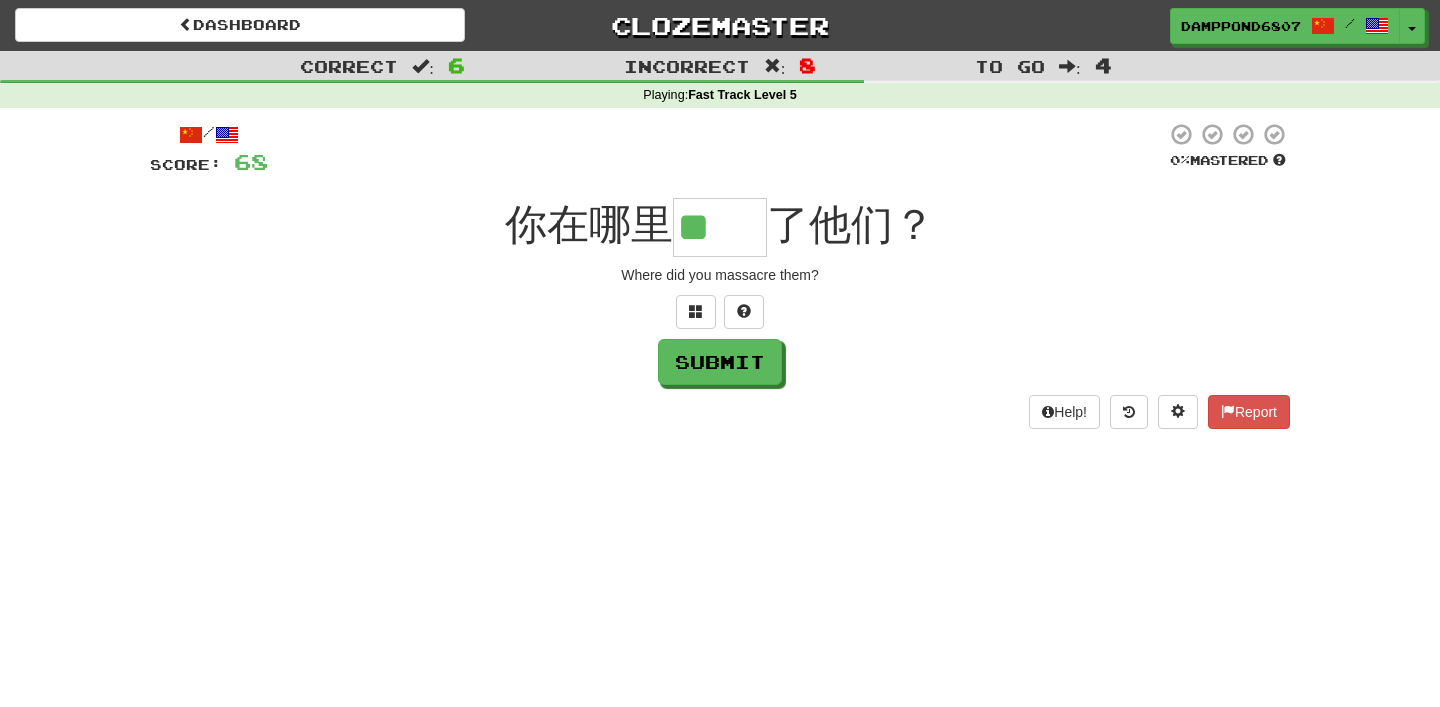 scroll, scrollTop: 0, scrollLeft: 0, axis: both 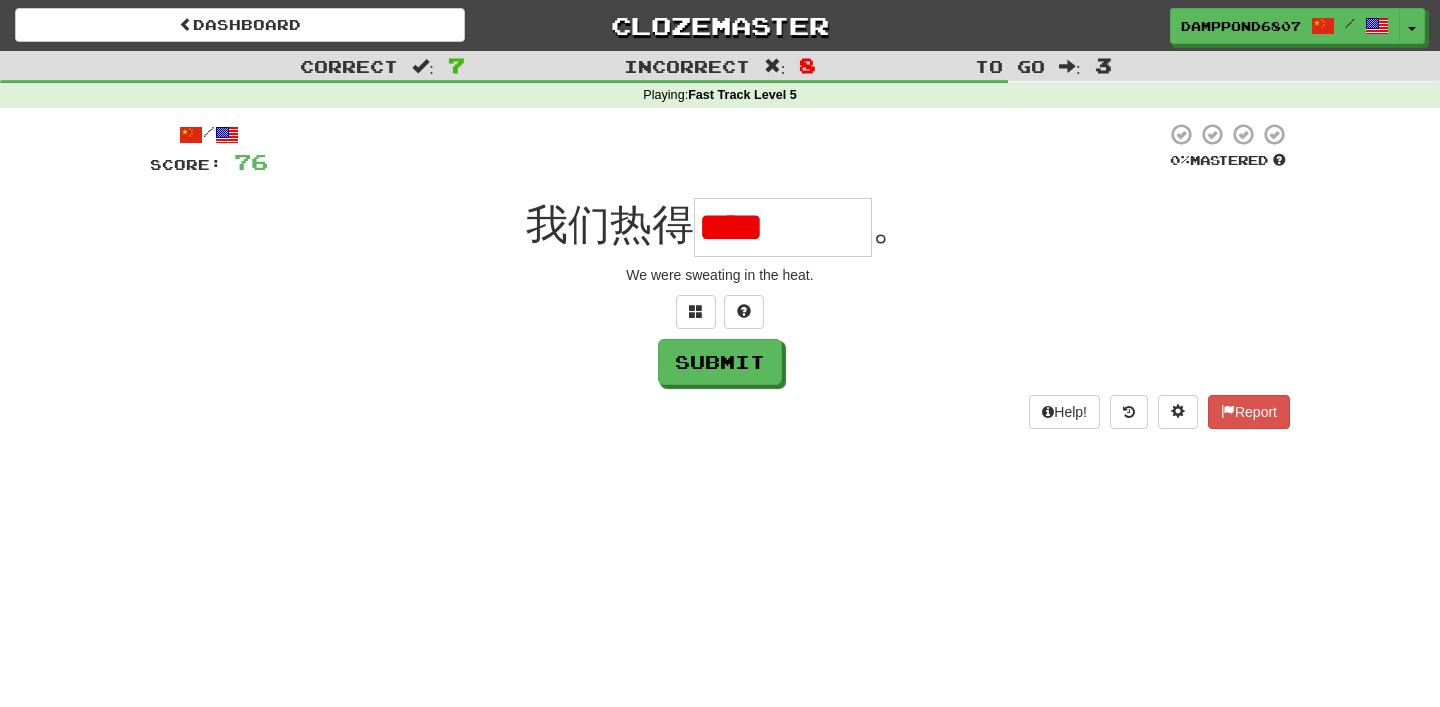 type on "****" 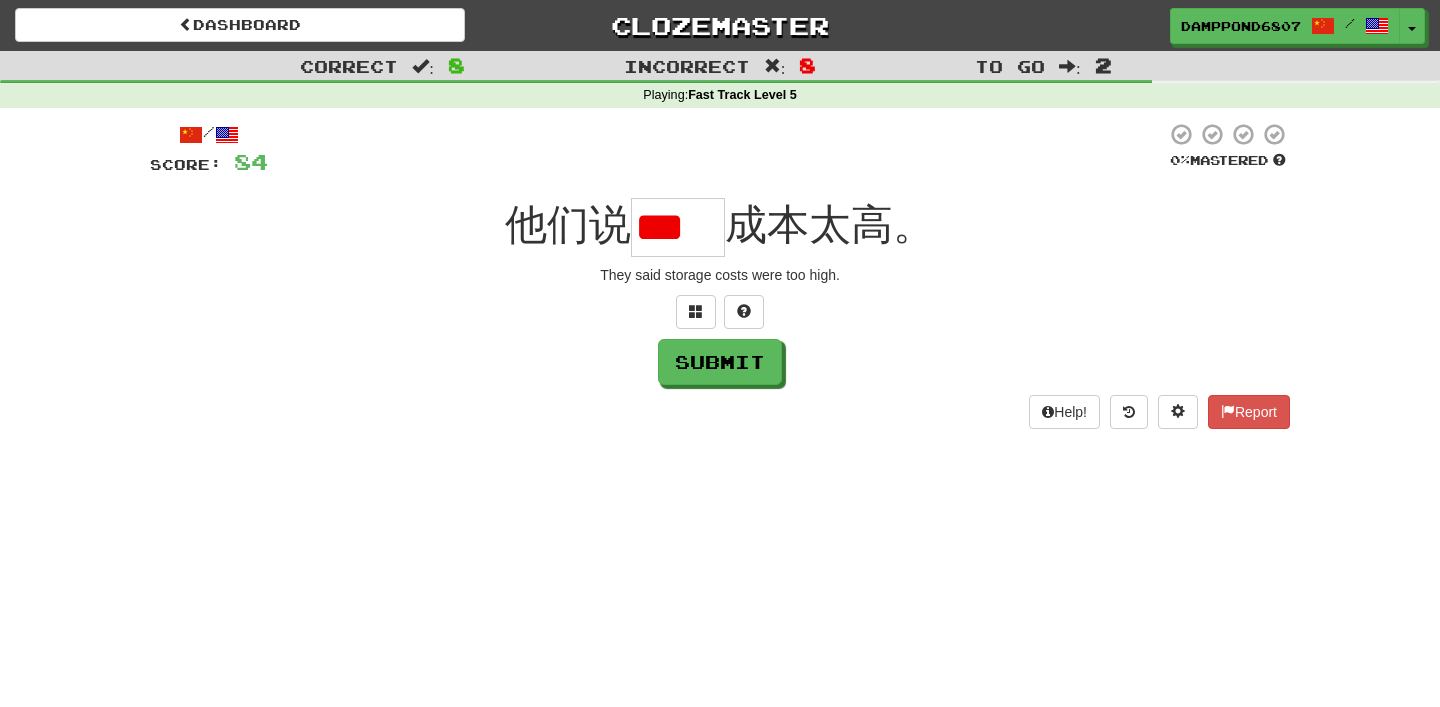 scroll, scrollTop: 0, scrollLeft: 0, axis: both 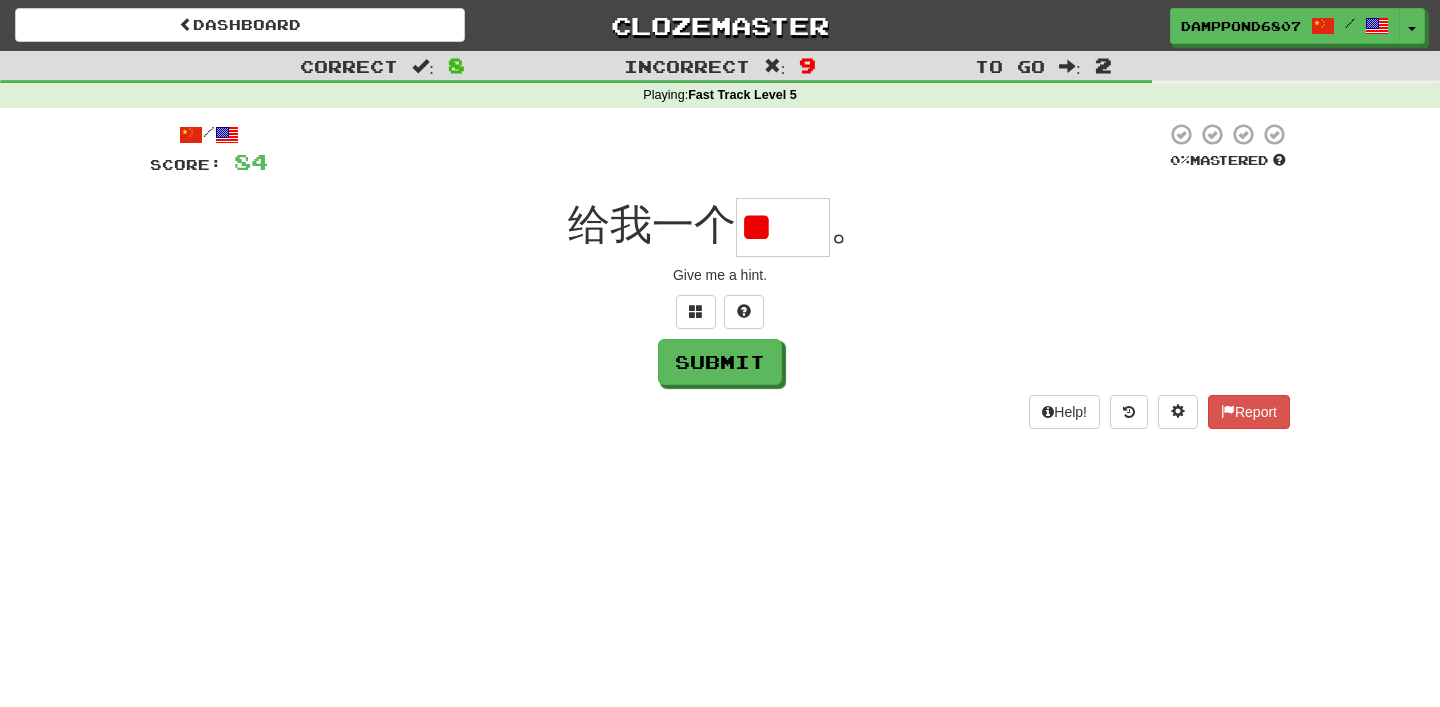 type on "*" 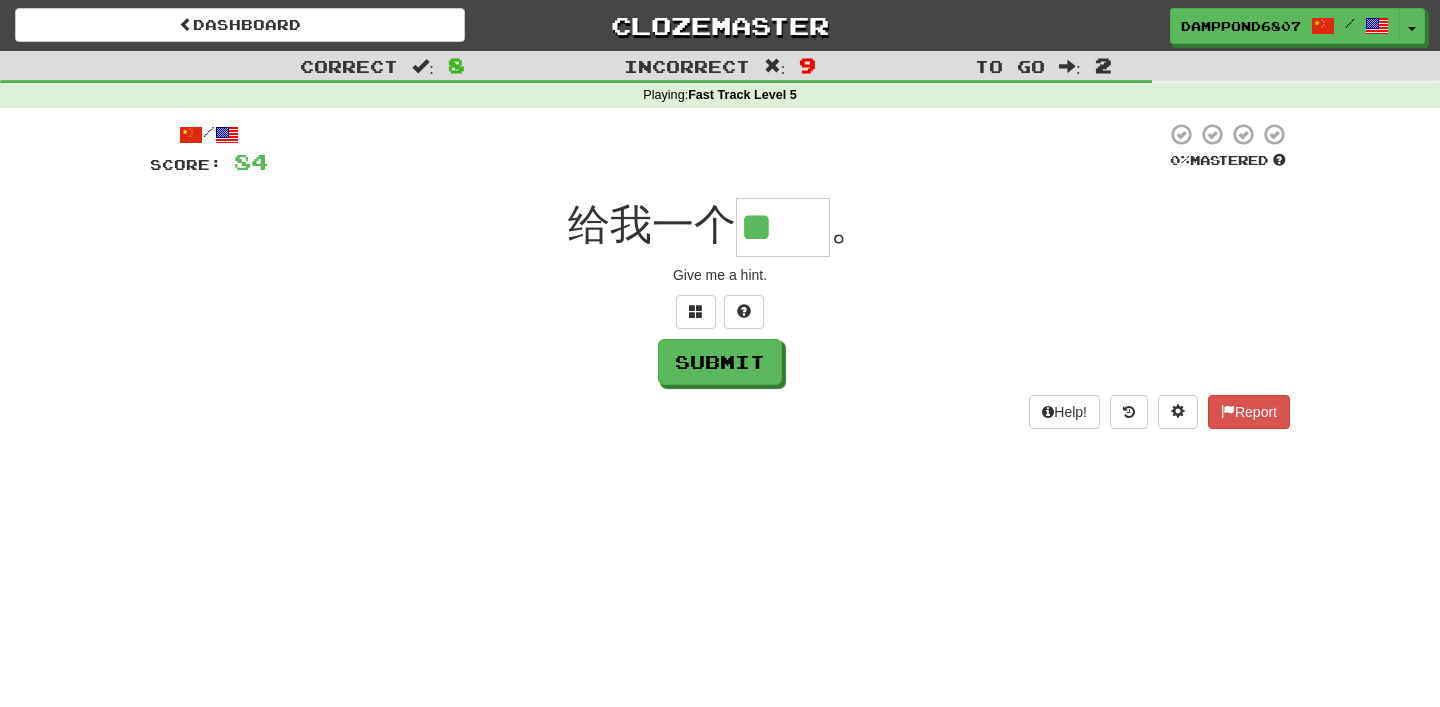 type on "**" 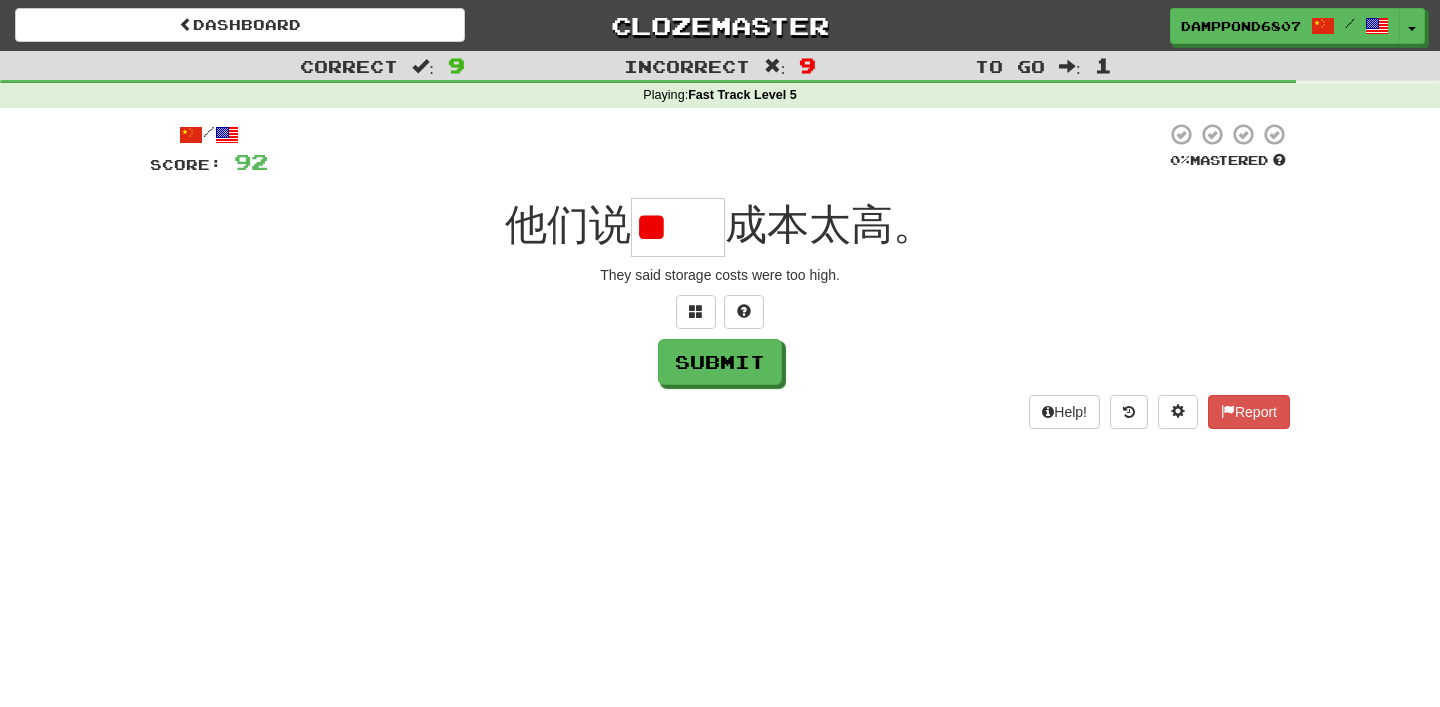 scroll, scrollTop: 0, scrollLeft: 0, axis: both 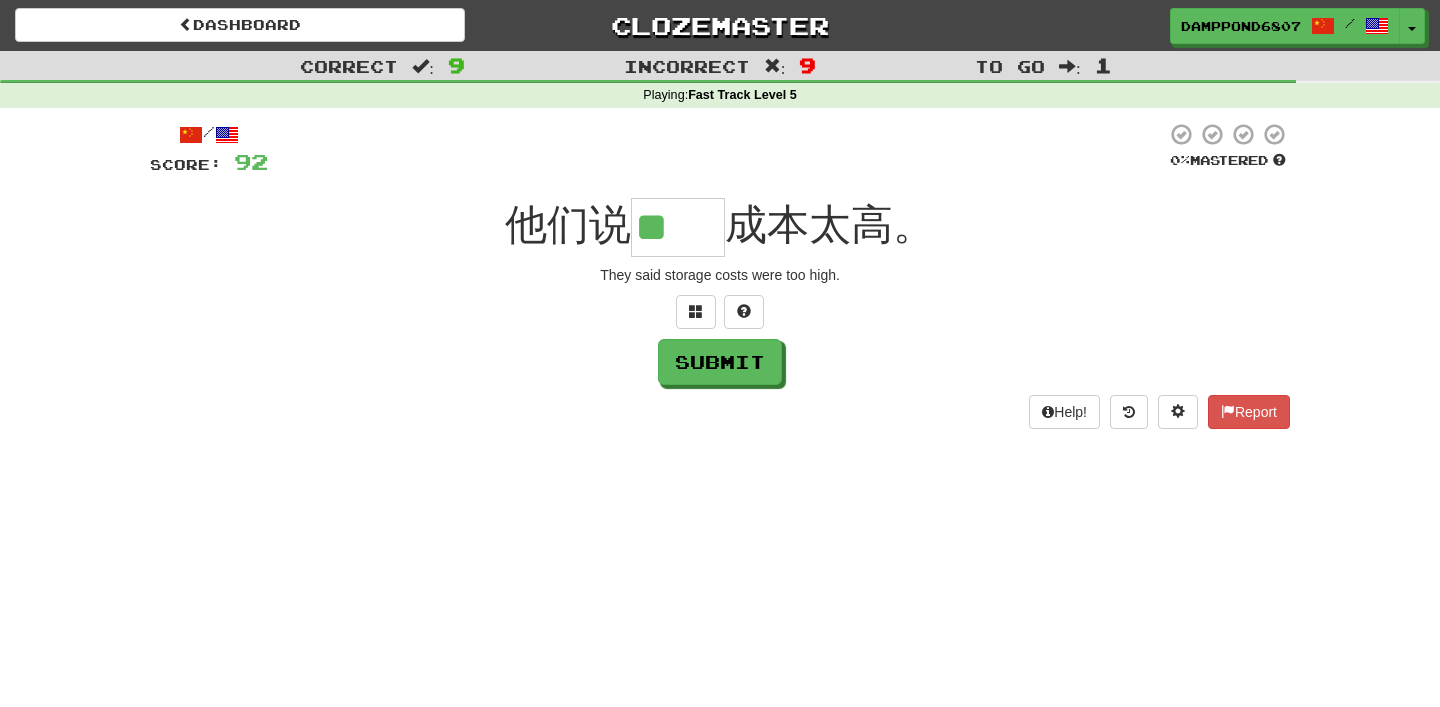 type on "**" 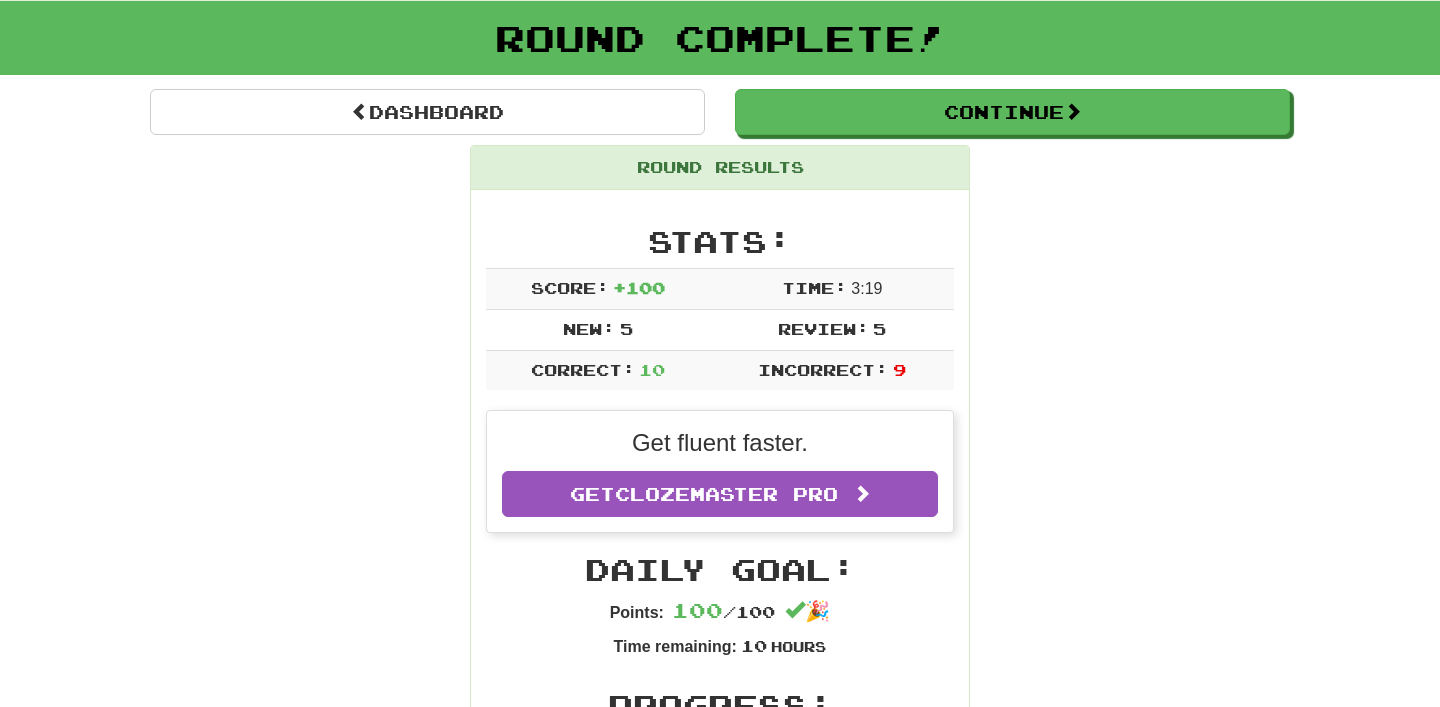 scroll, scrollTop: 0, scrollLeft: 0, axis: both 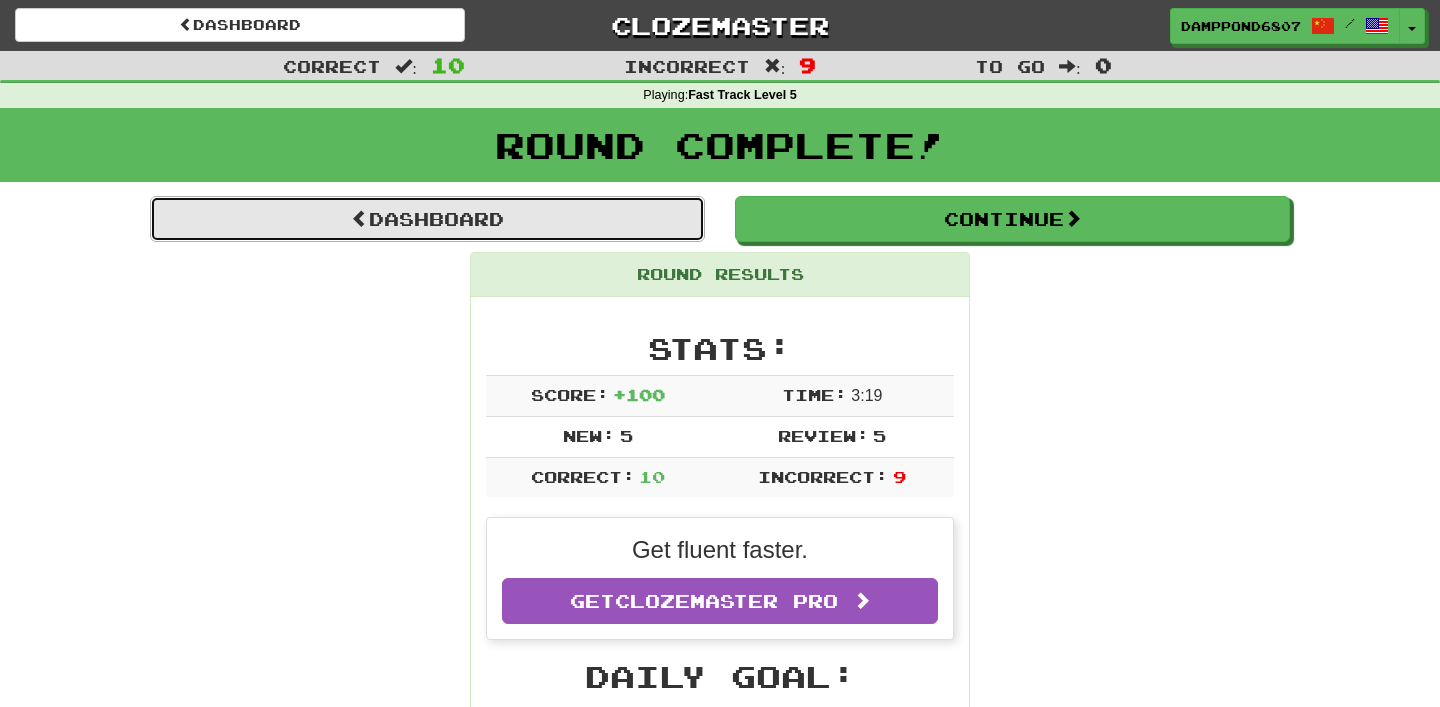 click on "Dashboard" at bounding box center (427, 219) 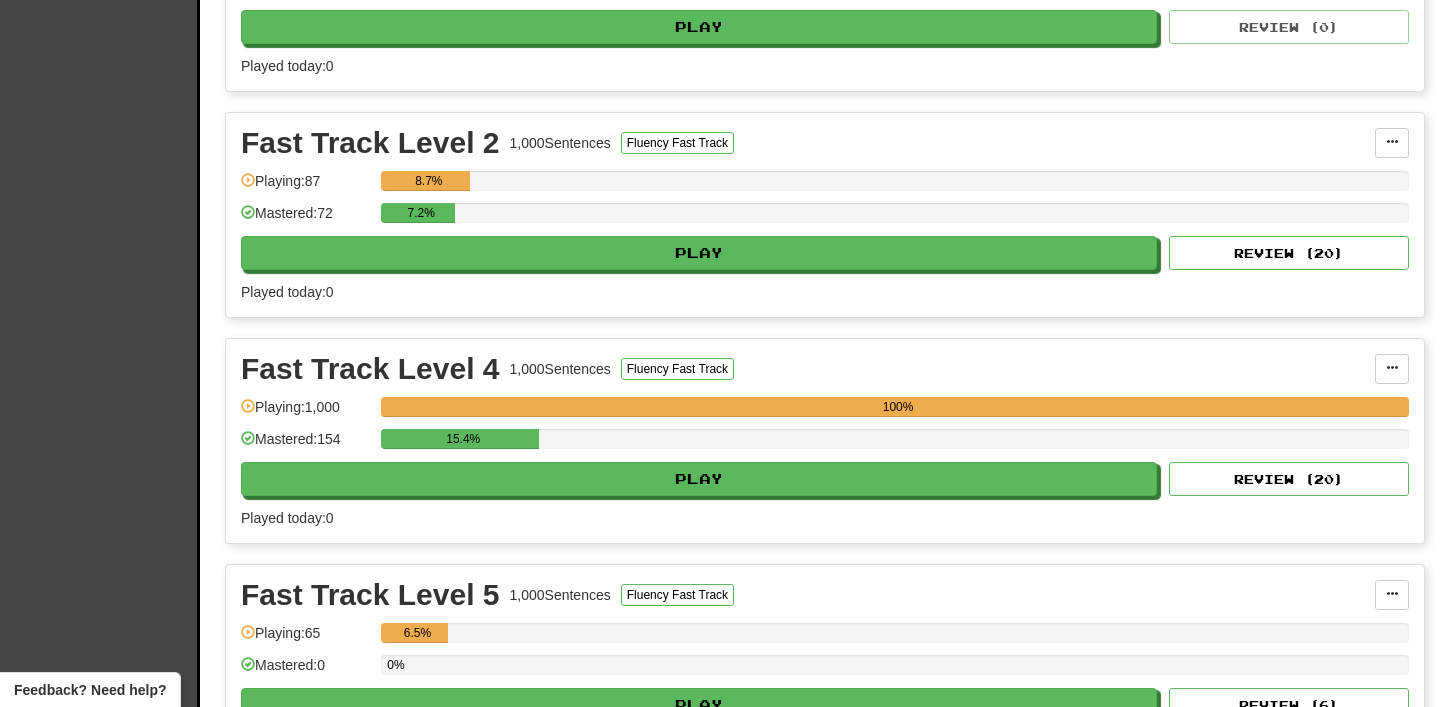 scroll, scrollTop: 500, scrollLeft: 0, axis: vertical 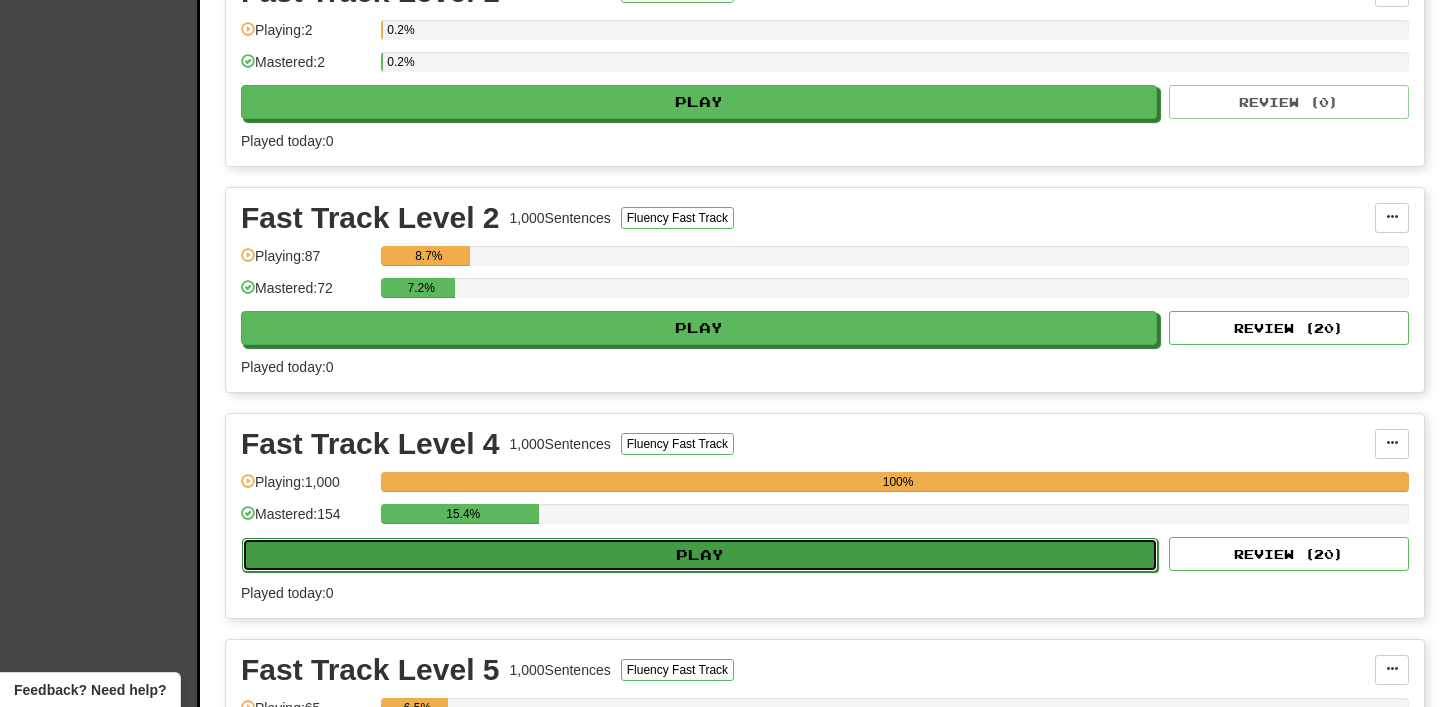 click on "Play" at bounding box center (700, 555) 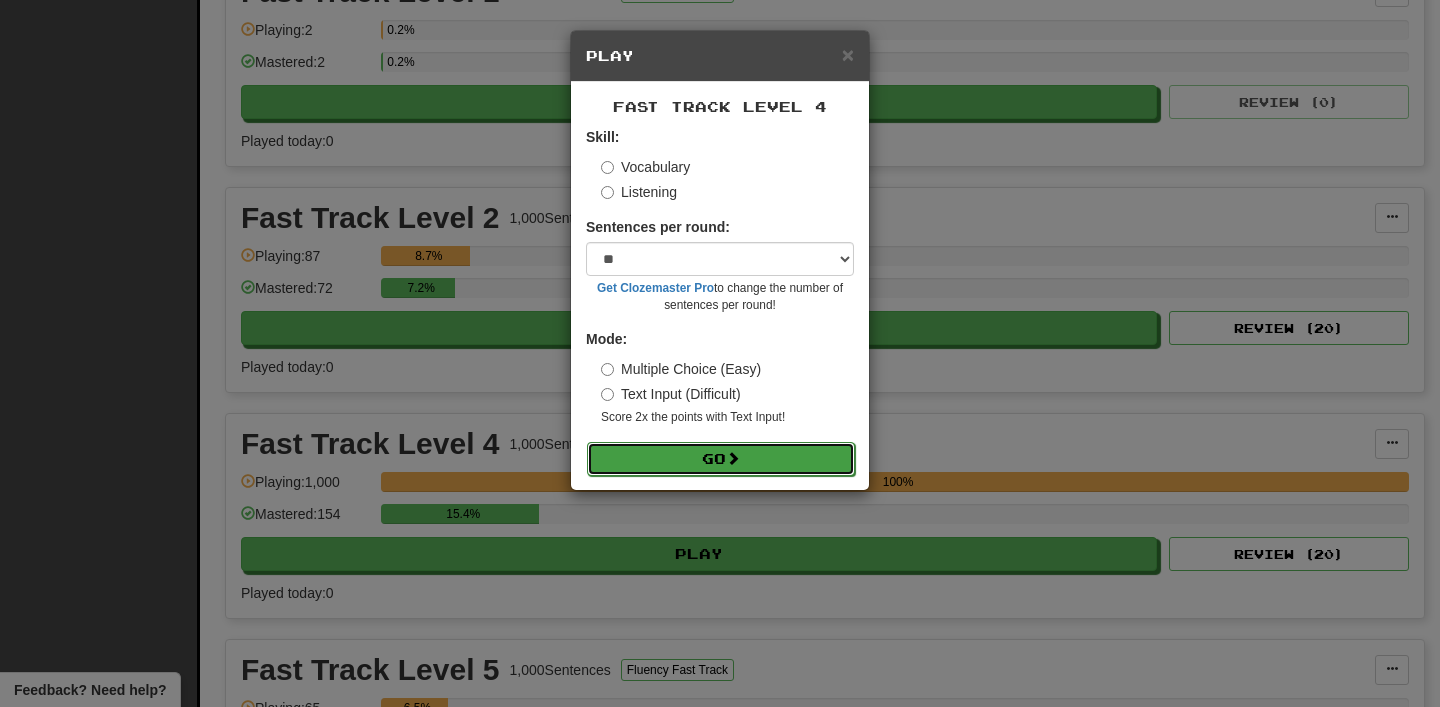 click at bounding box center [733, 458] 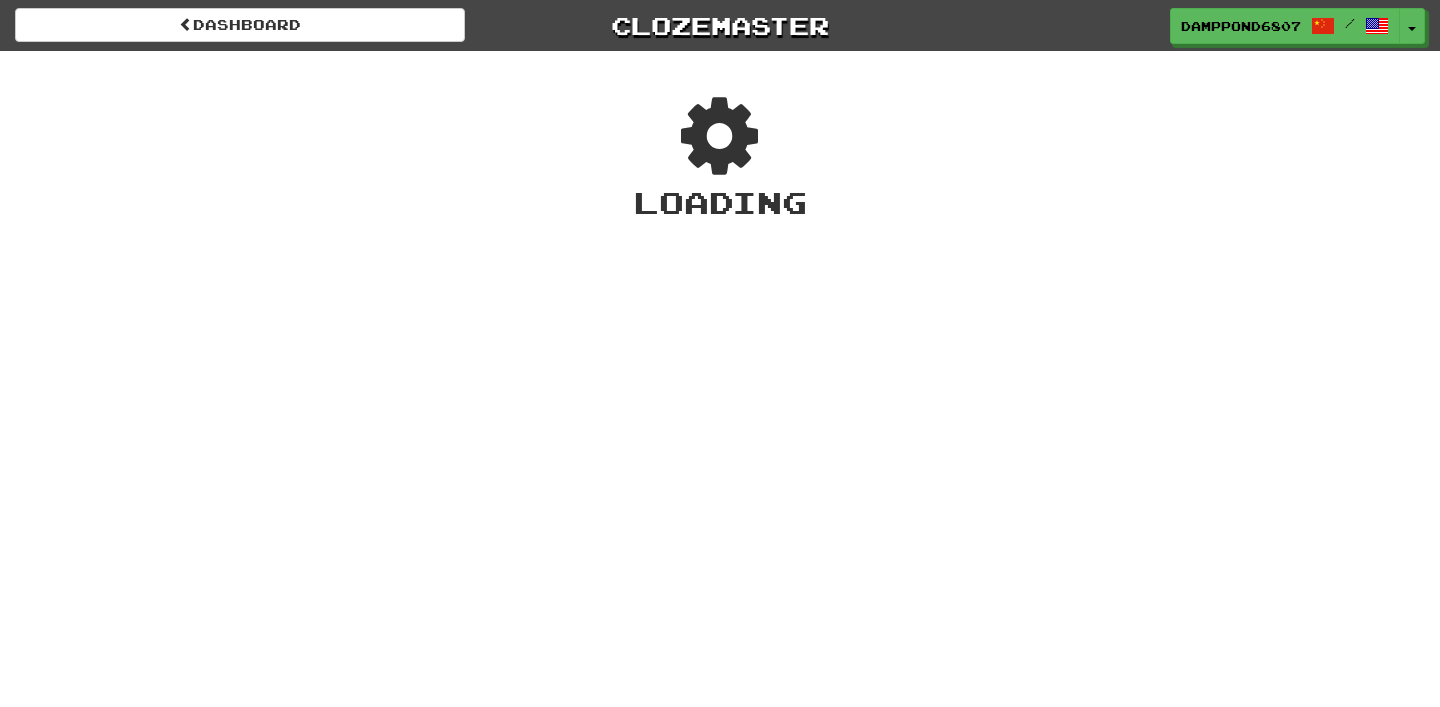 scroll, scrollTop: 0, scrollLeft: 0, axis: both 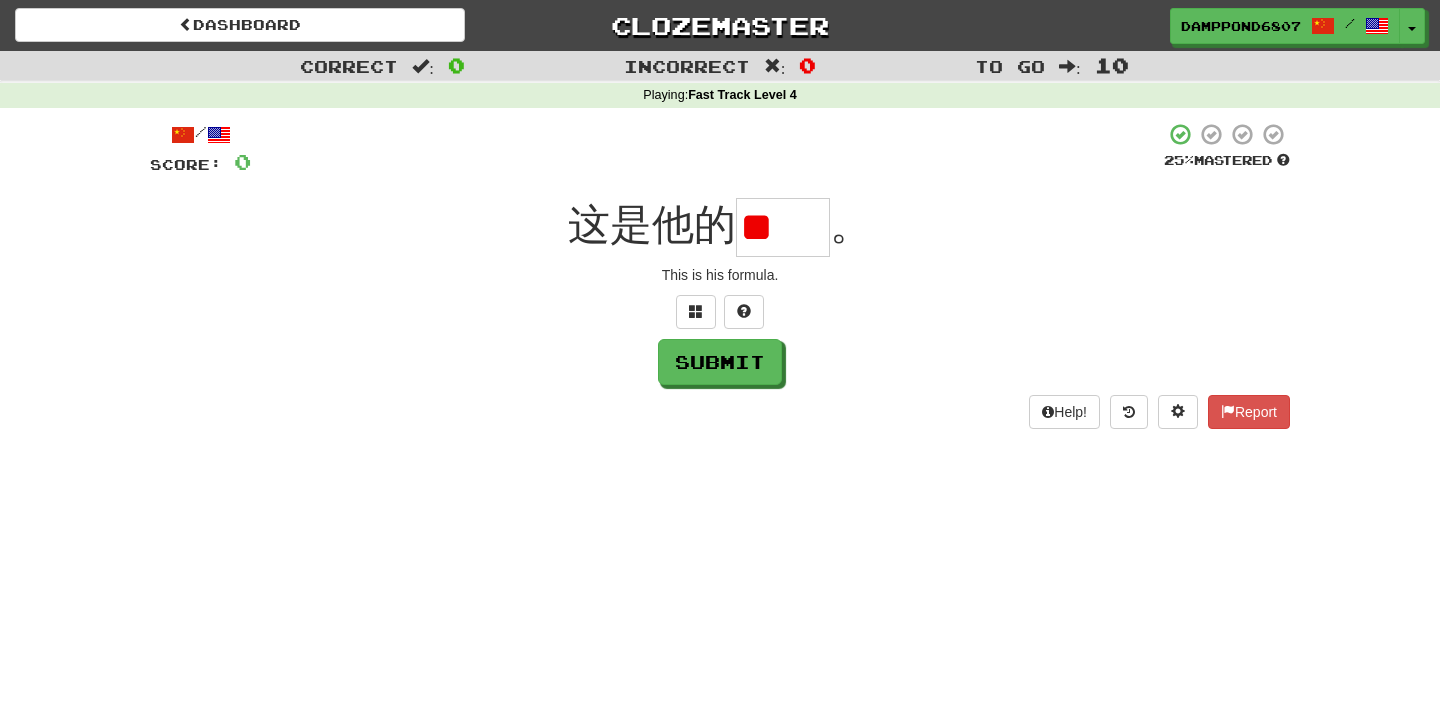 type on "*" 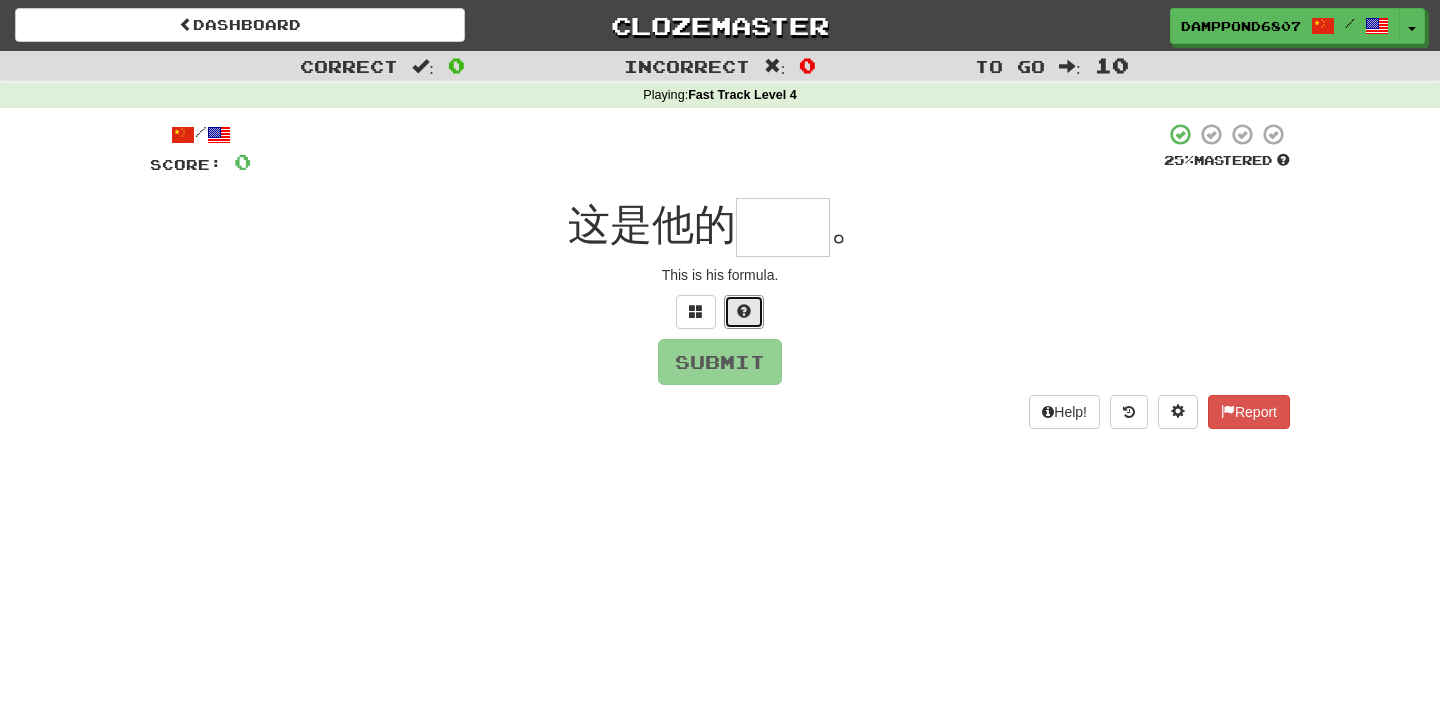 click at bounding box center (744, 312) 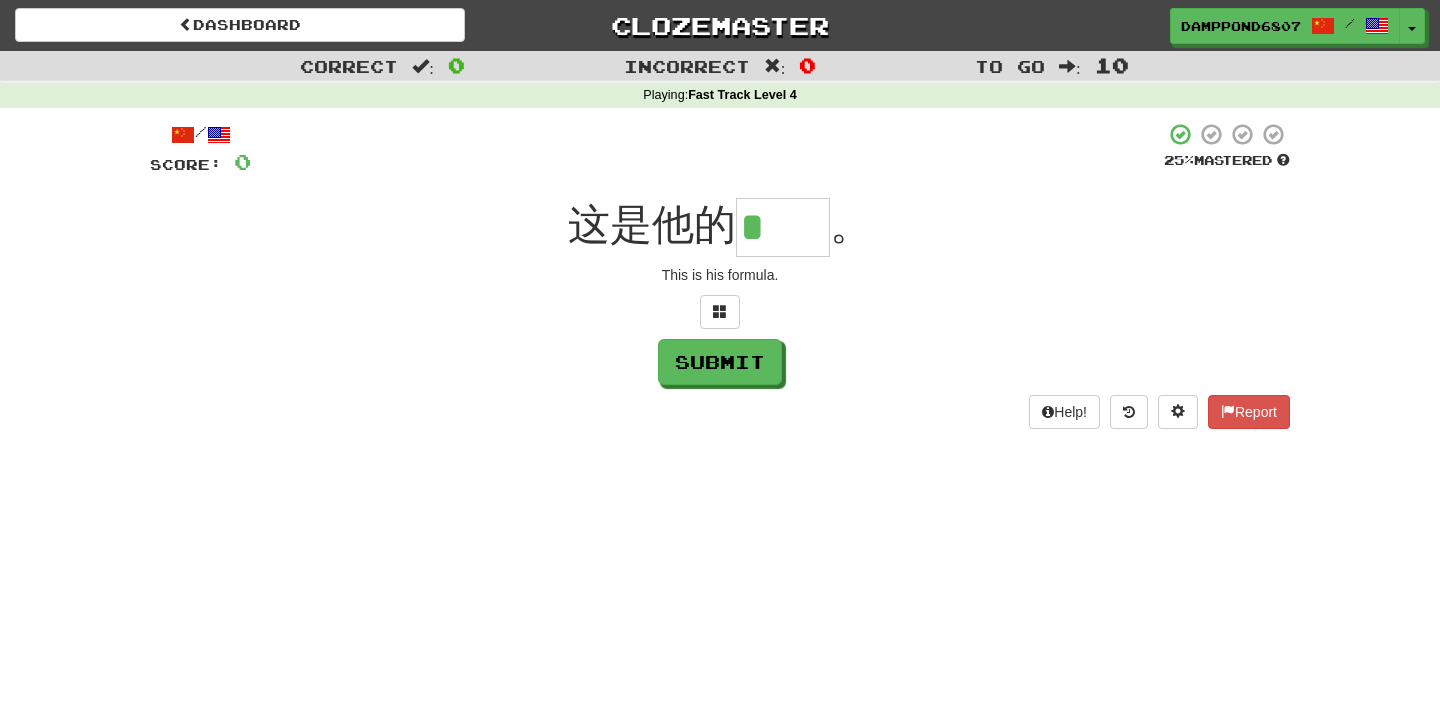 type on "**" 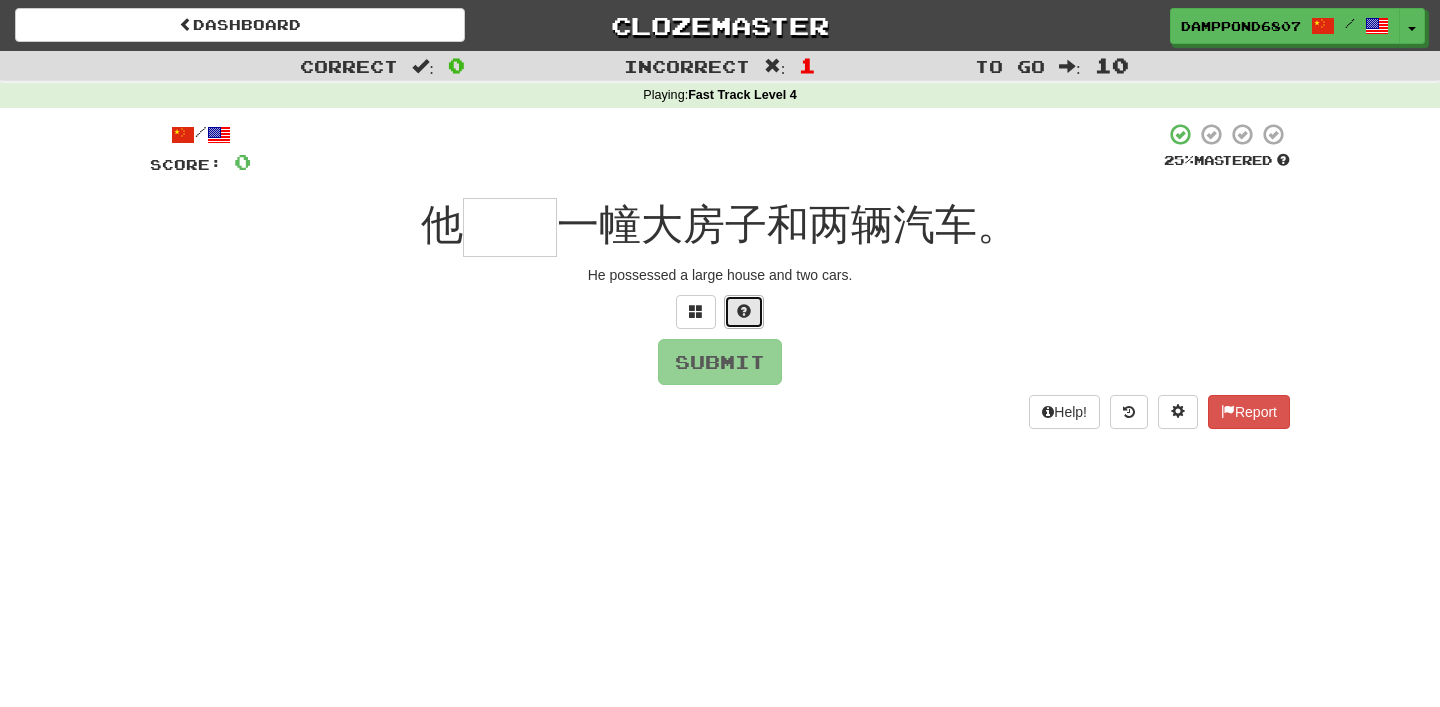 click at bounding box center [744, 312] 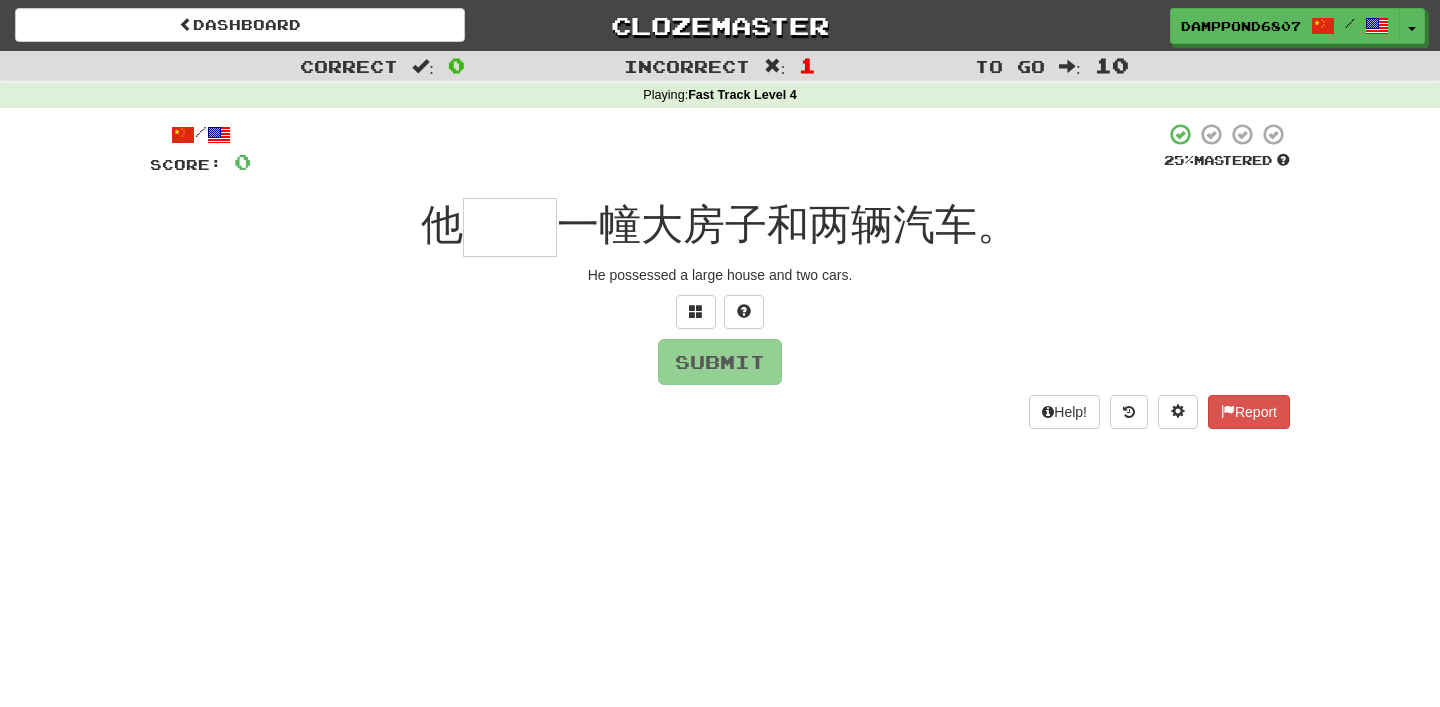 type on "*" 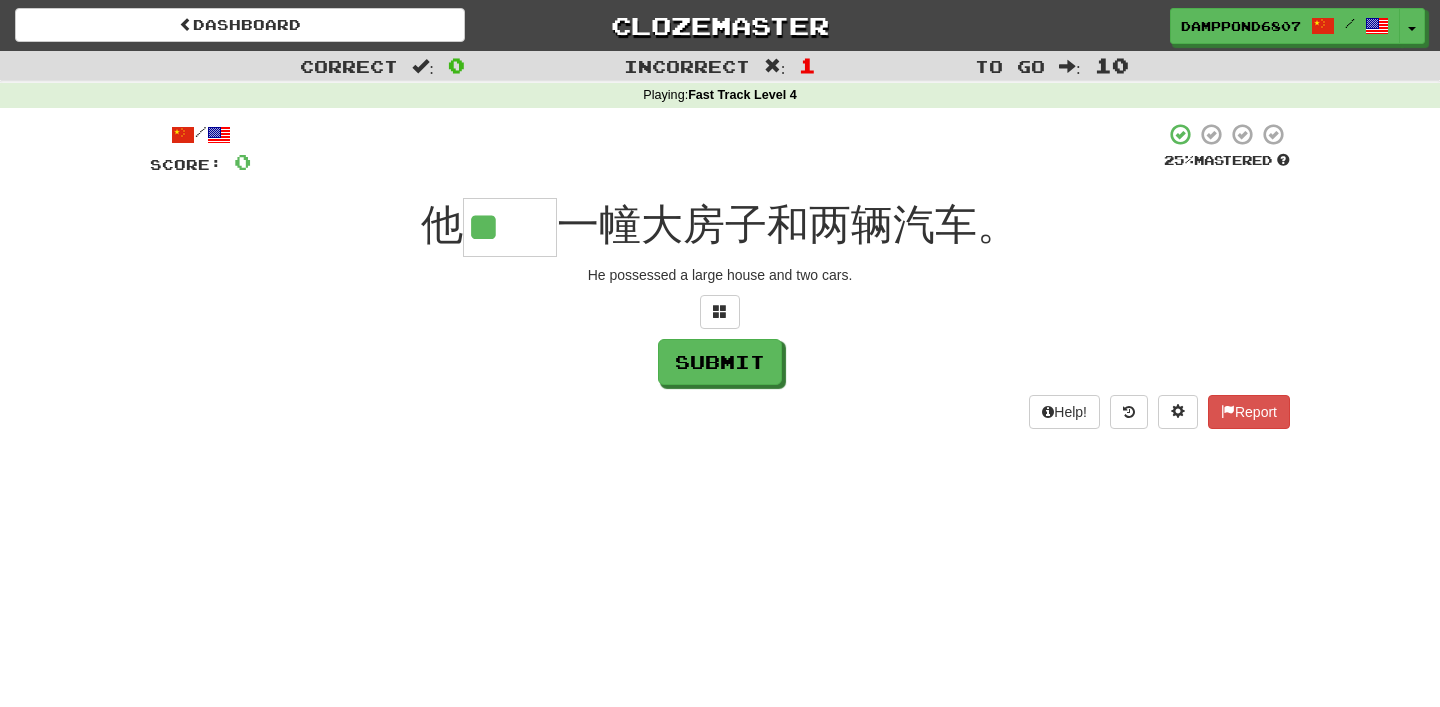 scroll, scrollTop: 0, scrollLeft: 0, axis: both 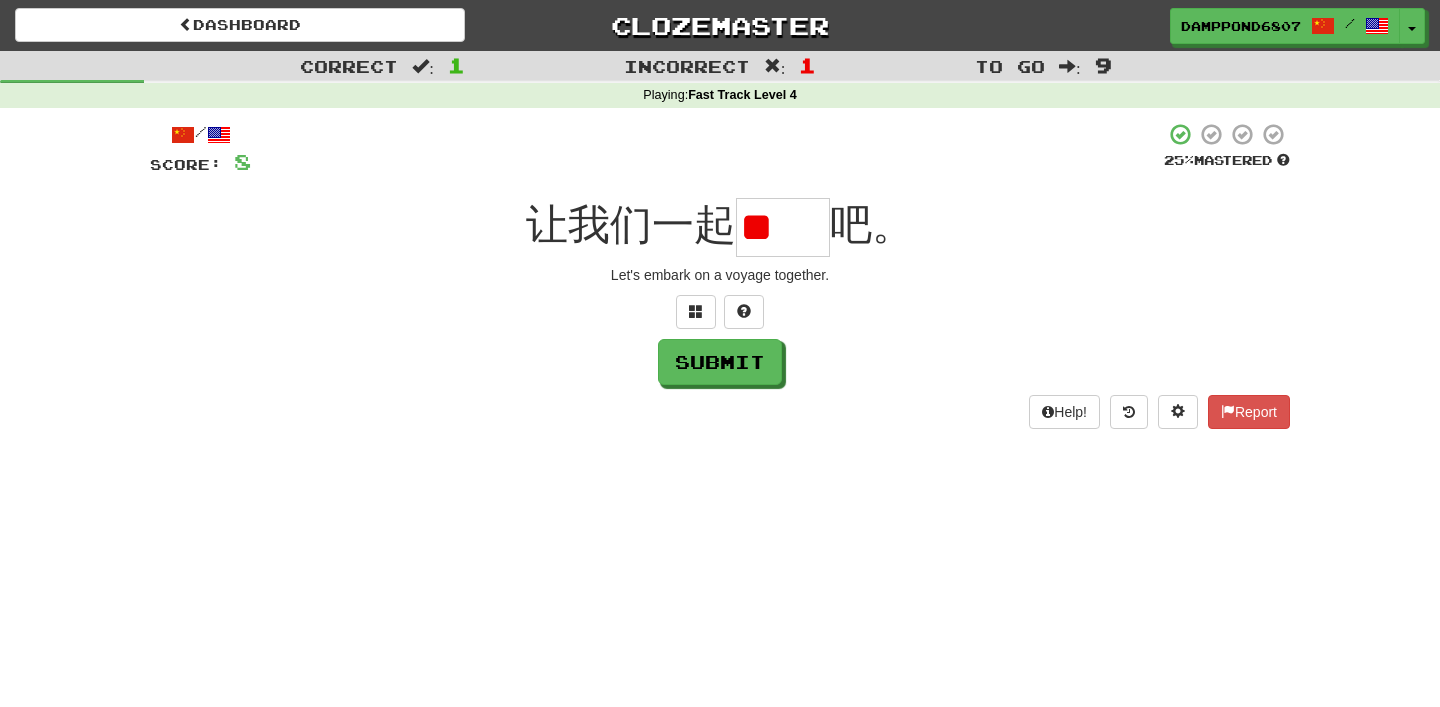 type on "*" 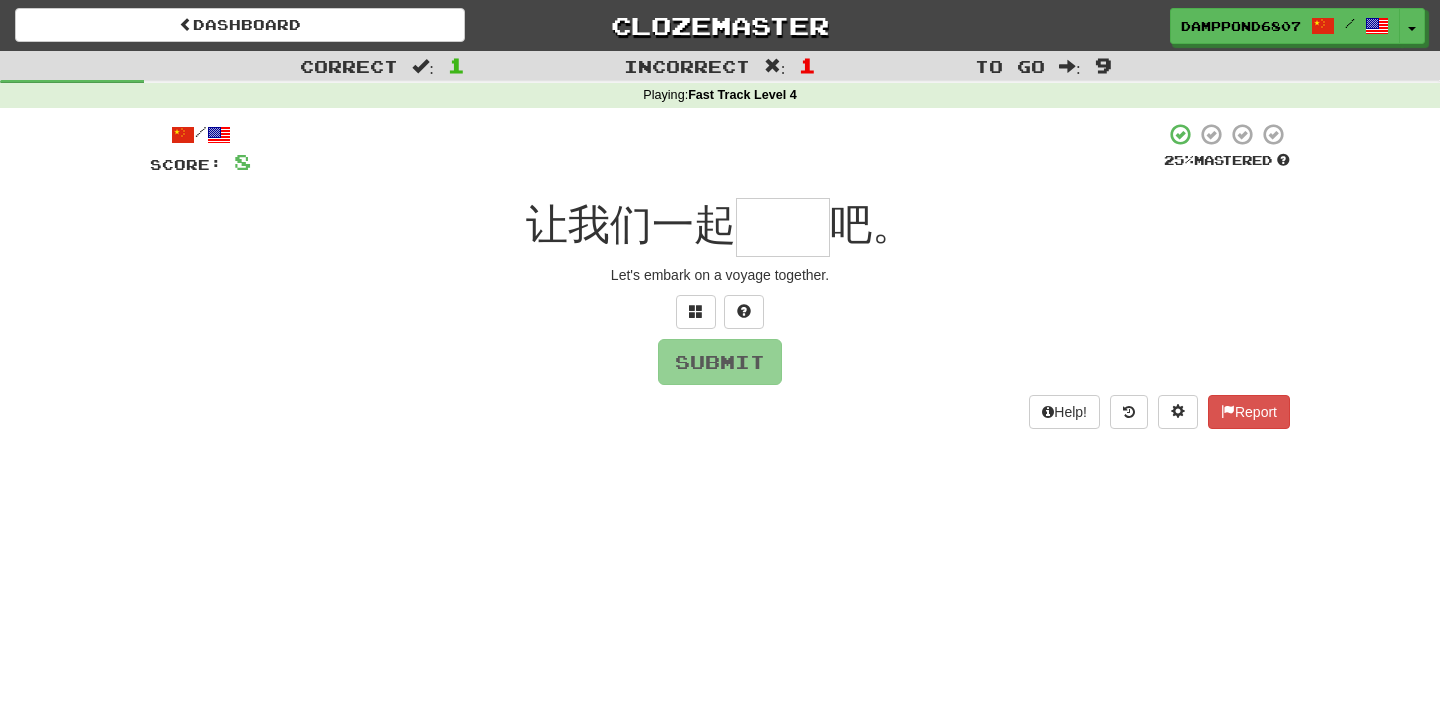 click on "/  Score:   8 25 %  Mastered 让我们一起 吧。 Let's embark on a voyage together. Submit  Help!  Report" at bounding box center [720, 275] 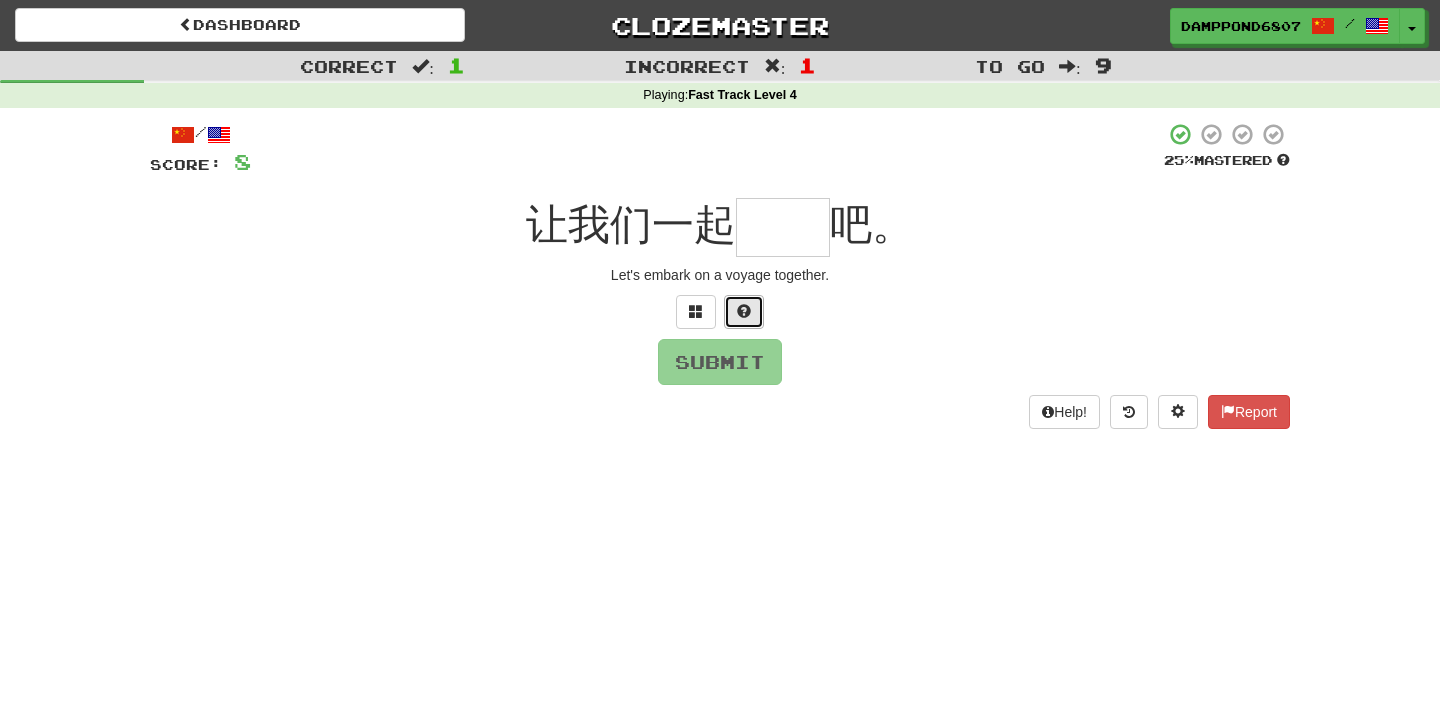 click at bounding box center (744, 312) 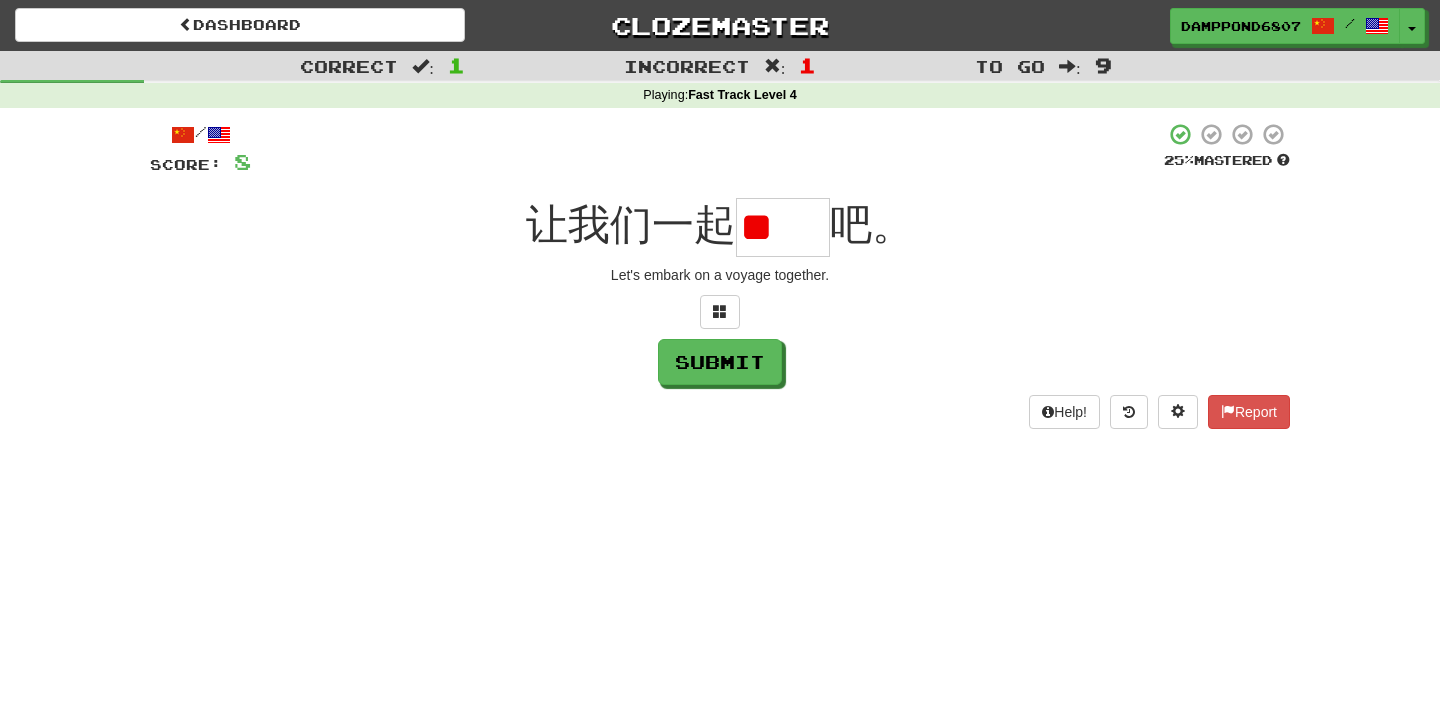 scroll, scrollTop: 0, scrollLeft: 0, axis: both 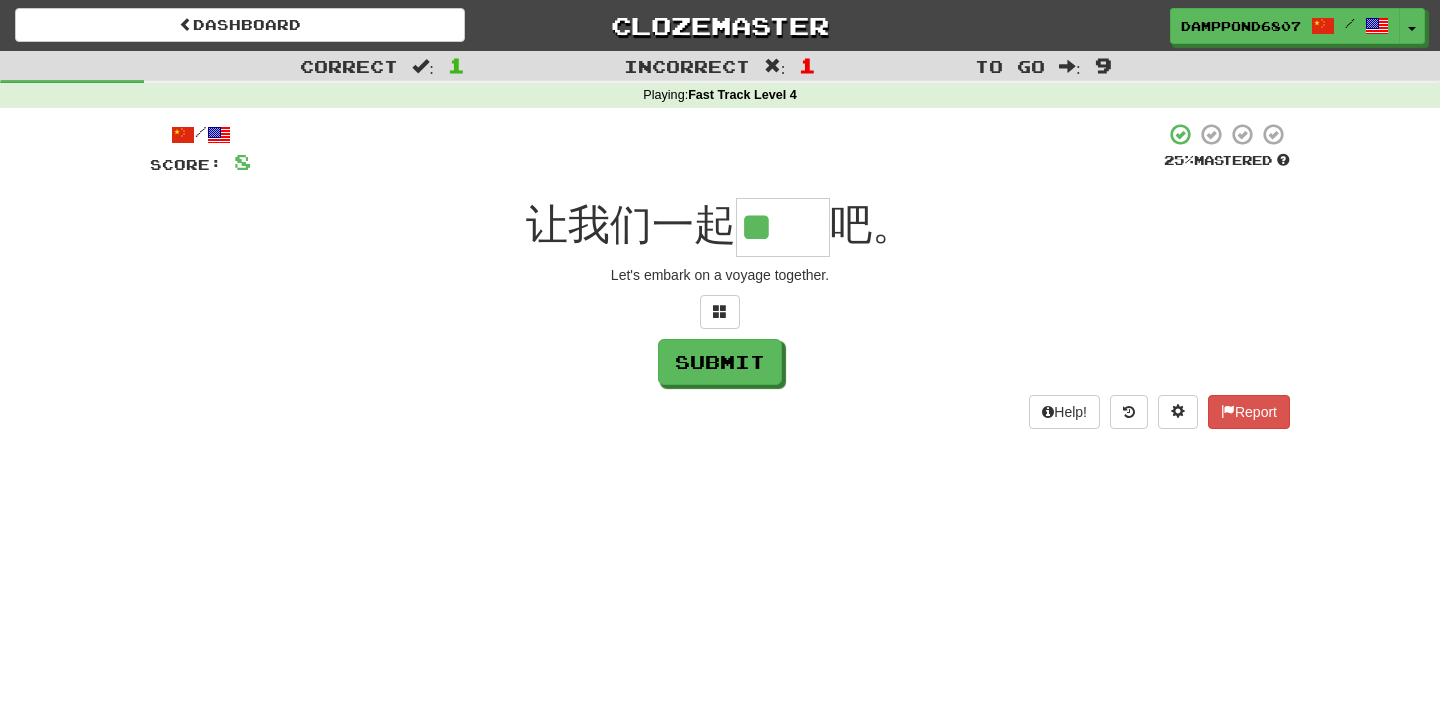 type on "**" 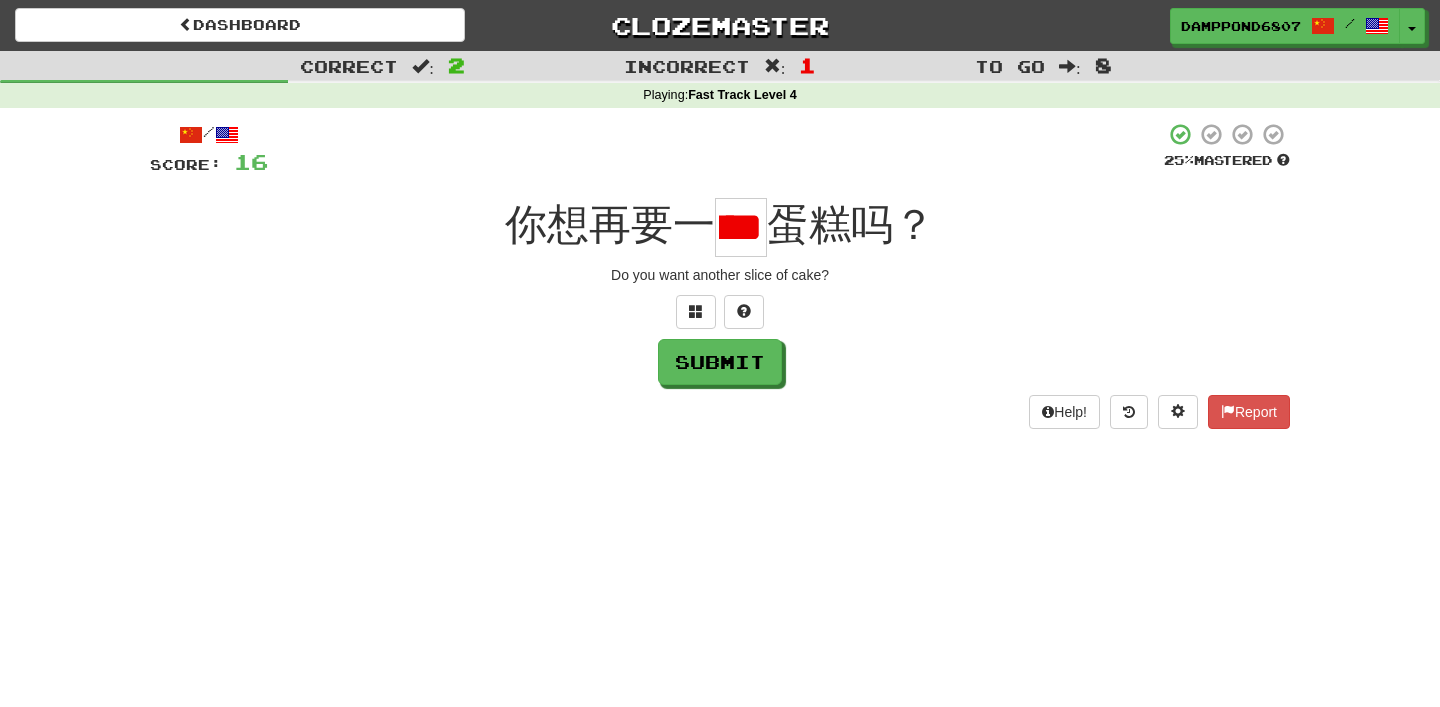 scroll, scrollTop: 0, scrollLeft: 33, axis: horizontal 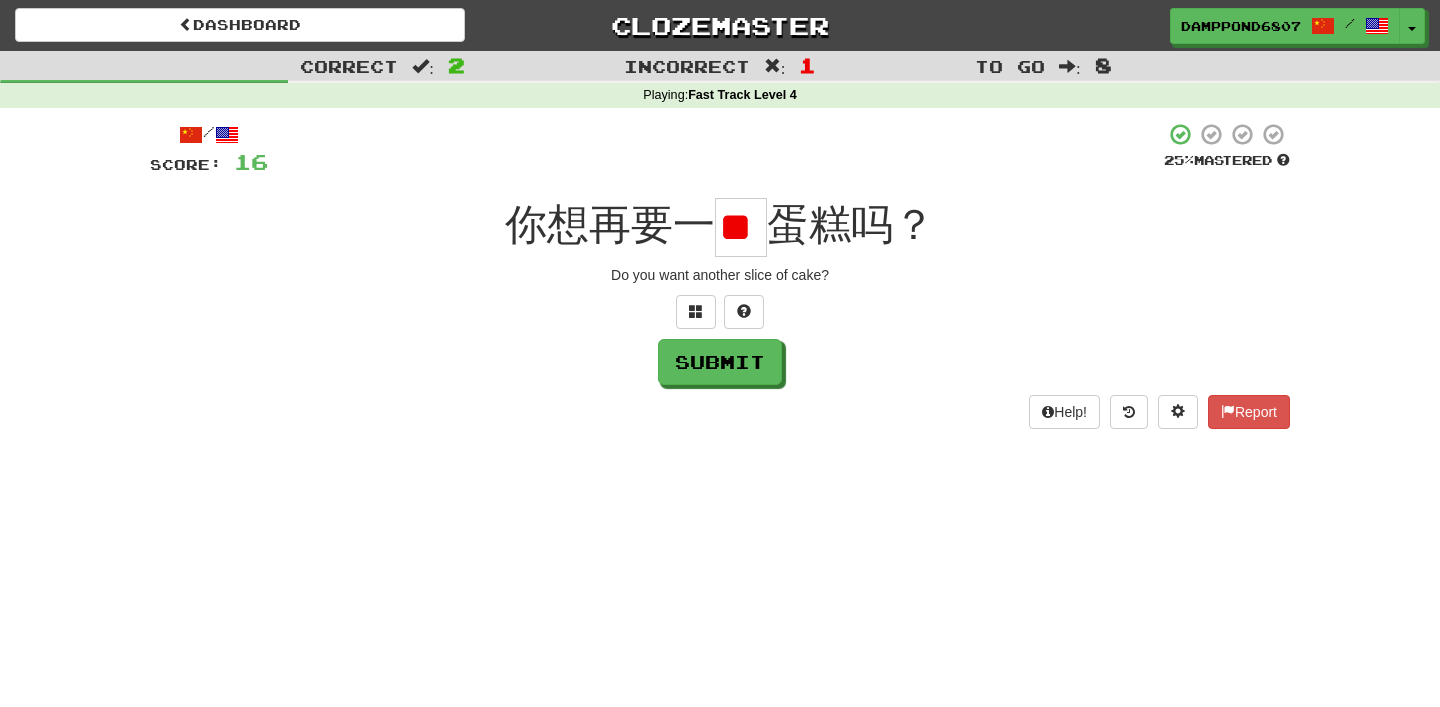 type on "*" 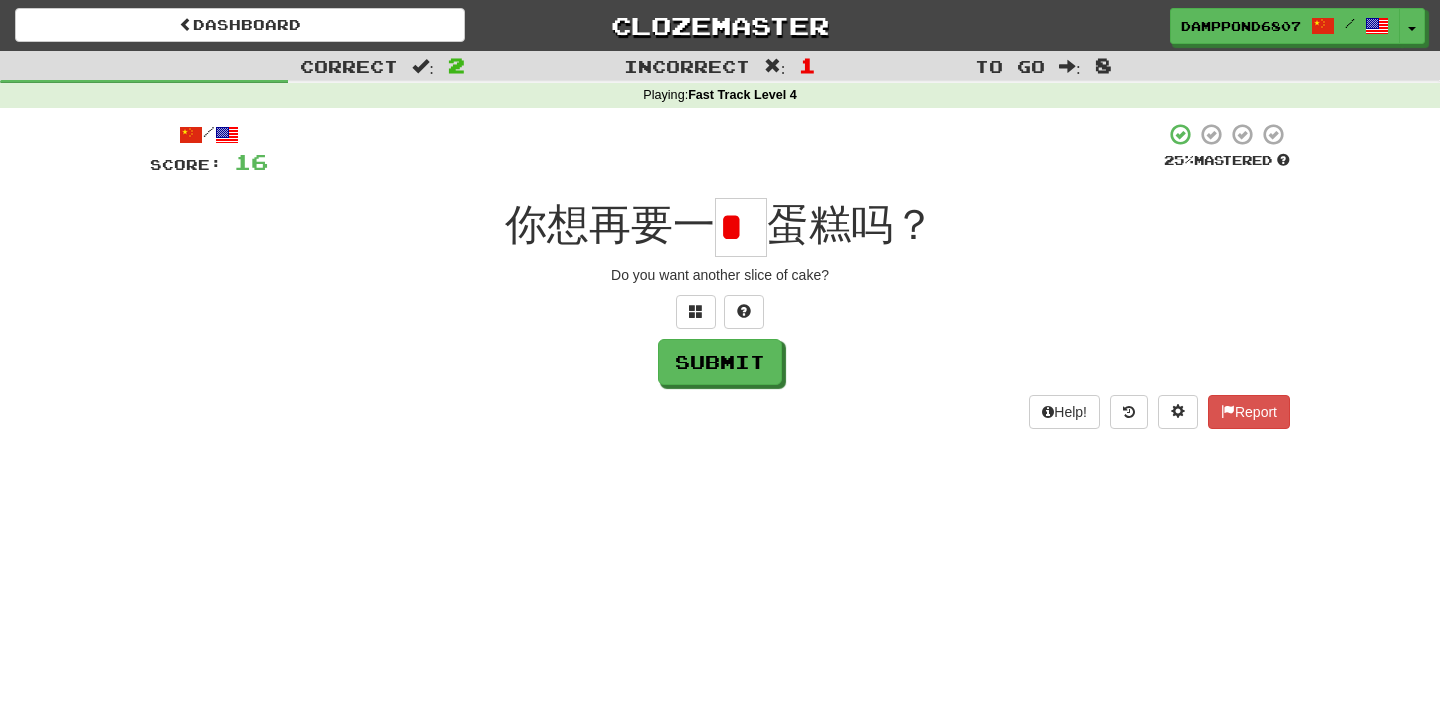 scroll, scrollTop: 0, scrollLeft: 0, axis: both 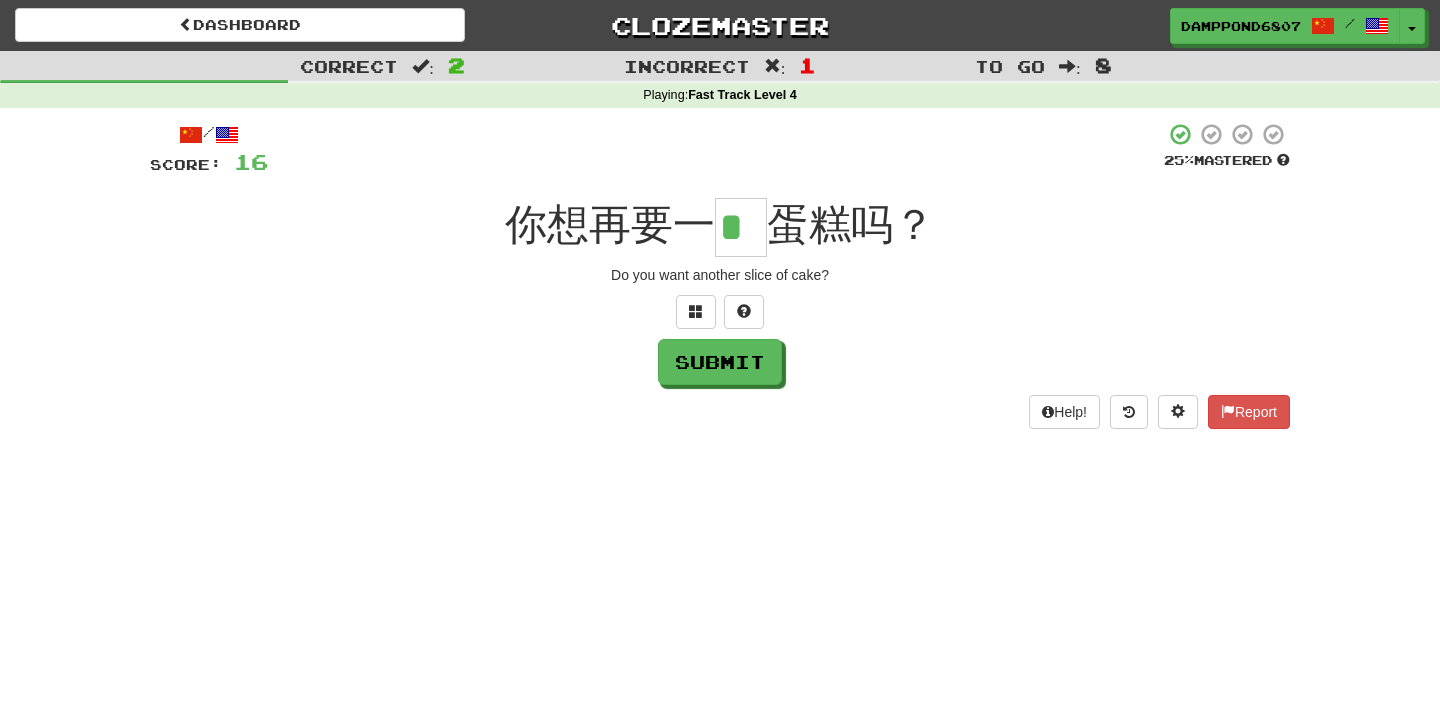 type on "*" 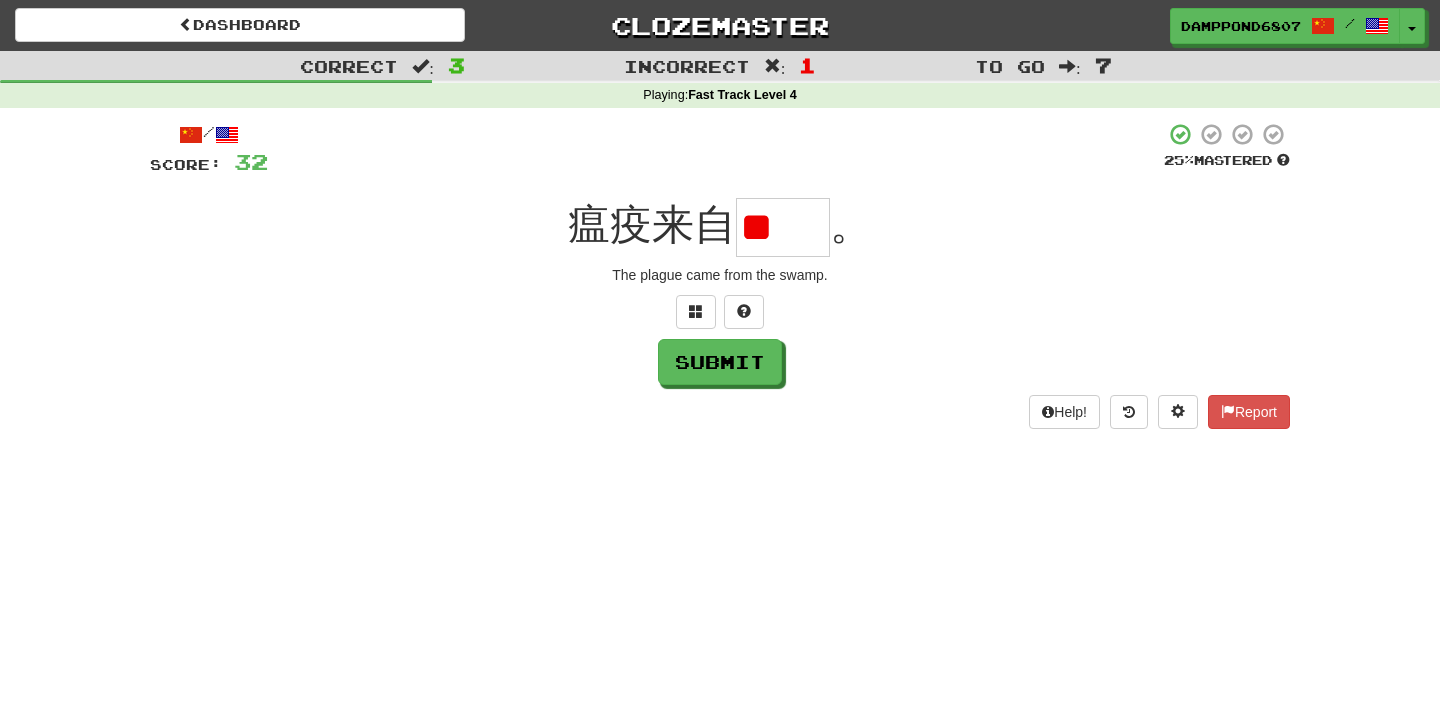 scroll, scrollTop: 0, scrollLeft: 0, axis: both 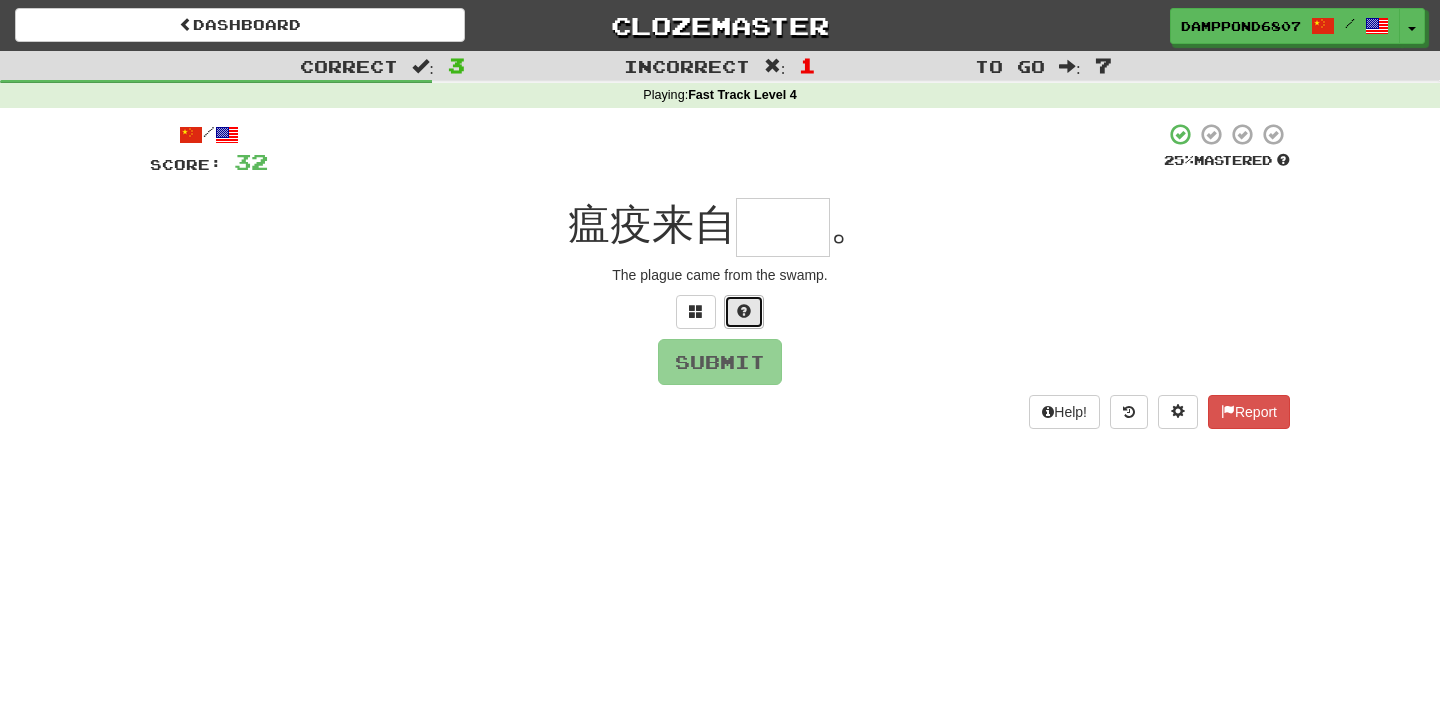 click at bounding box center [744, 312] 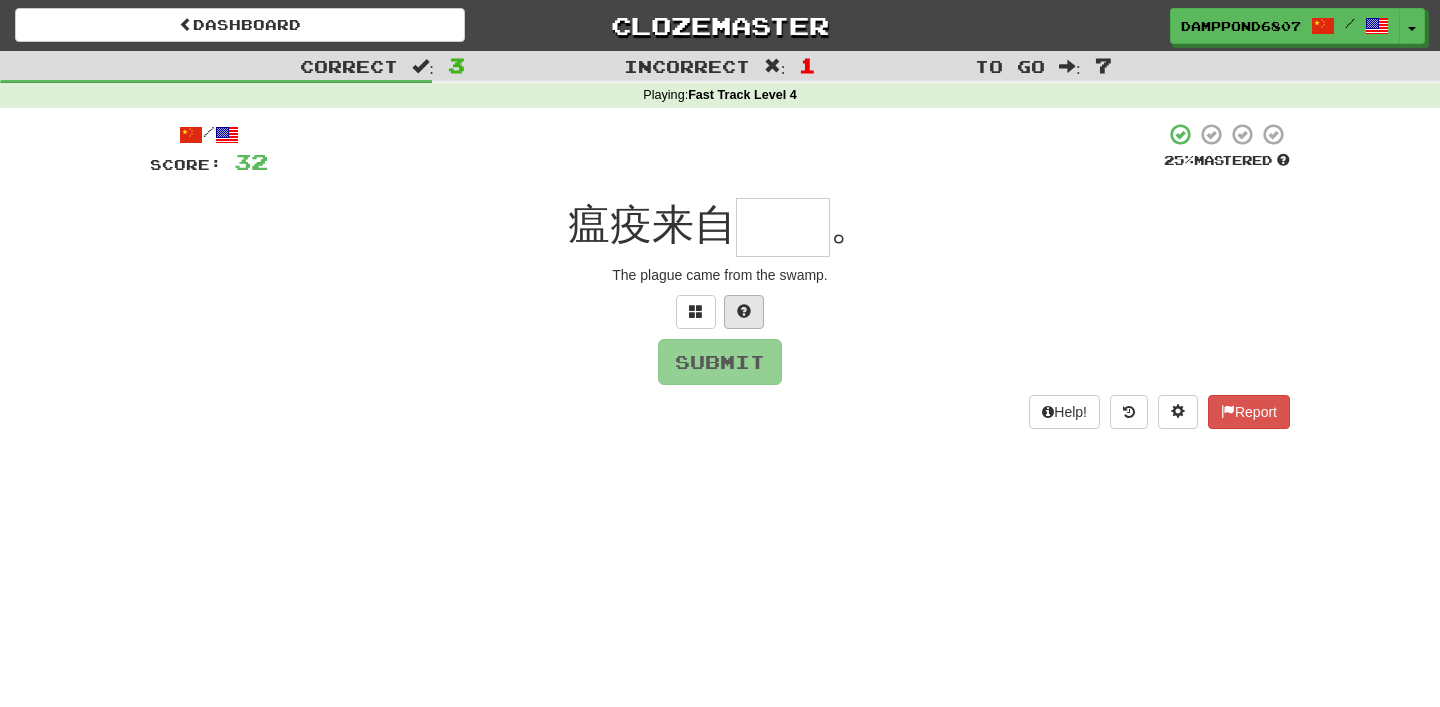 type on "*" 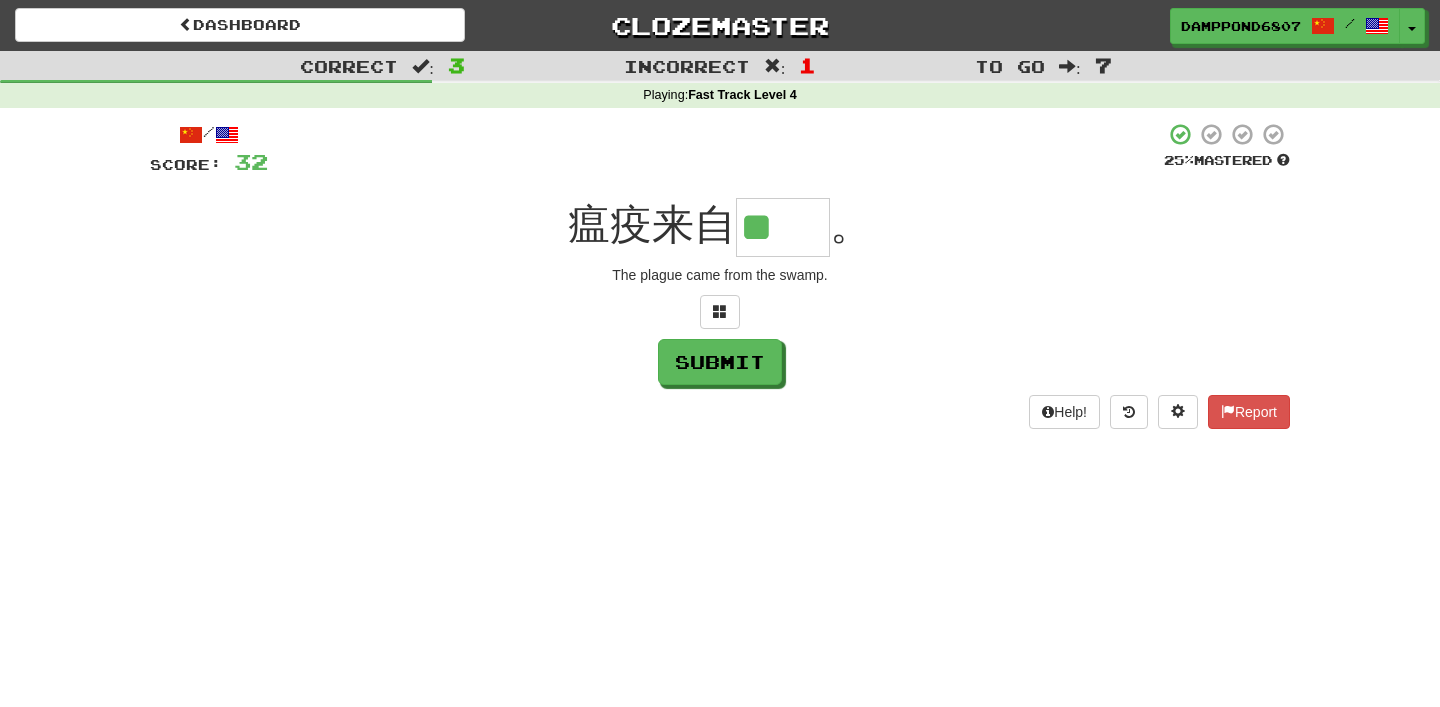 scroll, scrollTop: 0, scrollLeft: 0, axis: both 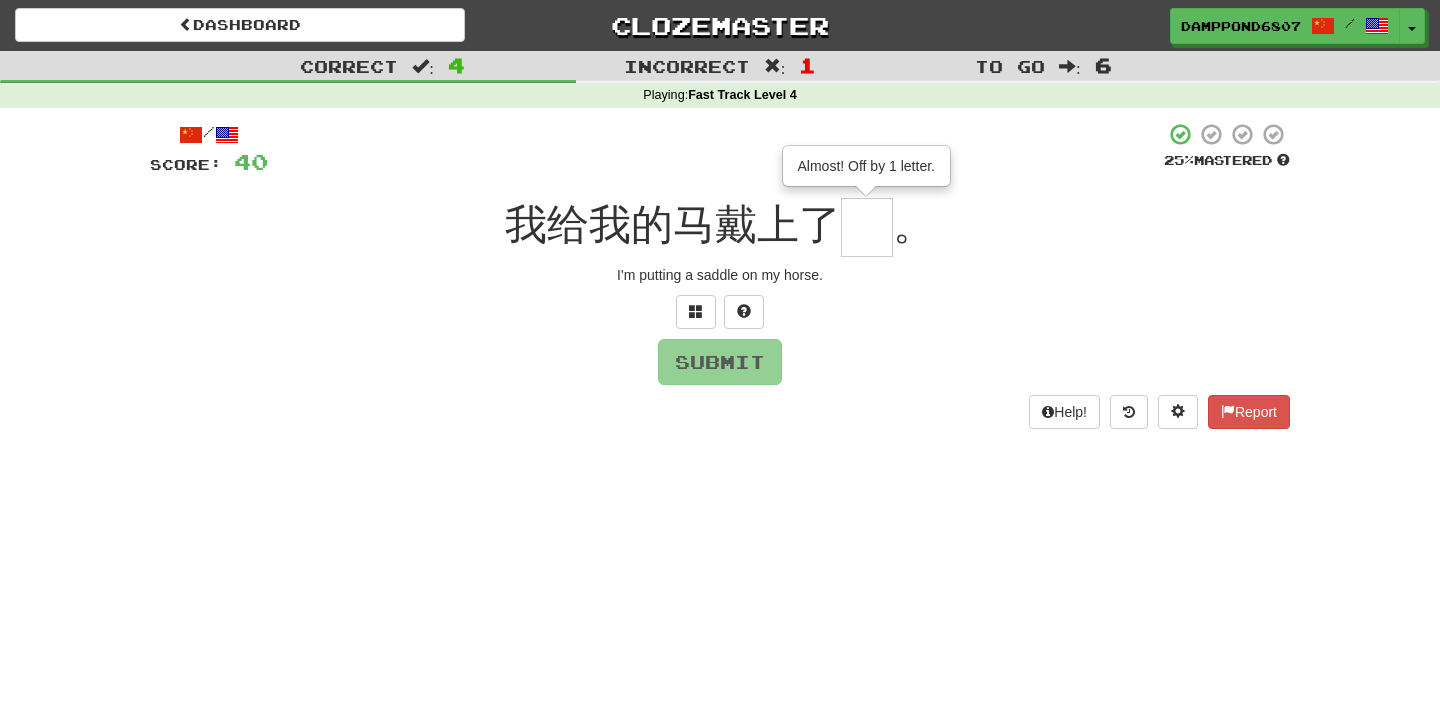type on "*" 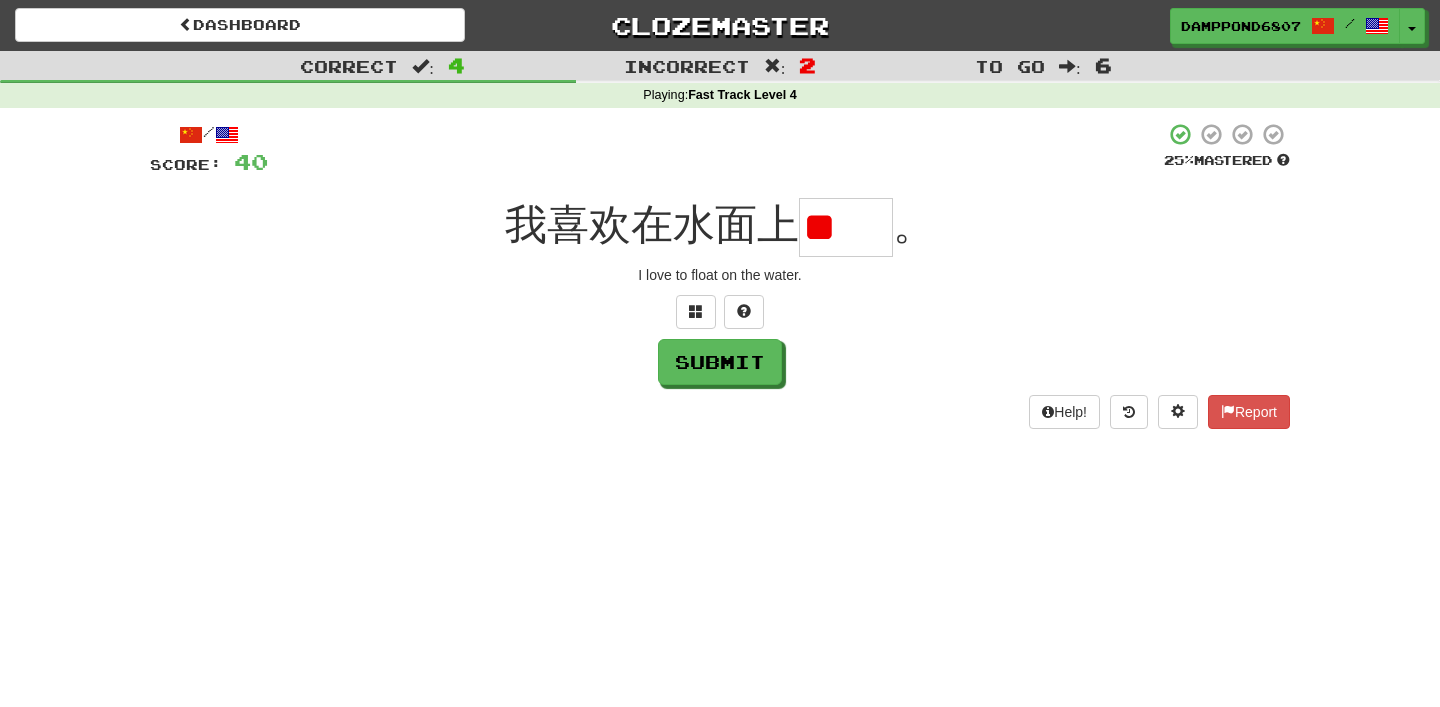 scroll, scrollTop: 0, scrollLeft: 0, axis: both 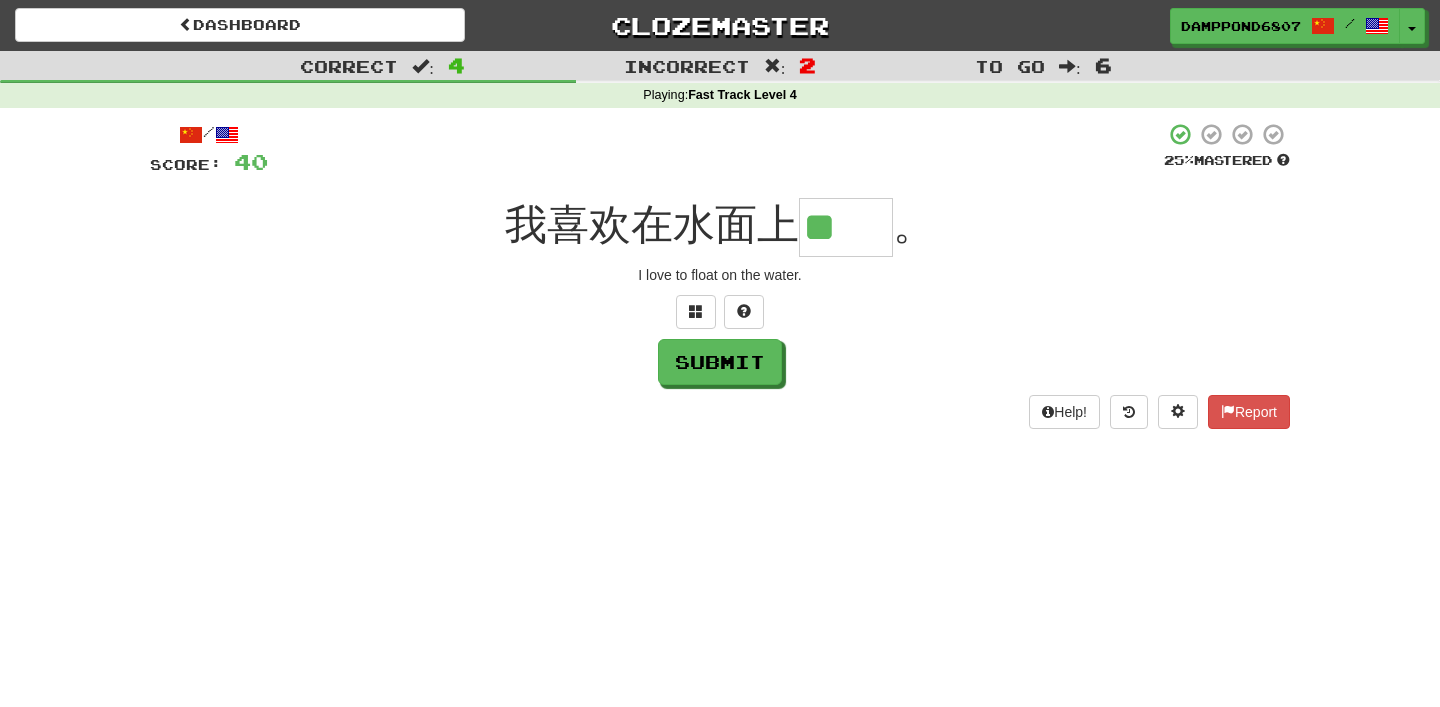 type on "**" 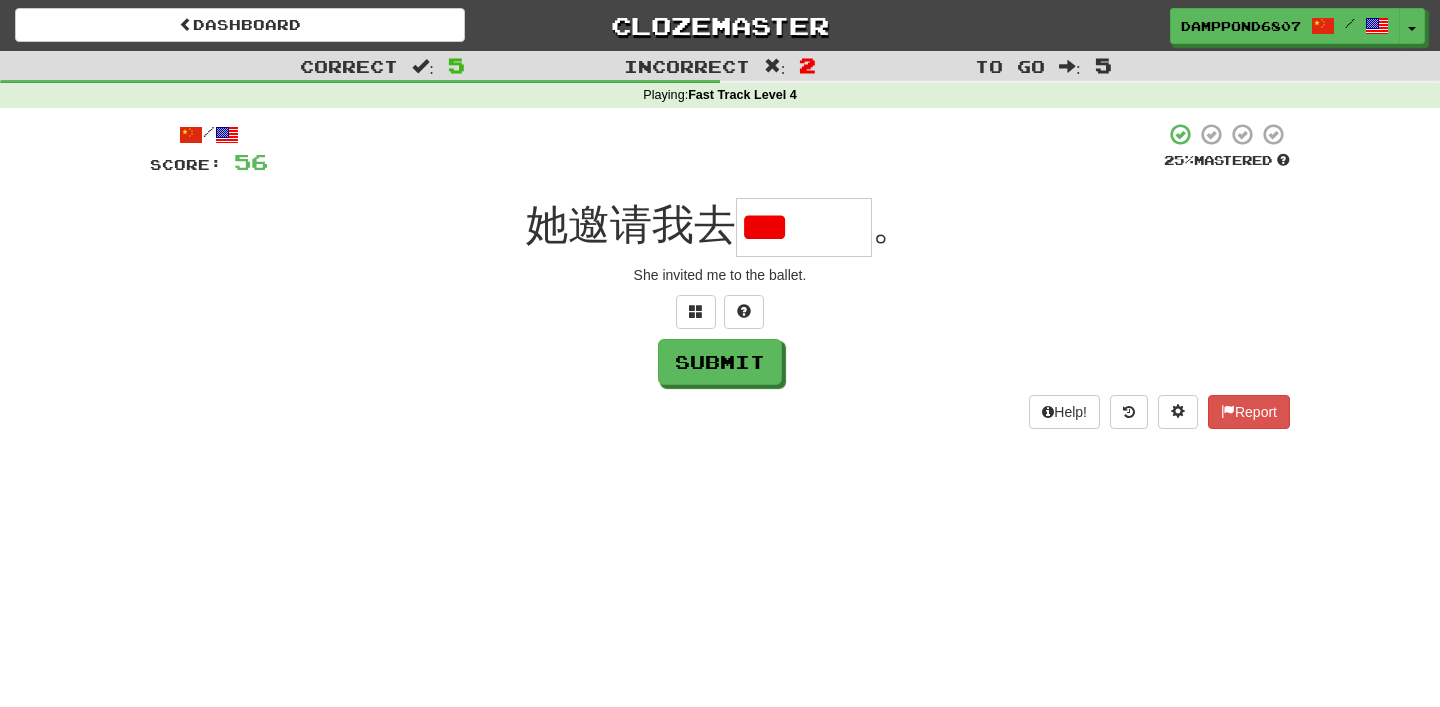 scroll, scrollTop: 0, scrollLeft: 0, axis: both 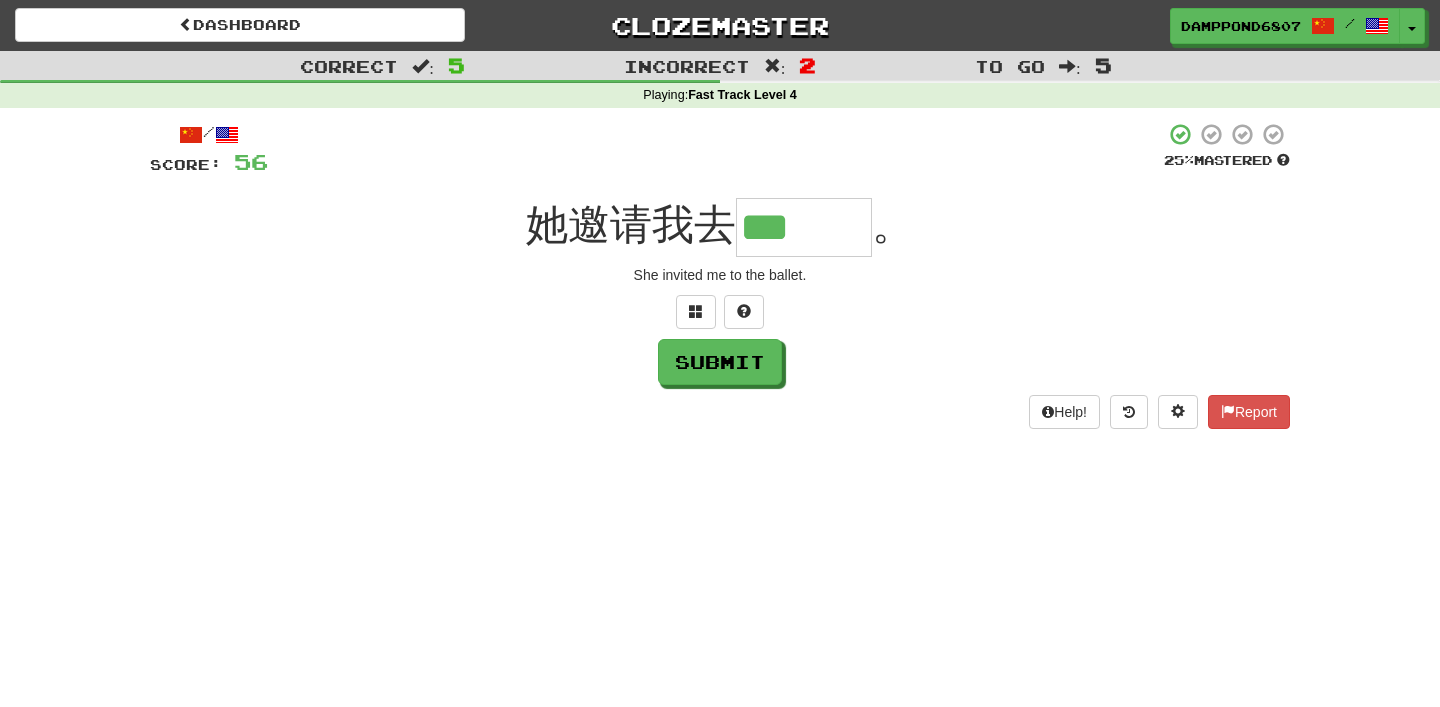 type on "***" 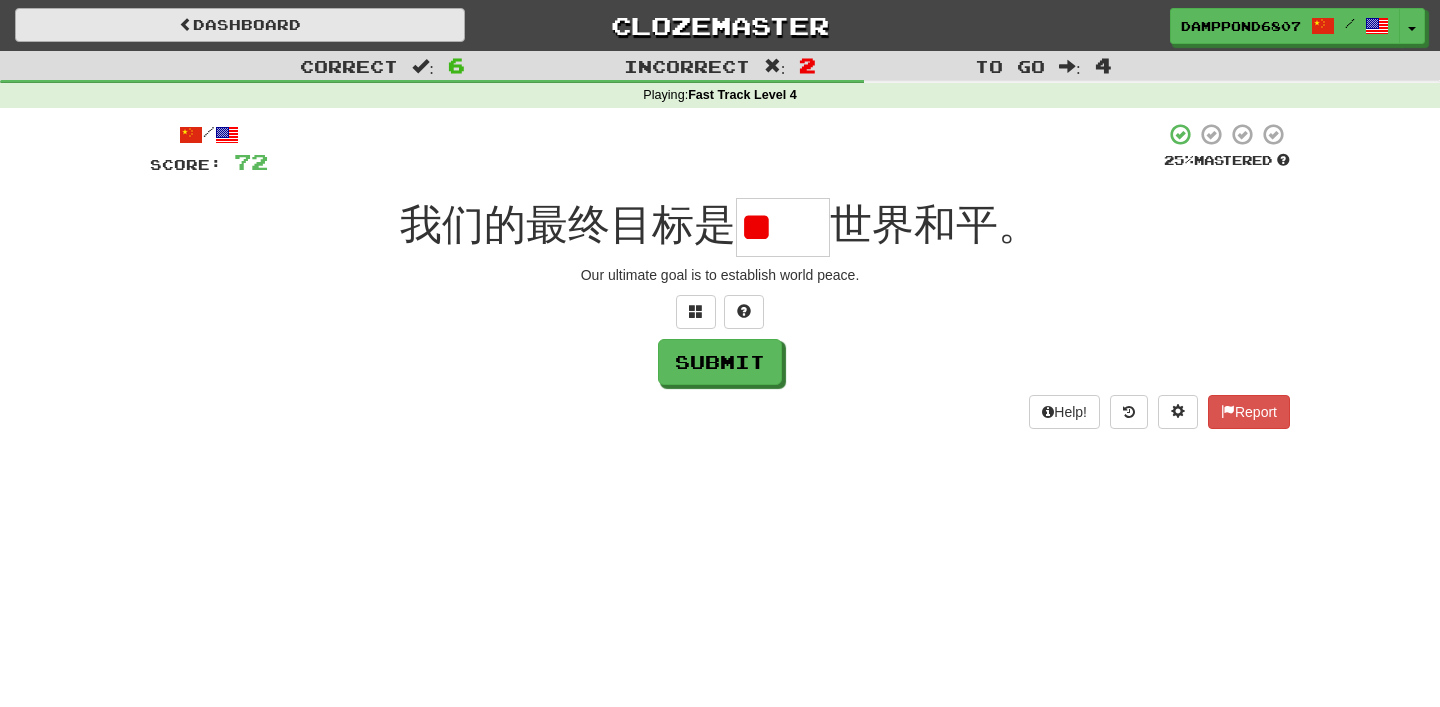 scroll, scrollTop: 0, scrollLeft: 0, axis: both 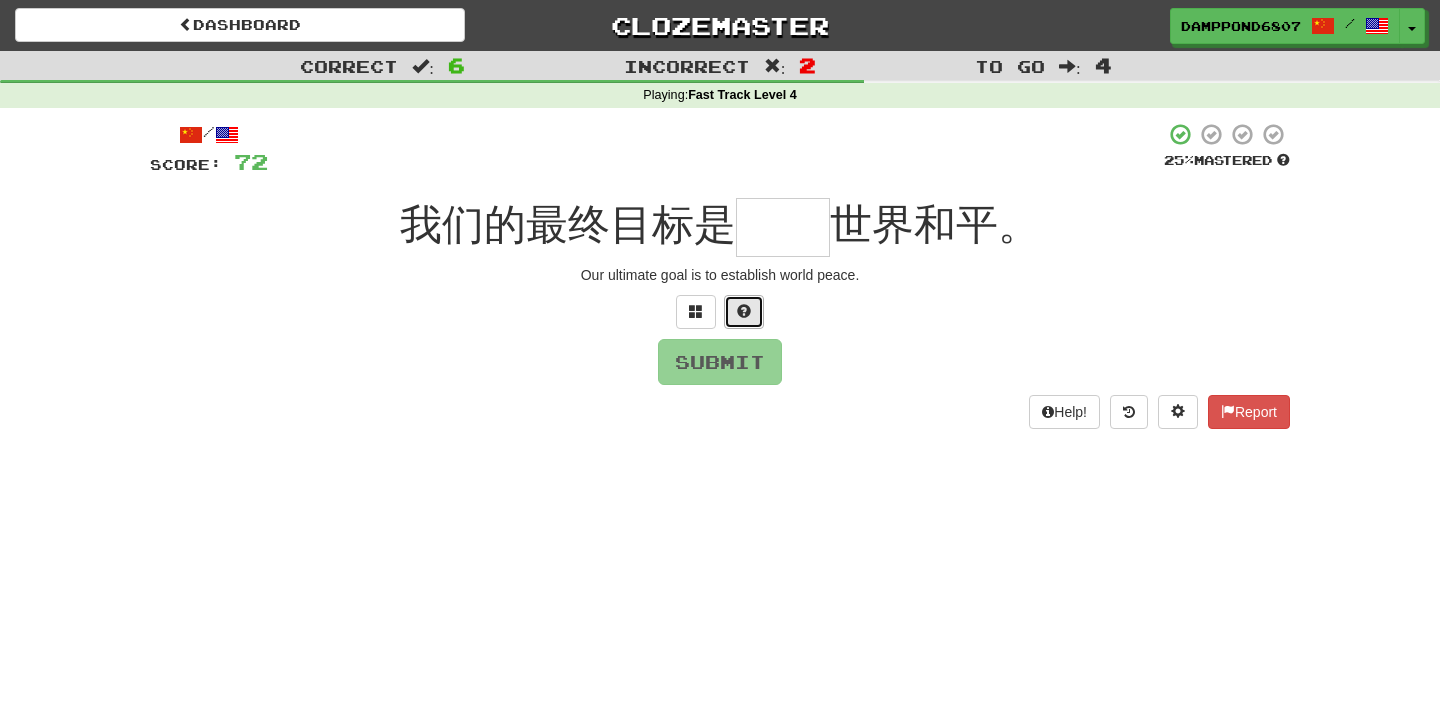 click at bounding box center [744, 311] 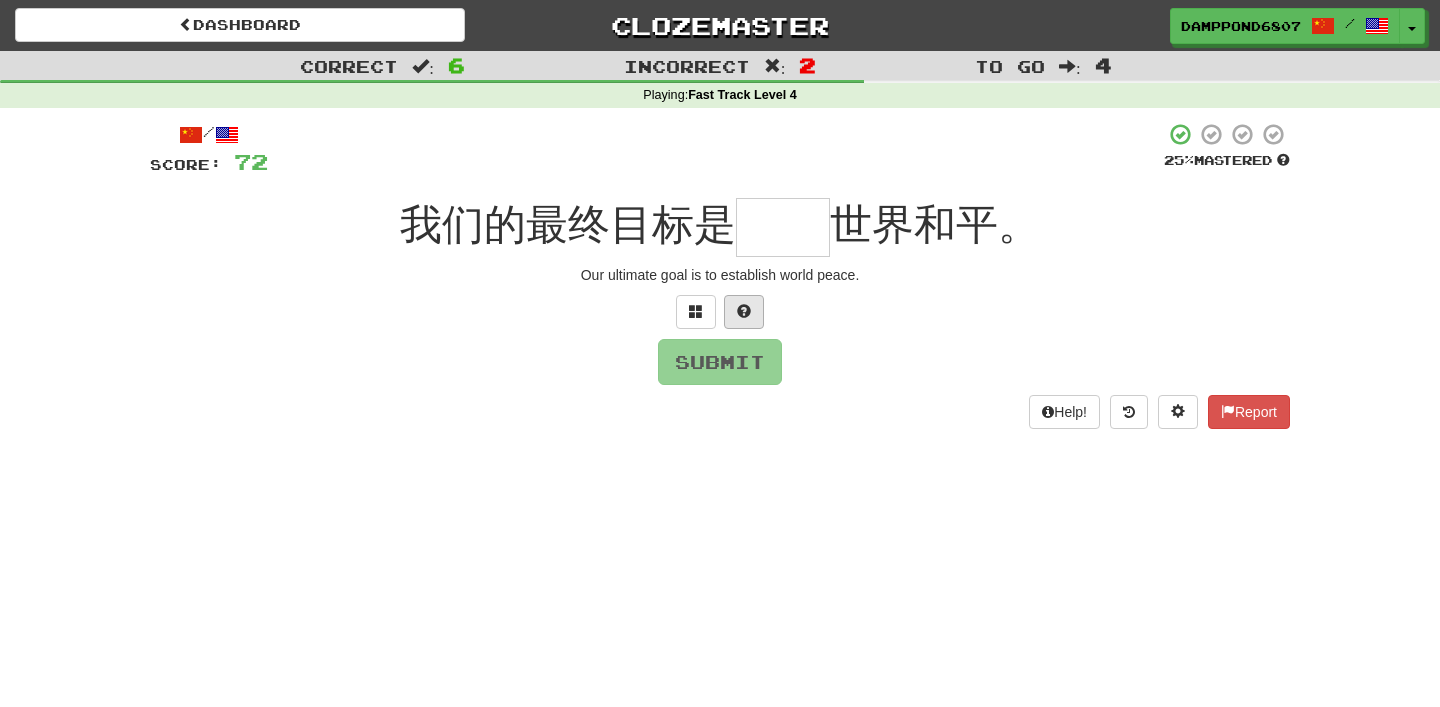 type on "*" 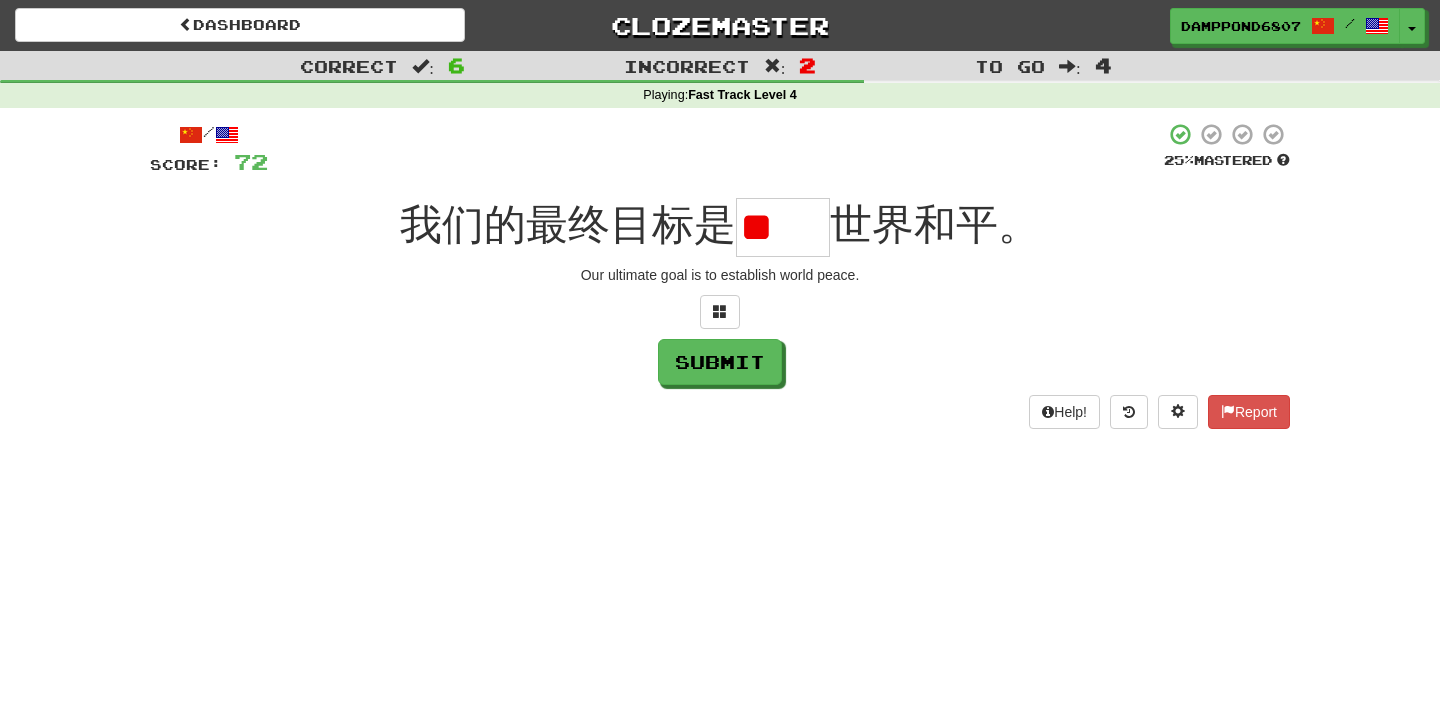scroll, scrollTop: 0, scrollLeft: 0, axis: both 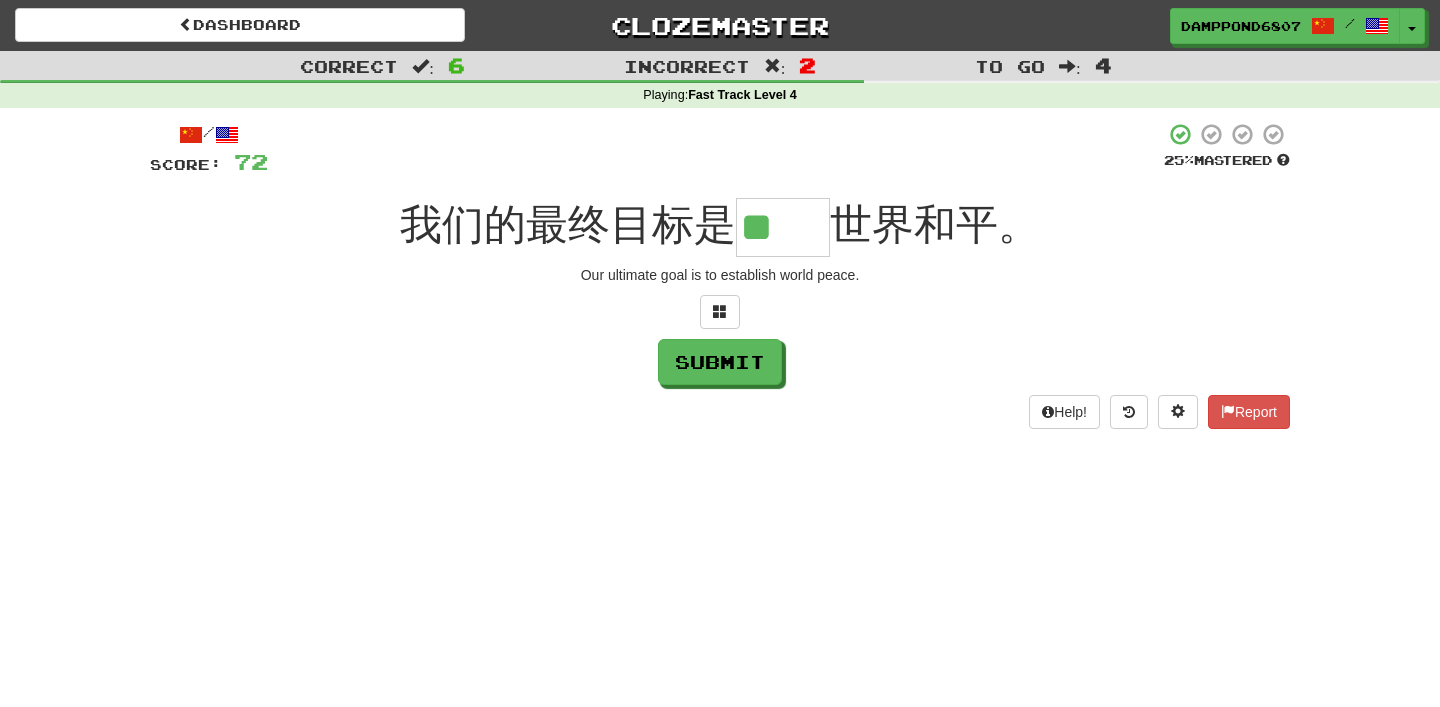 type on "**" 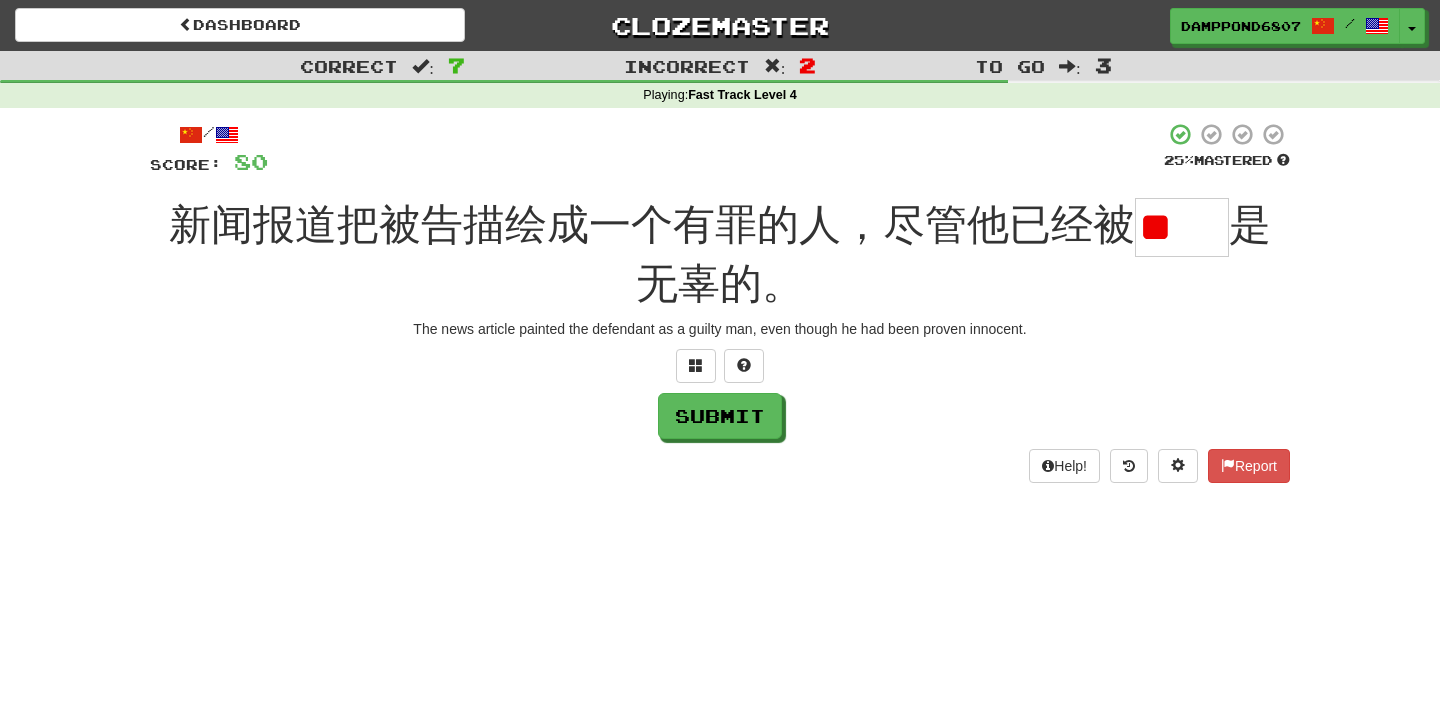 scroll, scrollTop: 0, scrollLeft: 0, axis: both 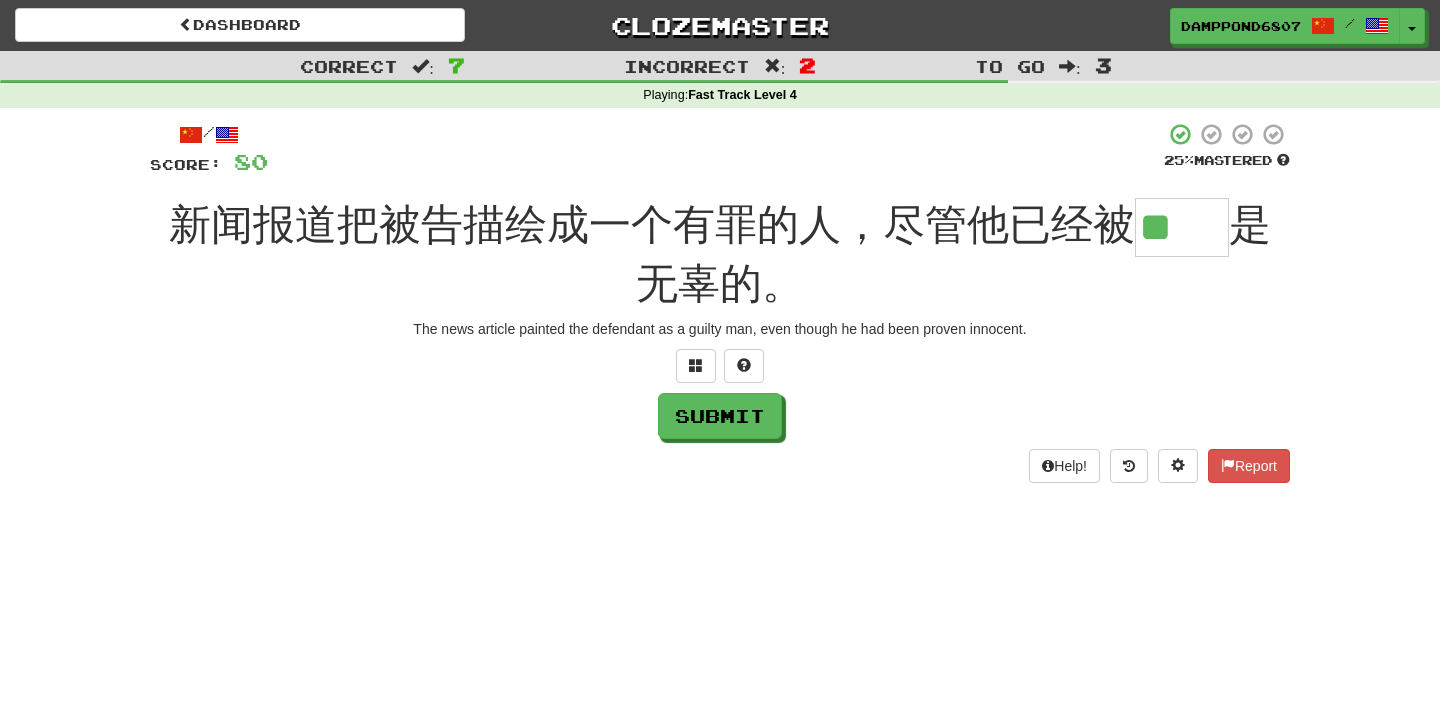 type on "**" 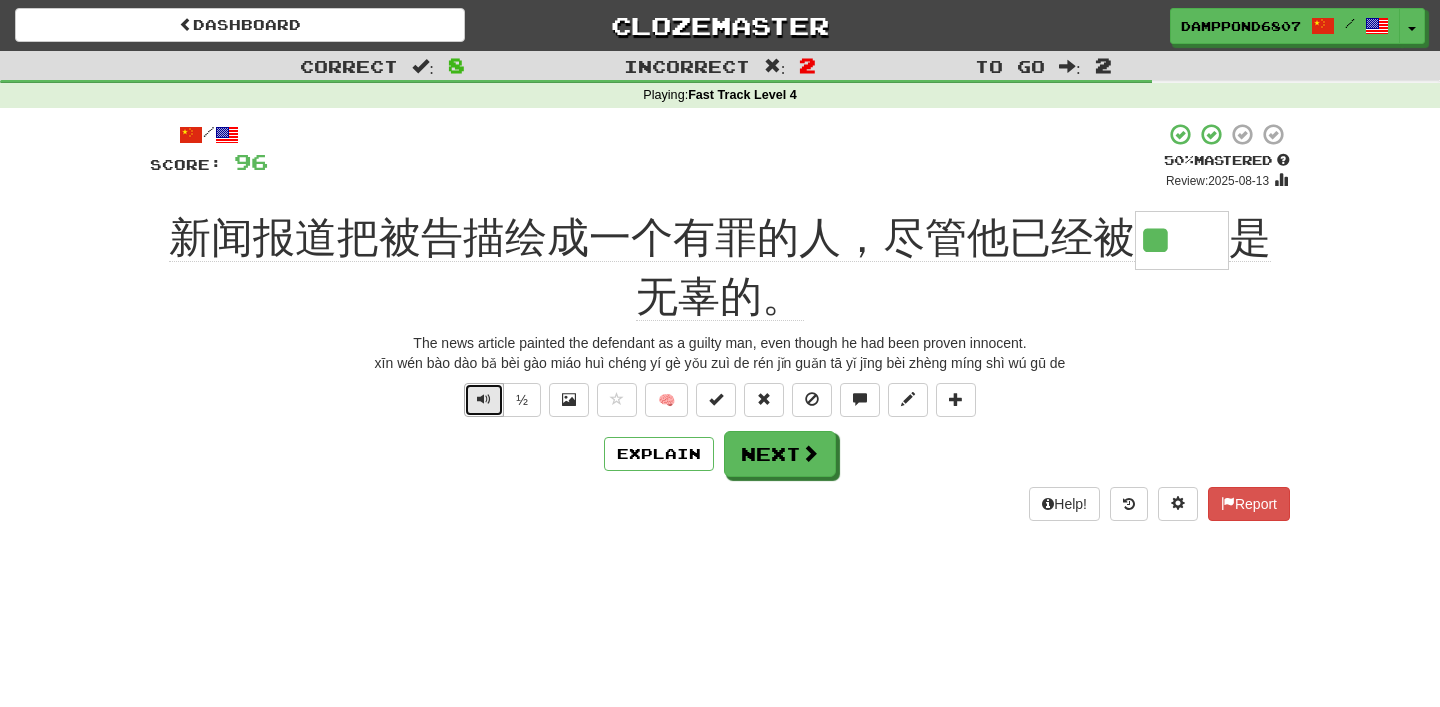click at bounding box center (484, 400) 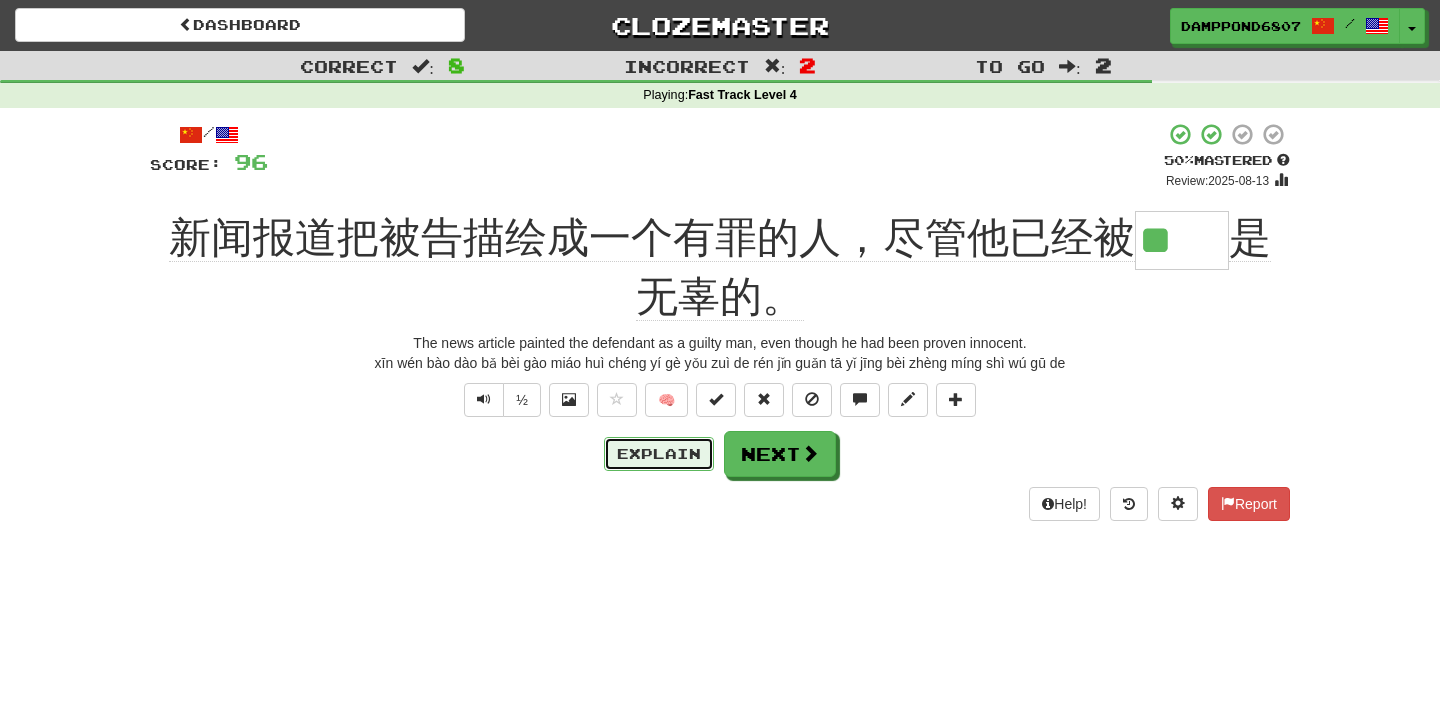 click on "Explain" at bounding box center (659, 454) 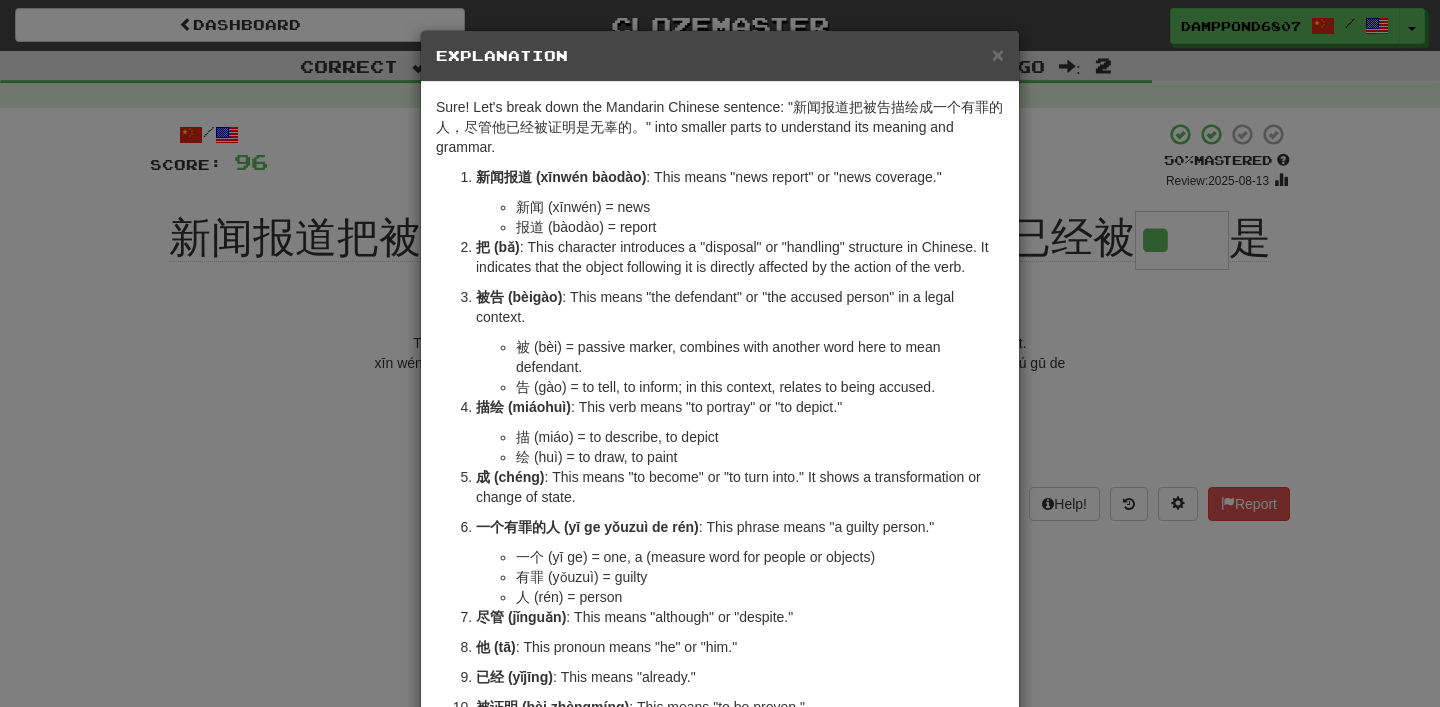 scroll, scrollTop: 22, scrollLeft: 0, axis: vertical 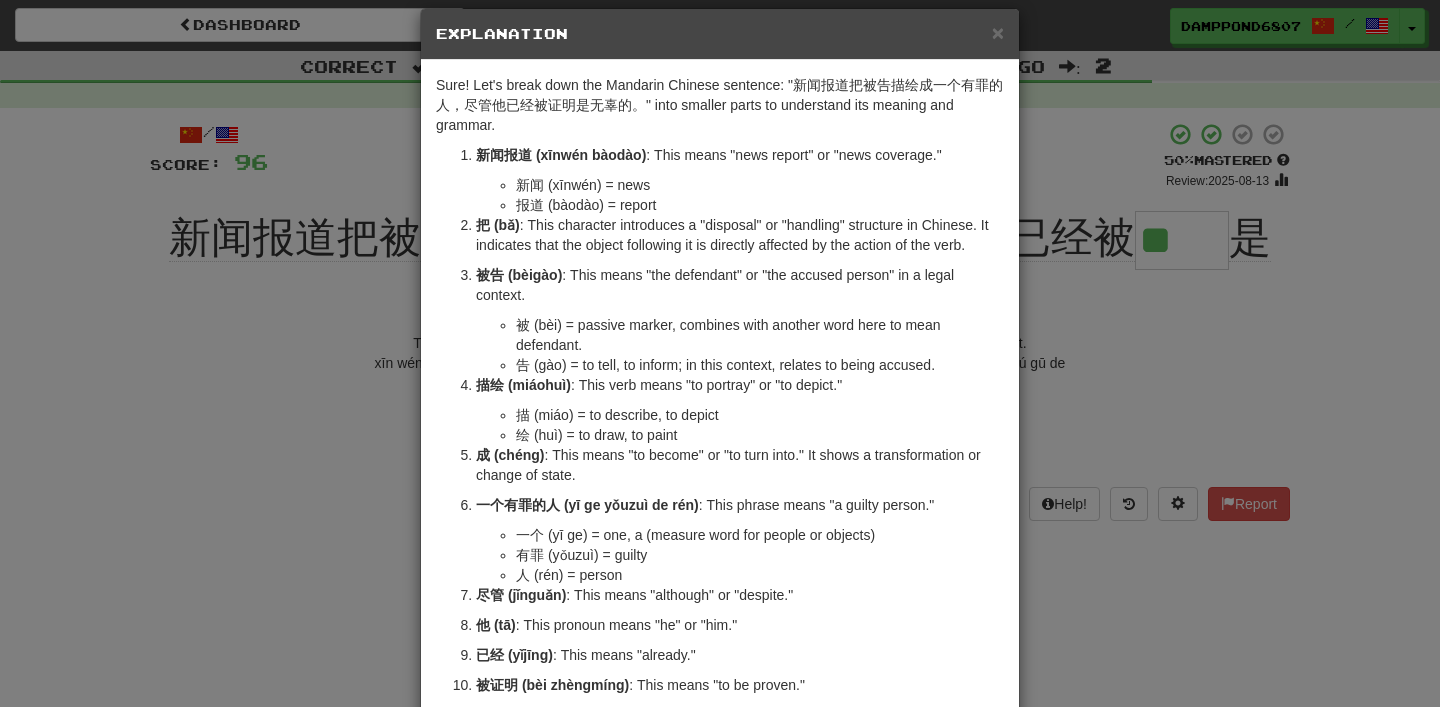click on "× Explanation Sure! Let's break down the Mandarin Chinese sentence: "新闻报道把被告描绘成一个有罪的人，尽管他已经被证明是无辜的。" into smaller parts to understand its meaning and grammar.
新闻报道 (xīnwén bàodào) : This means "news report" or "news coverage."
新闻 (xīnwén) = news
报道 (bàodào) = report
把 (bǎ) : This character introduces a "disposal" or "handling" structure in Chinese. It indicates that the object following it is directly affected by the action of the verb.
被告 (bèigào) : This means "the defendant" or "the accused person" in a legal context.
被 (bèi) = passive marker, combines with another word here to mean defendant.
告 (gào) = to tell, to inform; in this context, relates to being accused.
描绘 (miáohuì) : This verb means "to portray" or "to depict."
描 (miáo) = to describe, to depict
绘 (huì) = to draw, to paint
成 (chéng)
: This phrase means "a guilty person."" at bounding box center (720, 353) 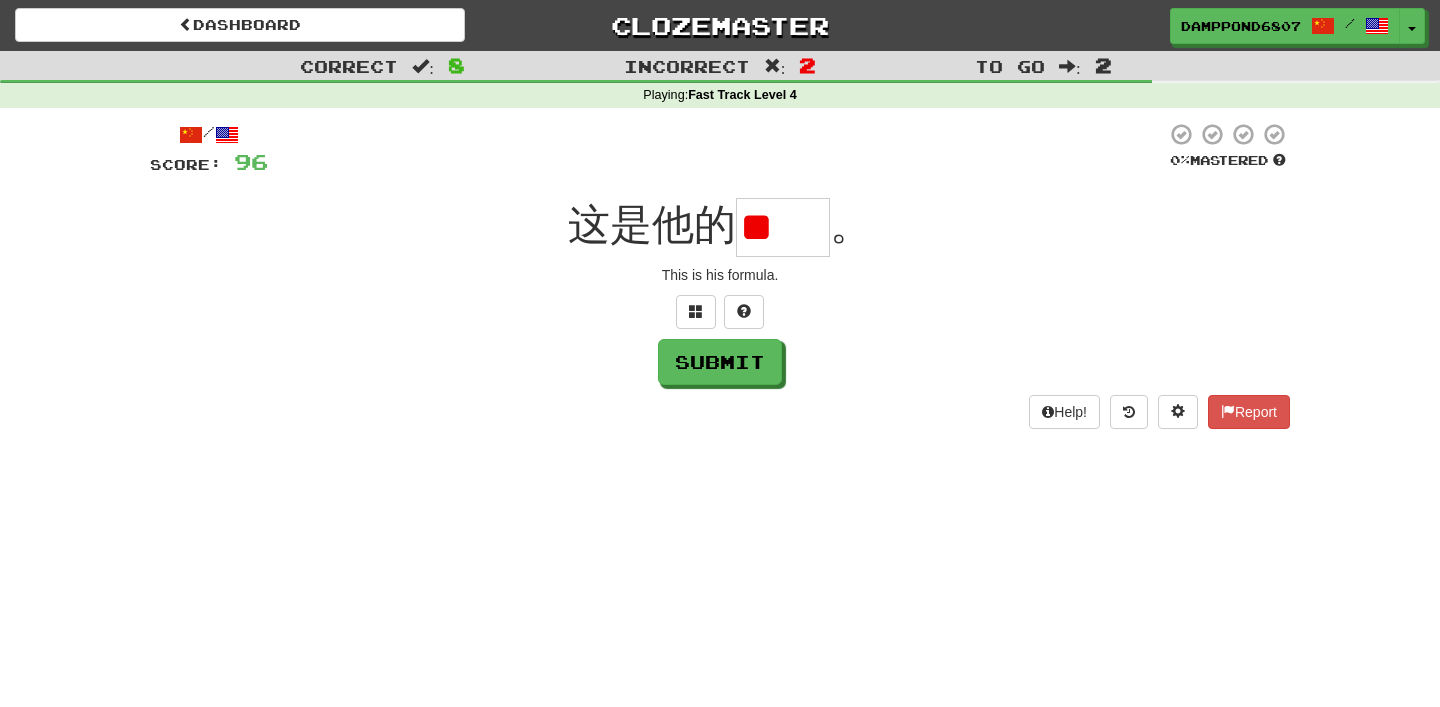 scroll, scrollTop: 0, scrollLeft: 0, axis: both 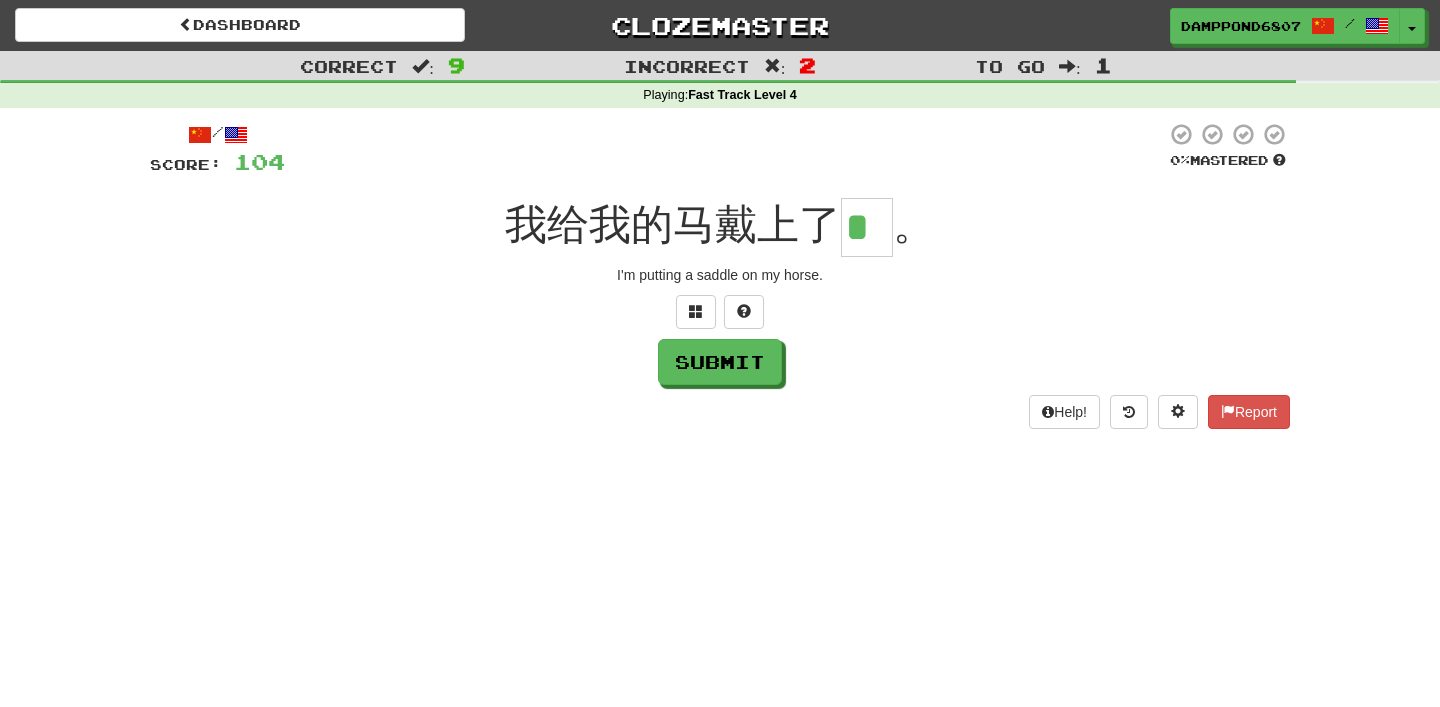 type on "*" 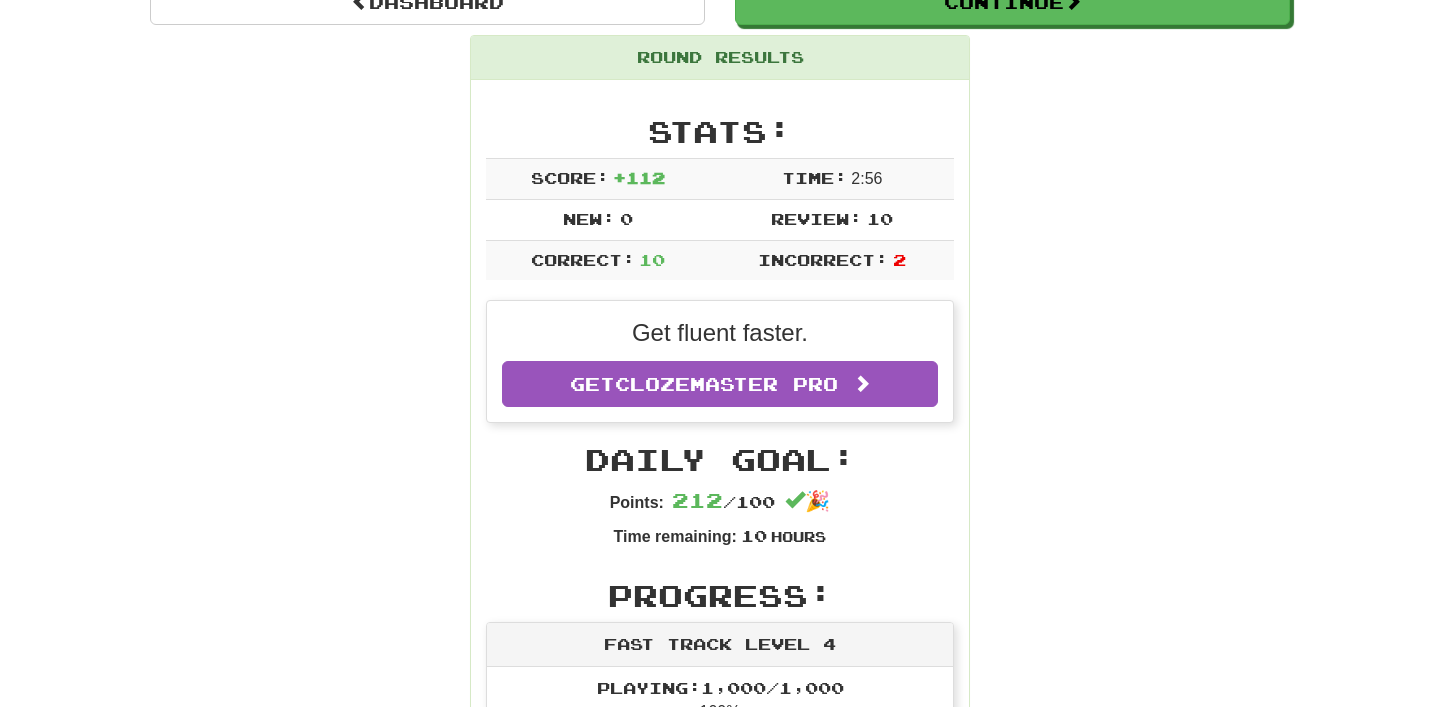 scroll, scrollTop: 0, scrollLeft: 0, axis: both 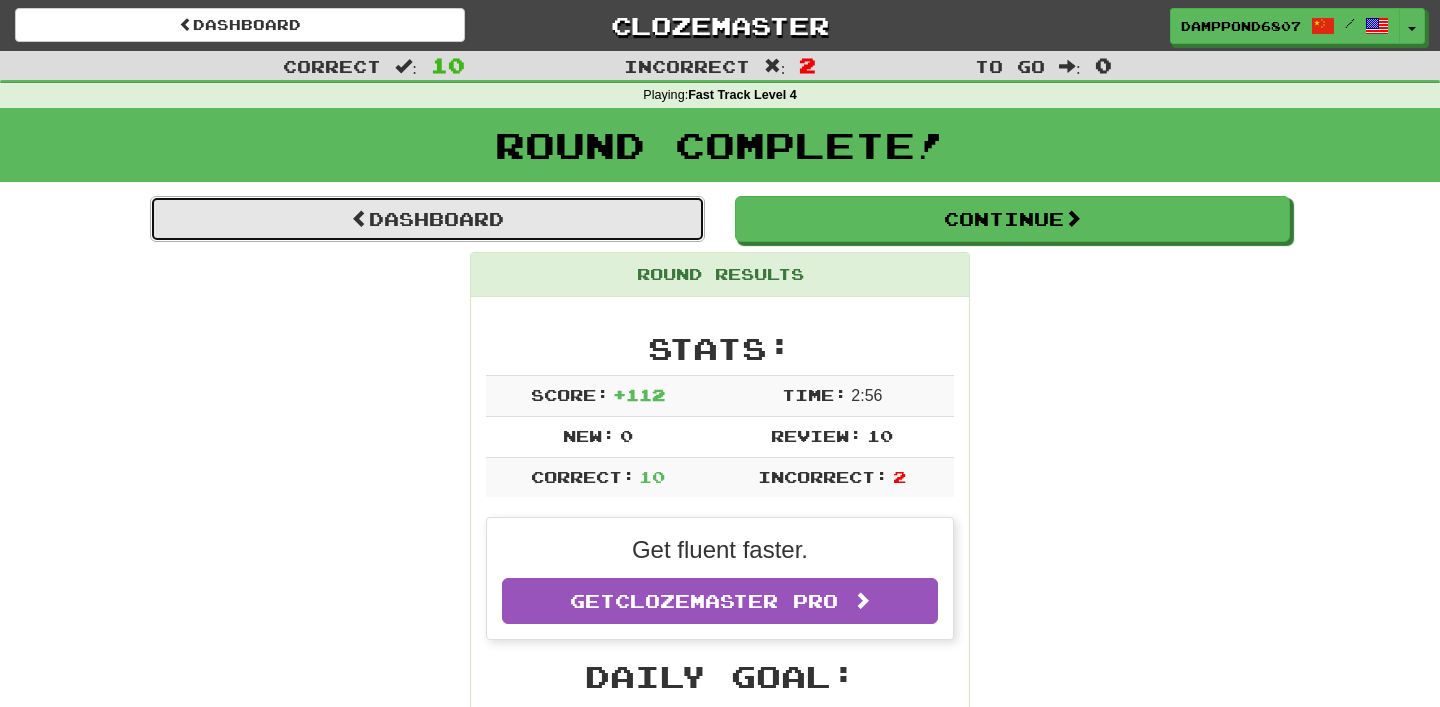 click on "Dashboard" at bounding box center [427, 219] 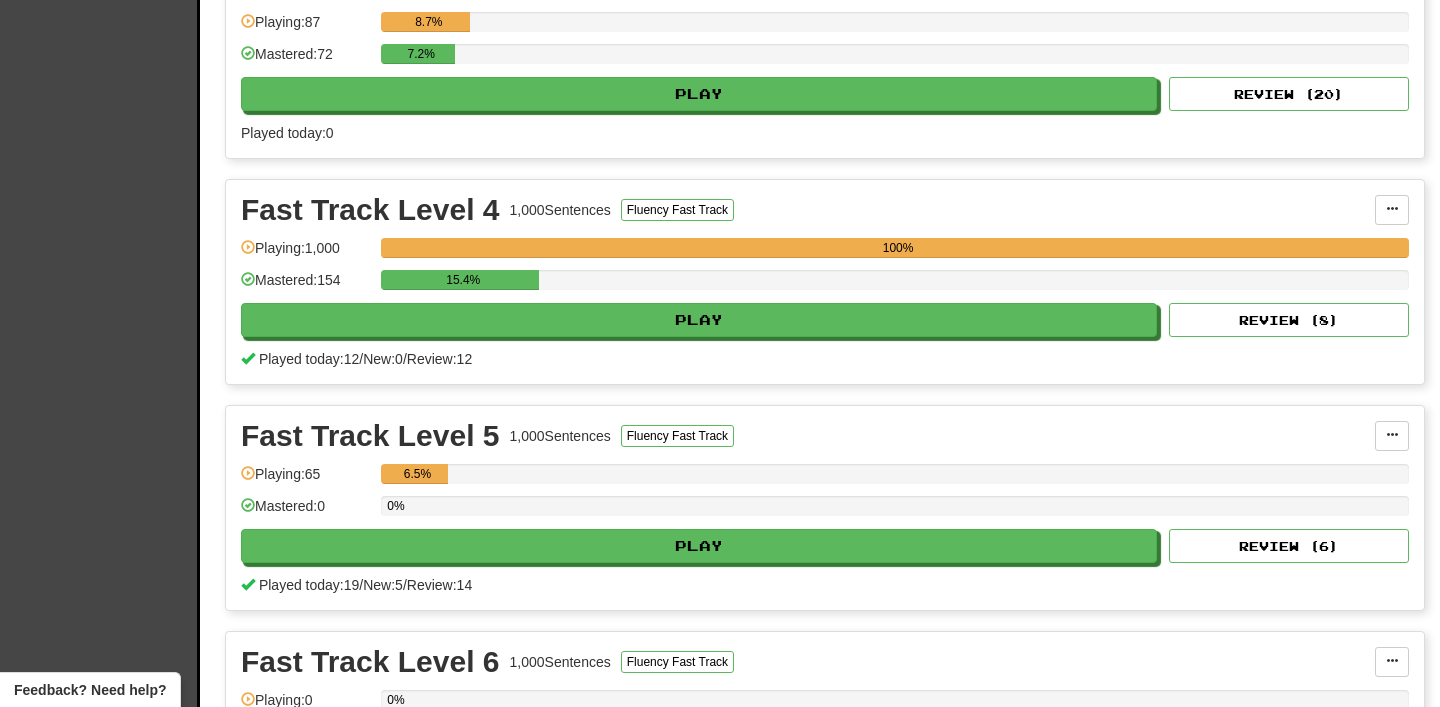 scroll, scrollTop: 707, scrollLeft: 0, axis: vertical 